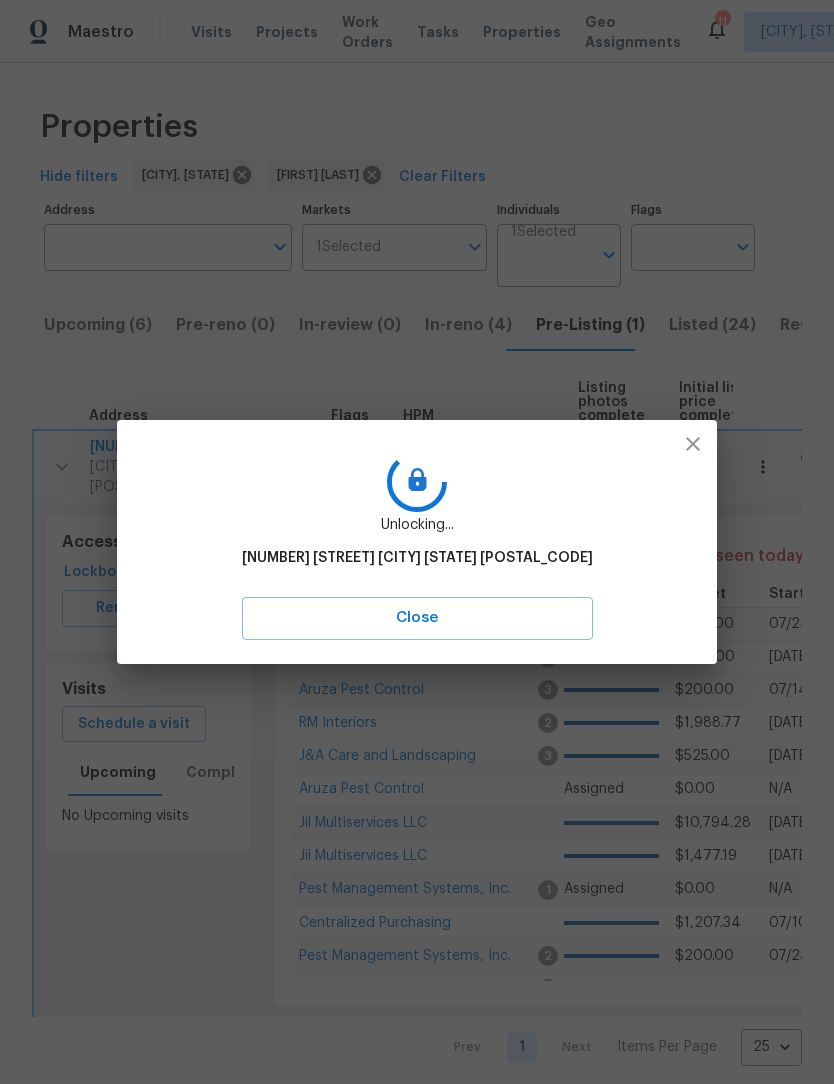 scroll, scrollTop: 0, scrollLeft: 0, axis: both 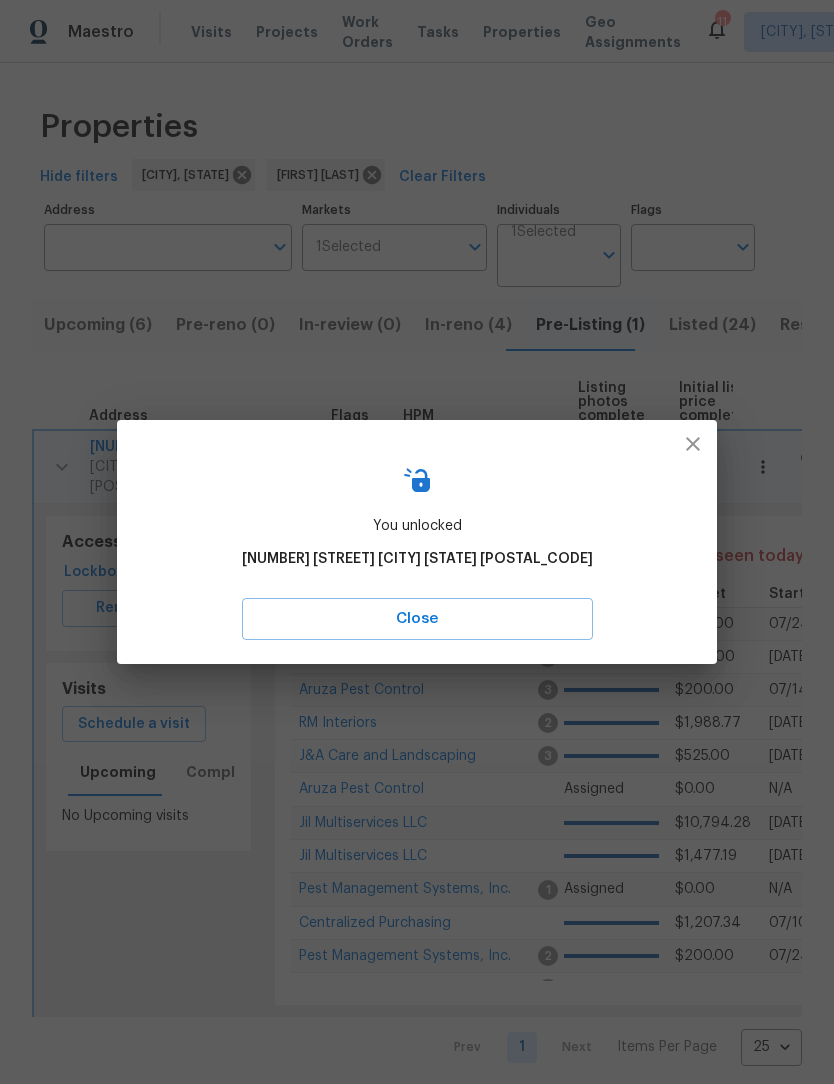click on "Close" at bounding box center (417, 619) 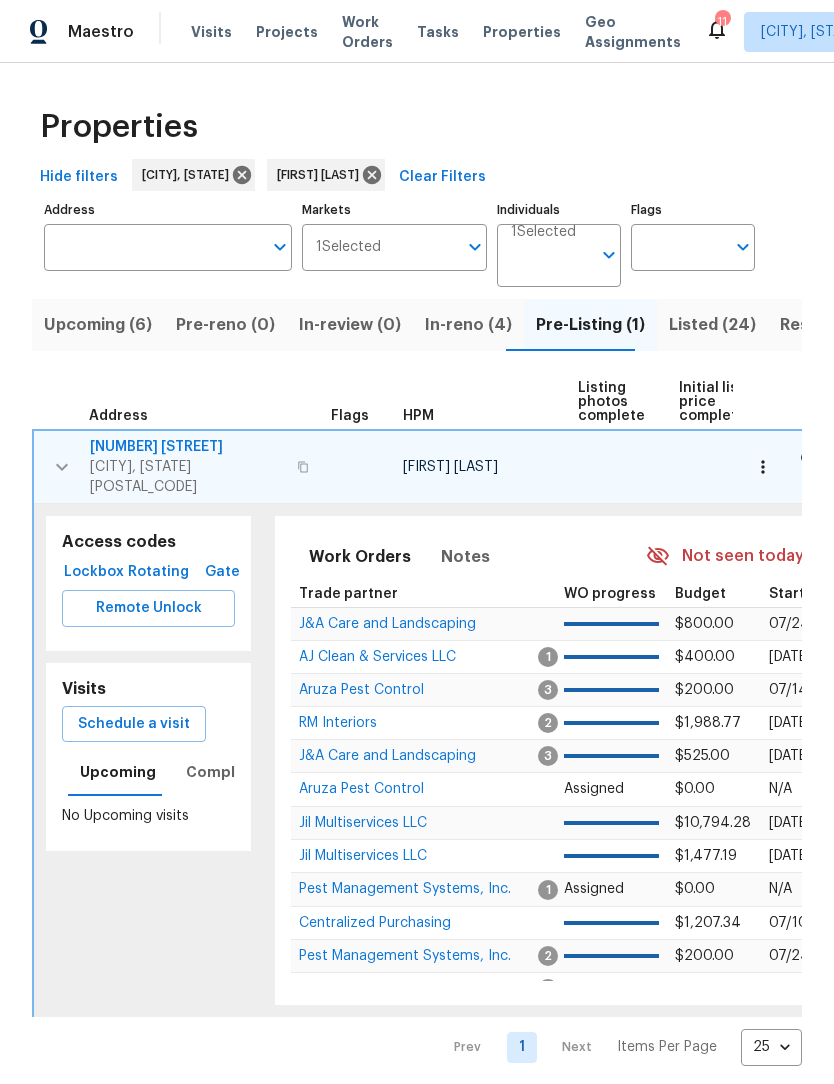 click 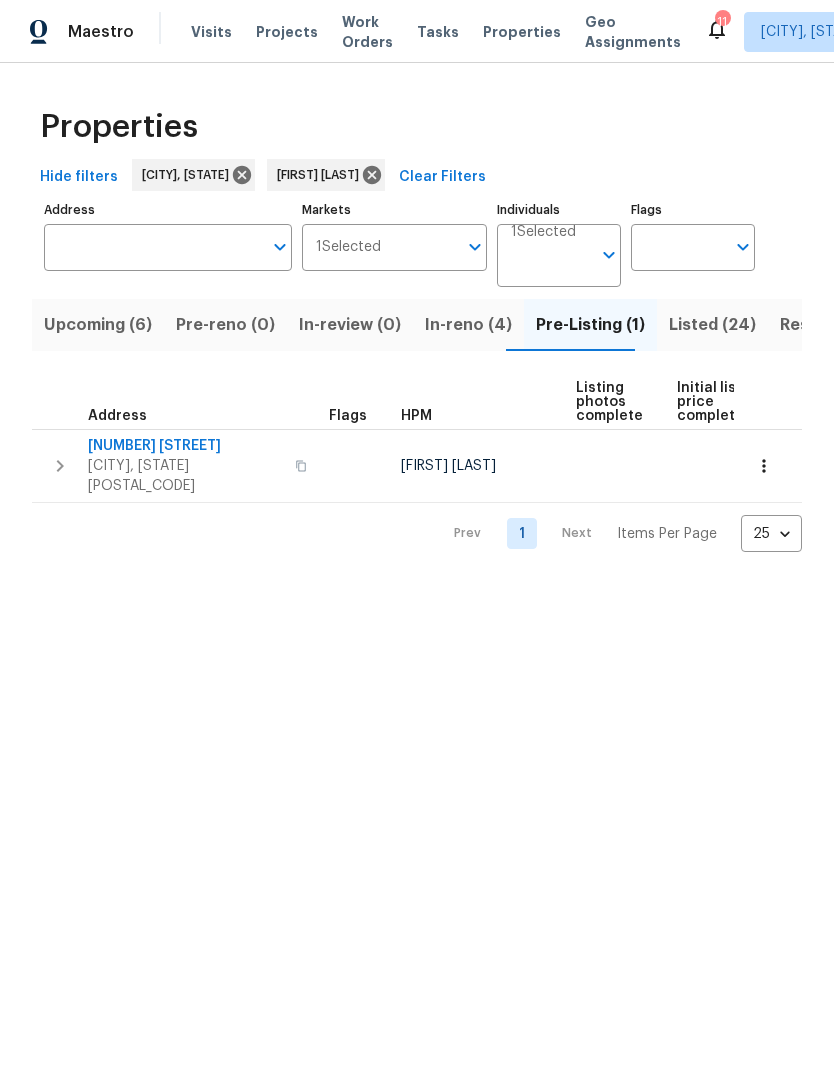 click at bounding box center (768, 402) 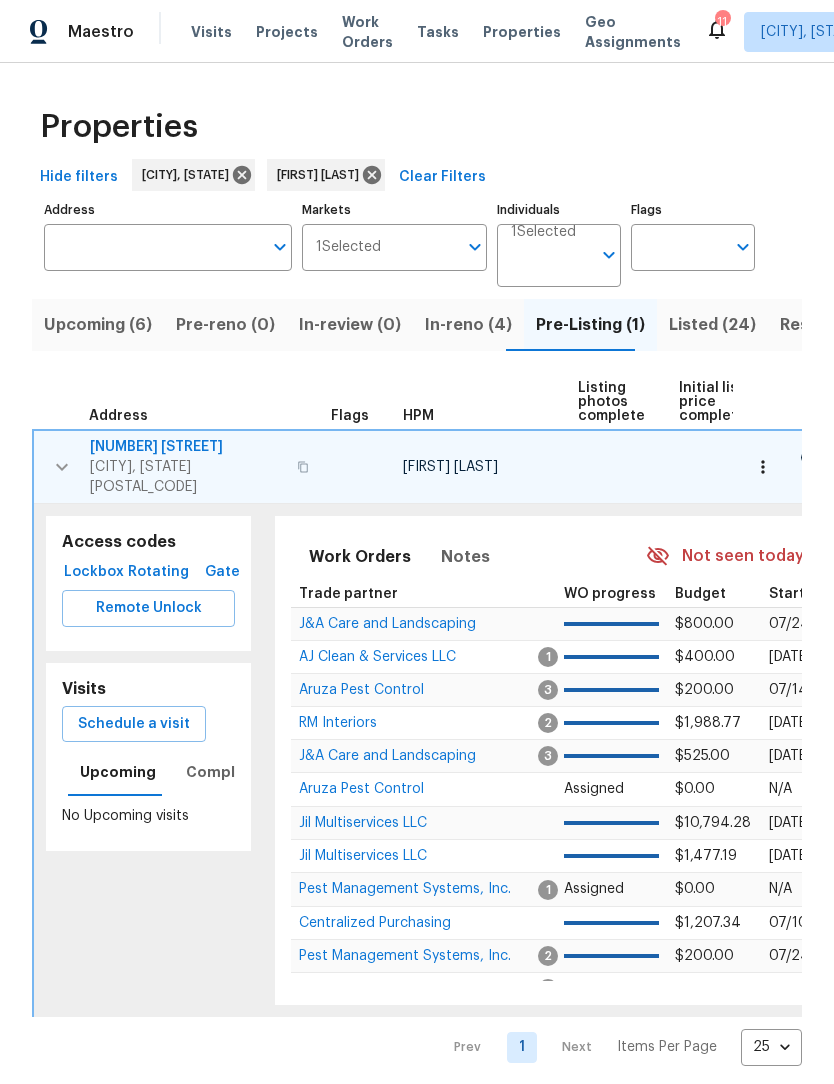 click 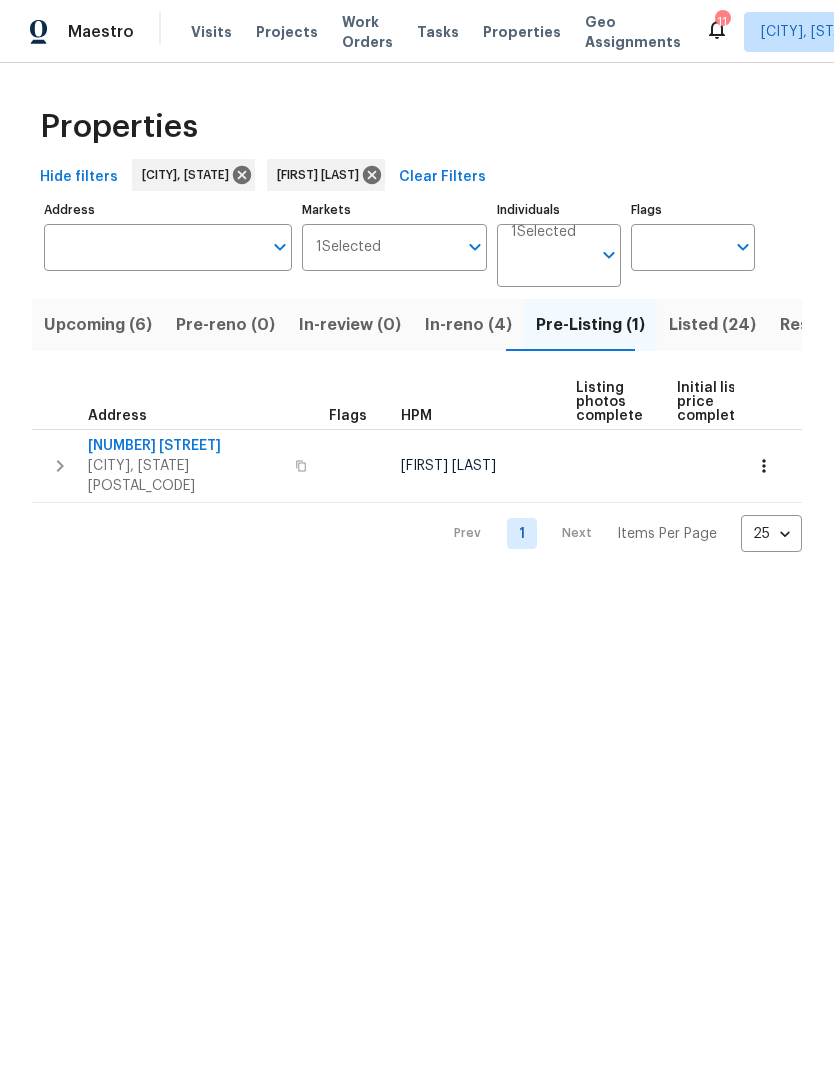 click 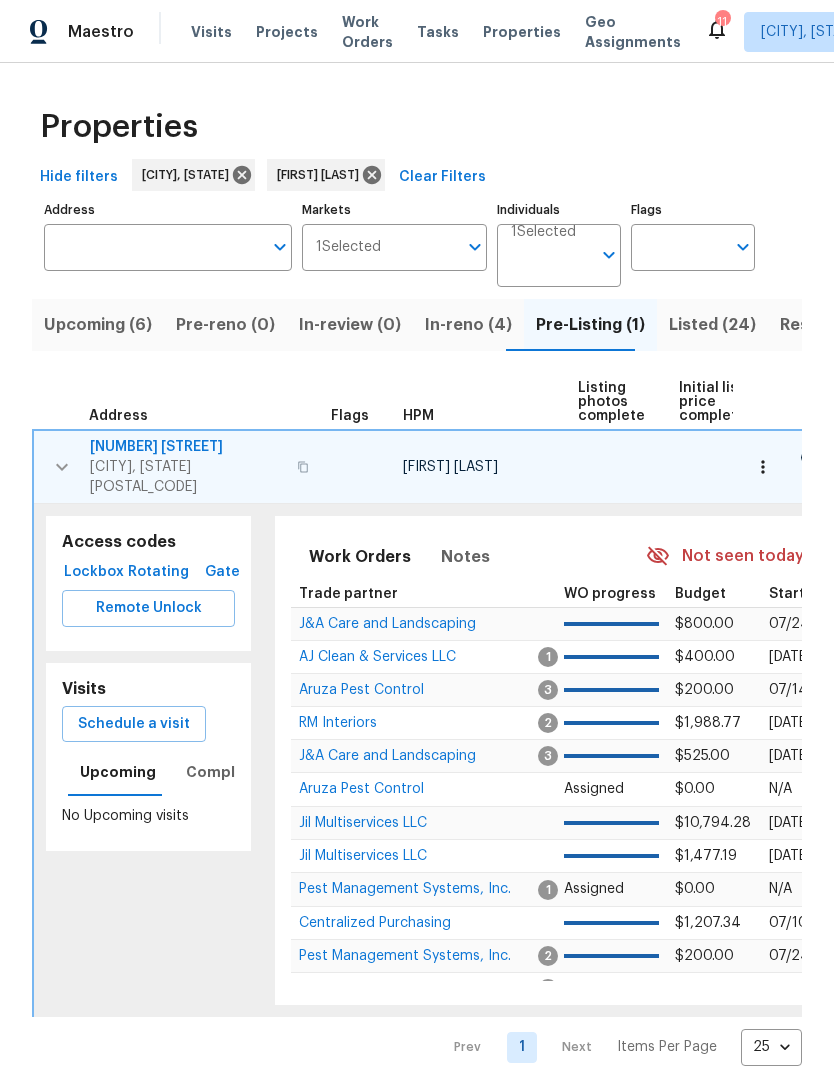 click on "Remote Unlock" at bounding box center [148, 608] 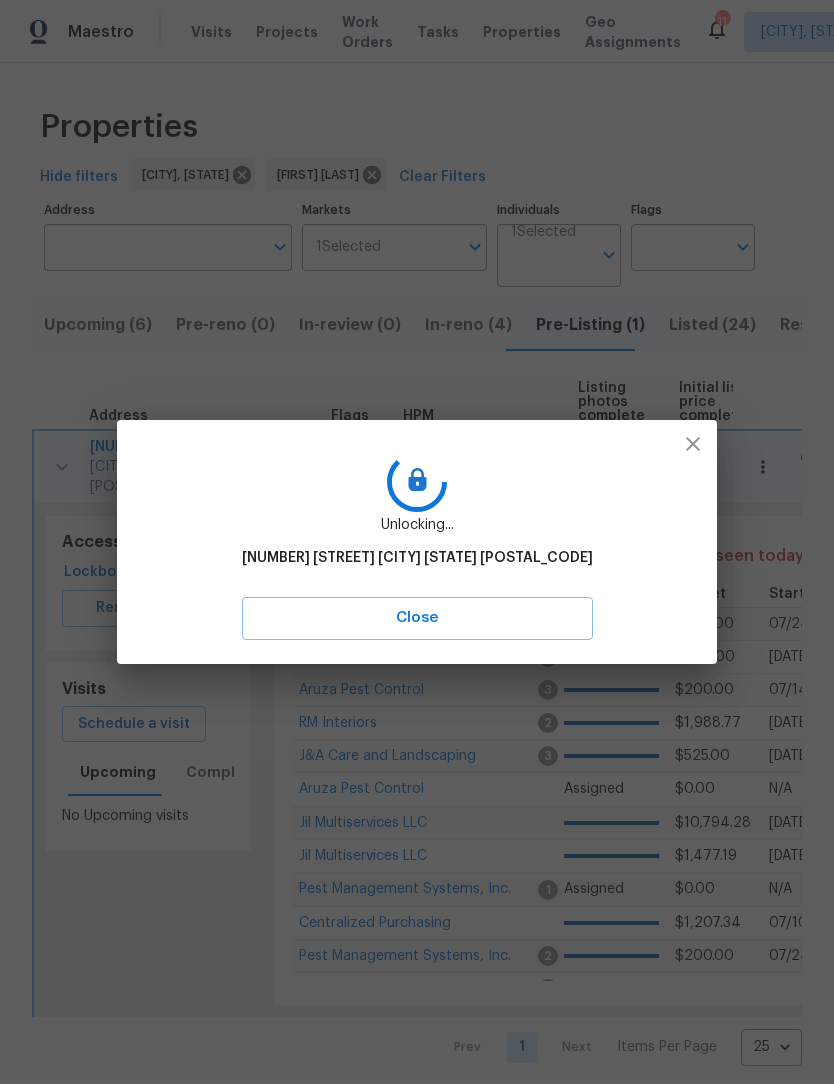 click on "Close" at bounding box center (417, 618) 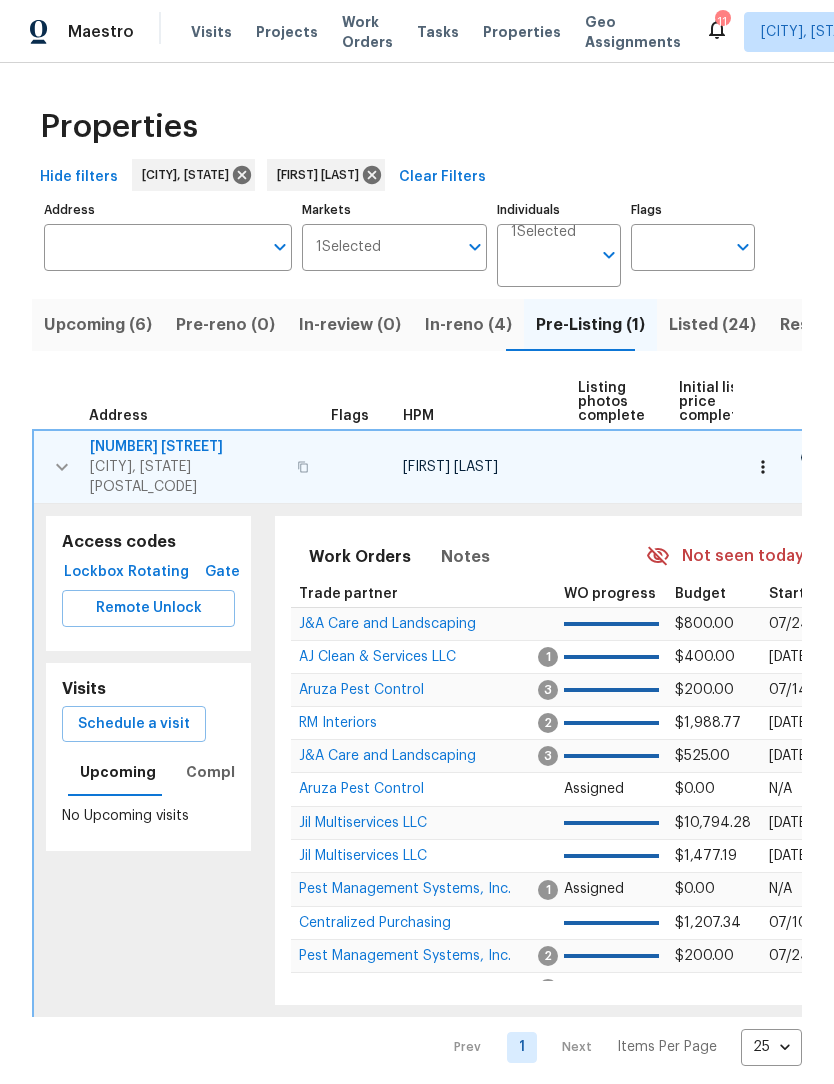 click on "Lockbox" at bounding box center [94, 572] 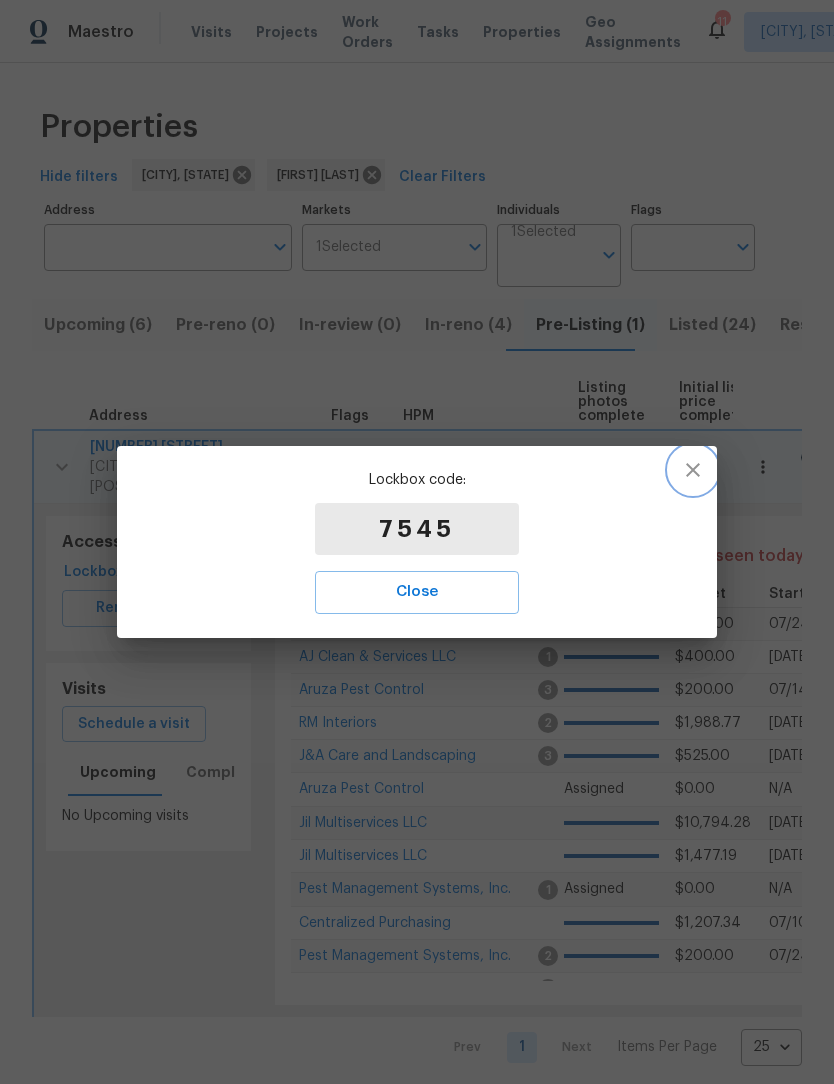 click at bounding box center (693, 470) 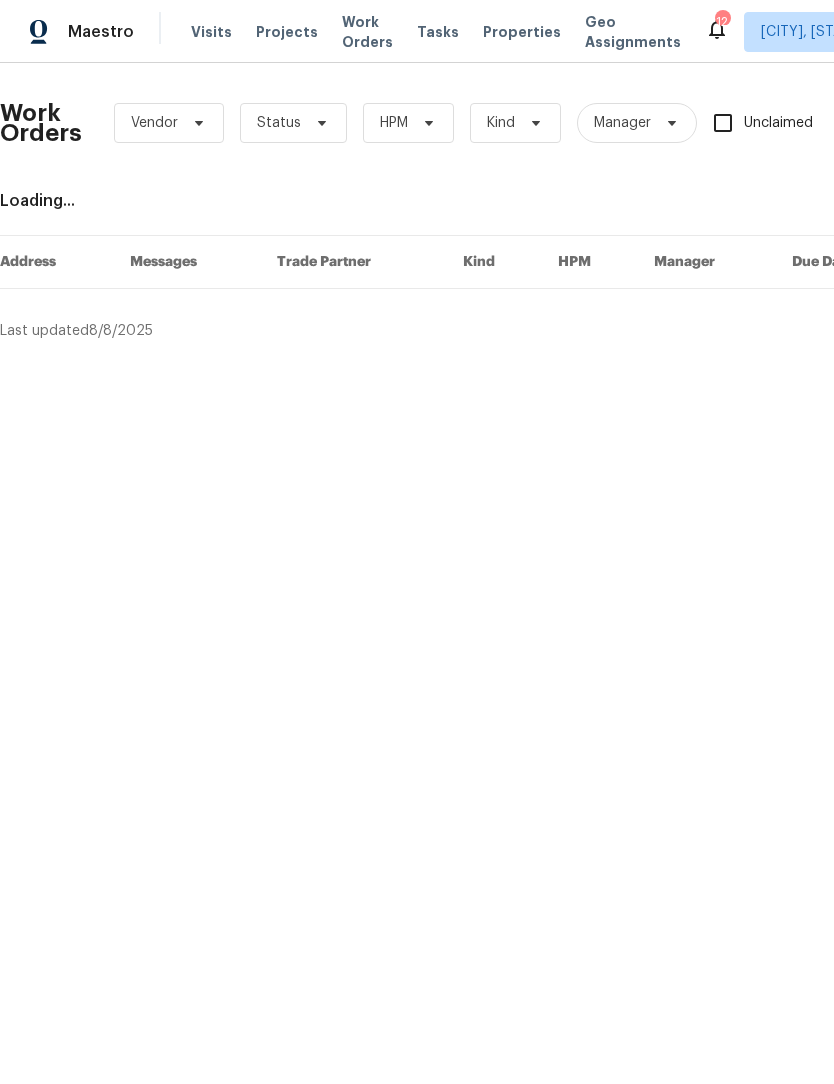 scroll, scrollTop: 0, scrollLeft: 0, axis: both 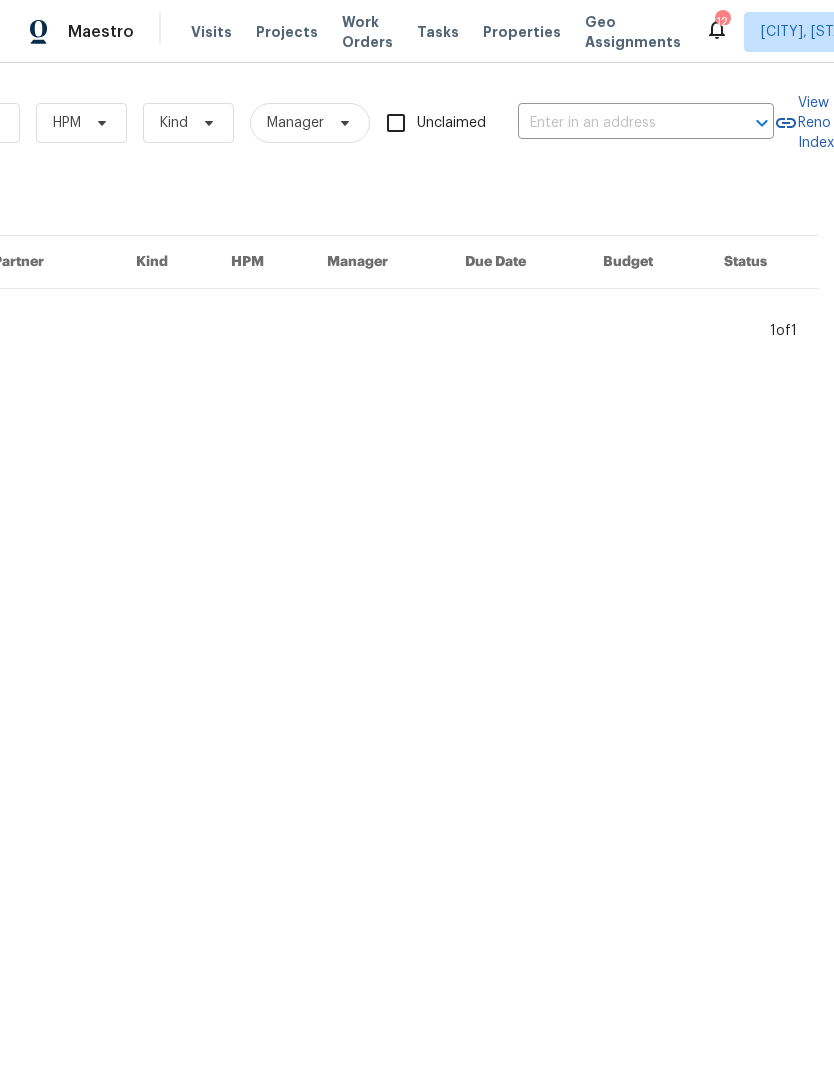 click at bounding box center [618, 123] 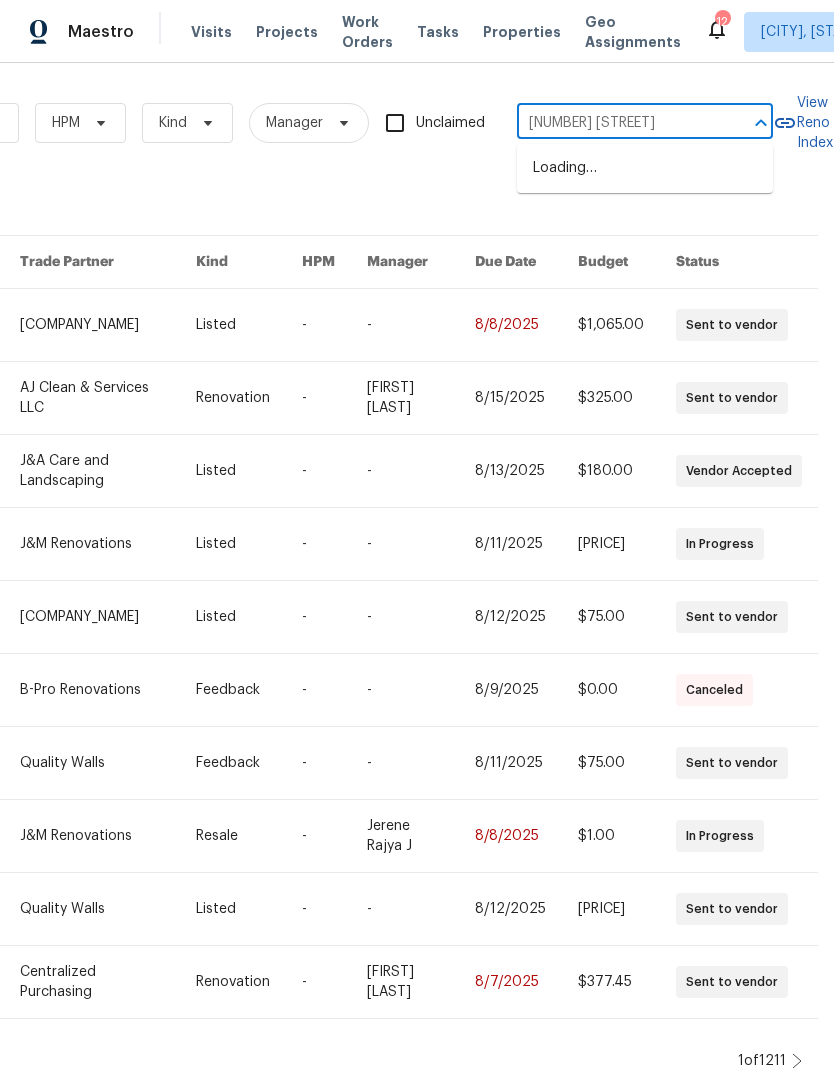 type on "[NUMBER] [STREET]" 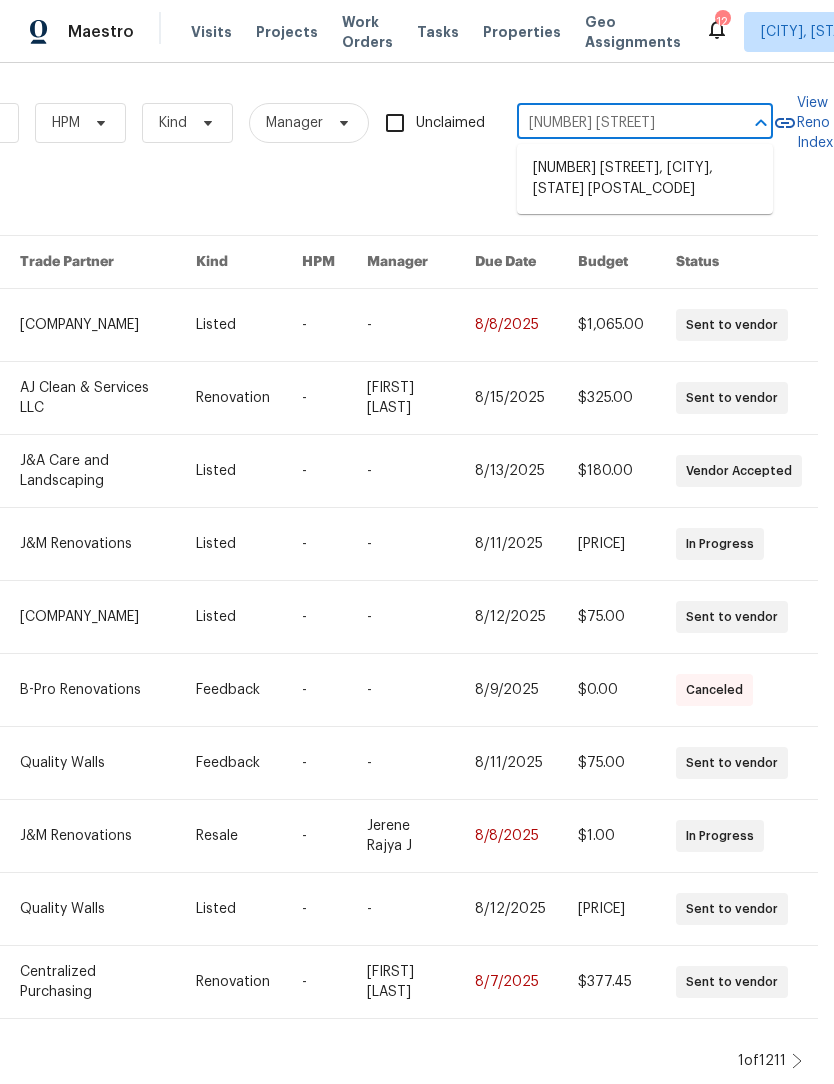 click on "[NUMBER] [STREET], [CITY], [STATE] [POSTAL_CODE]" at bounding box center [645, 179] 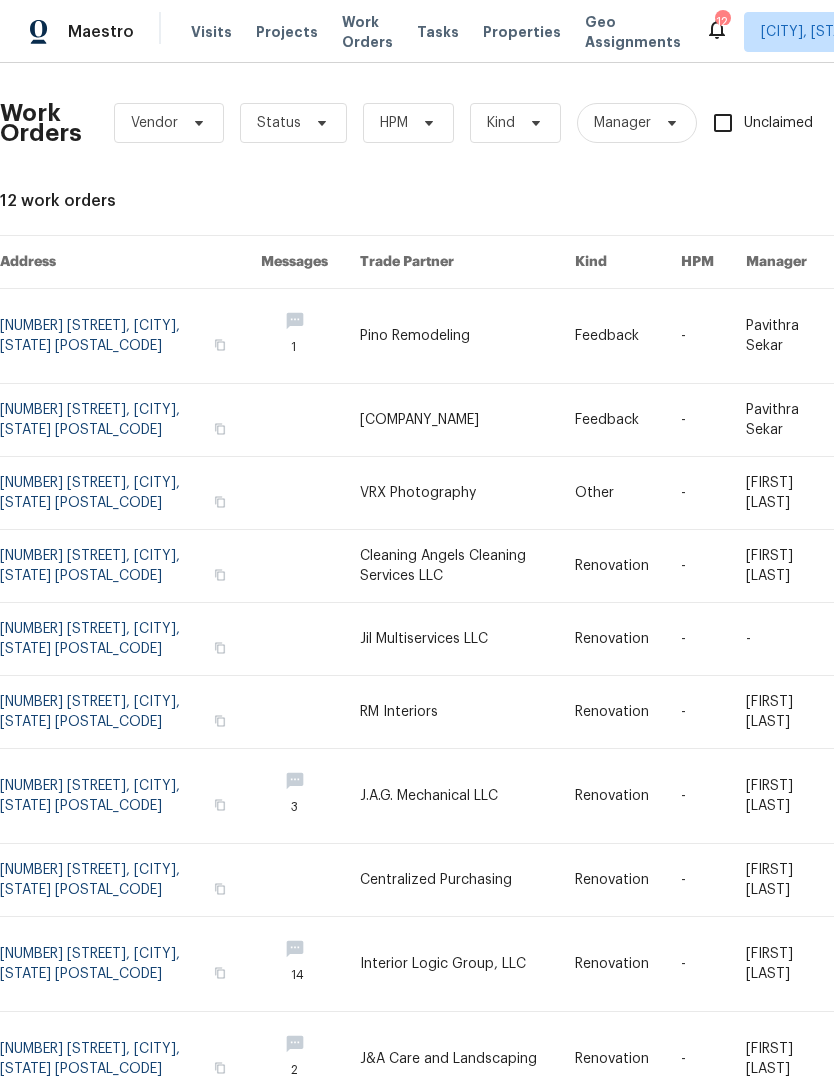 scroll, scrollTop: 0, scrollLeft: 0, axis: both 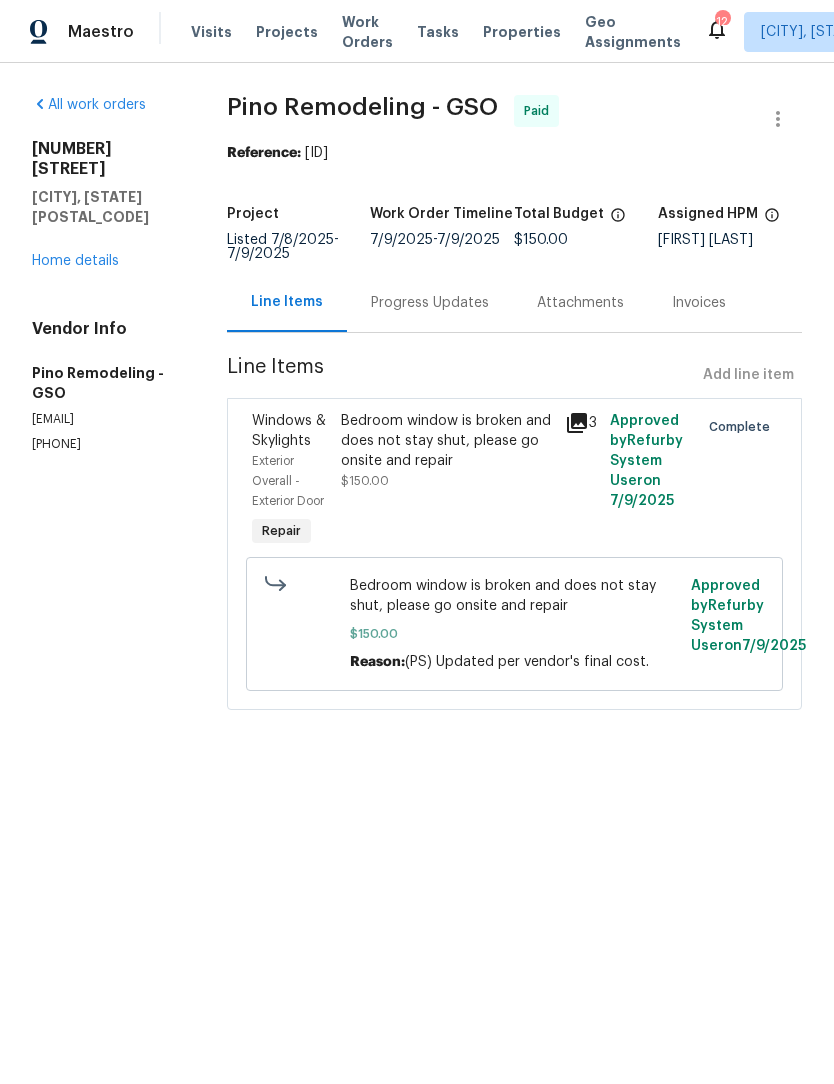 click on "Home details" at bounding box center [75, 261] 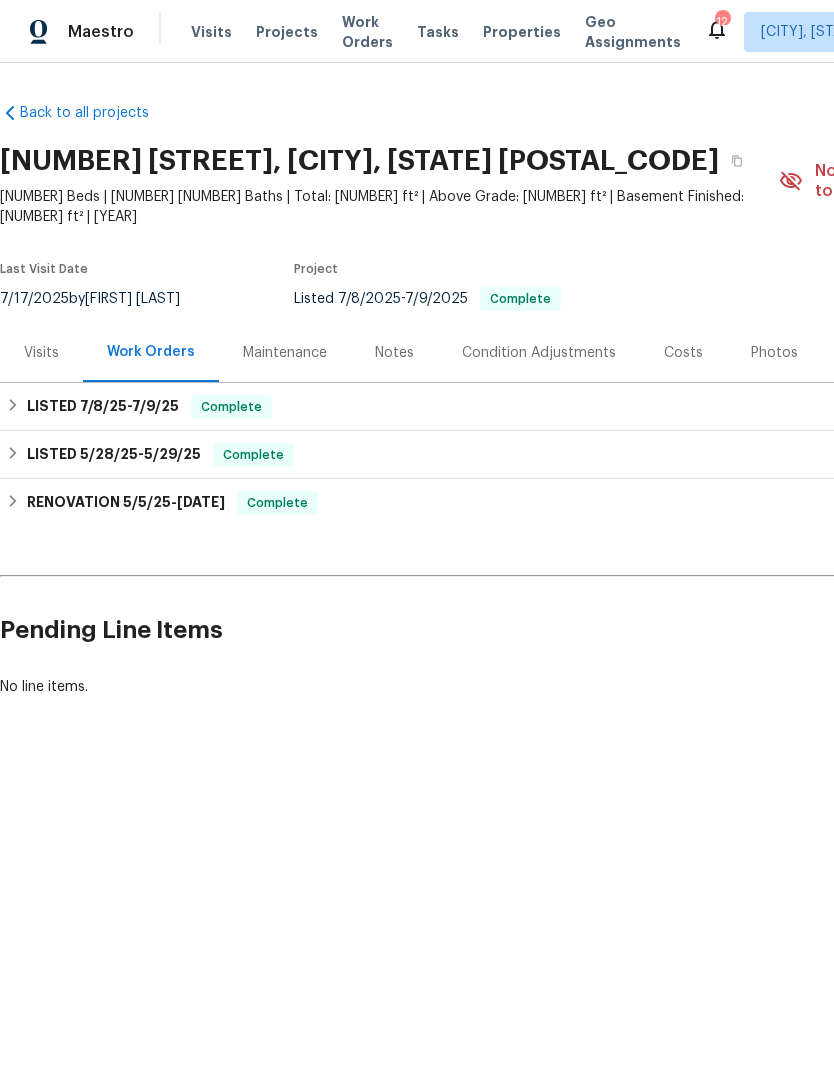 scroll, scrollTop: 0, scrollLeft: 0, axis: both 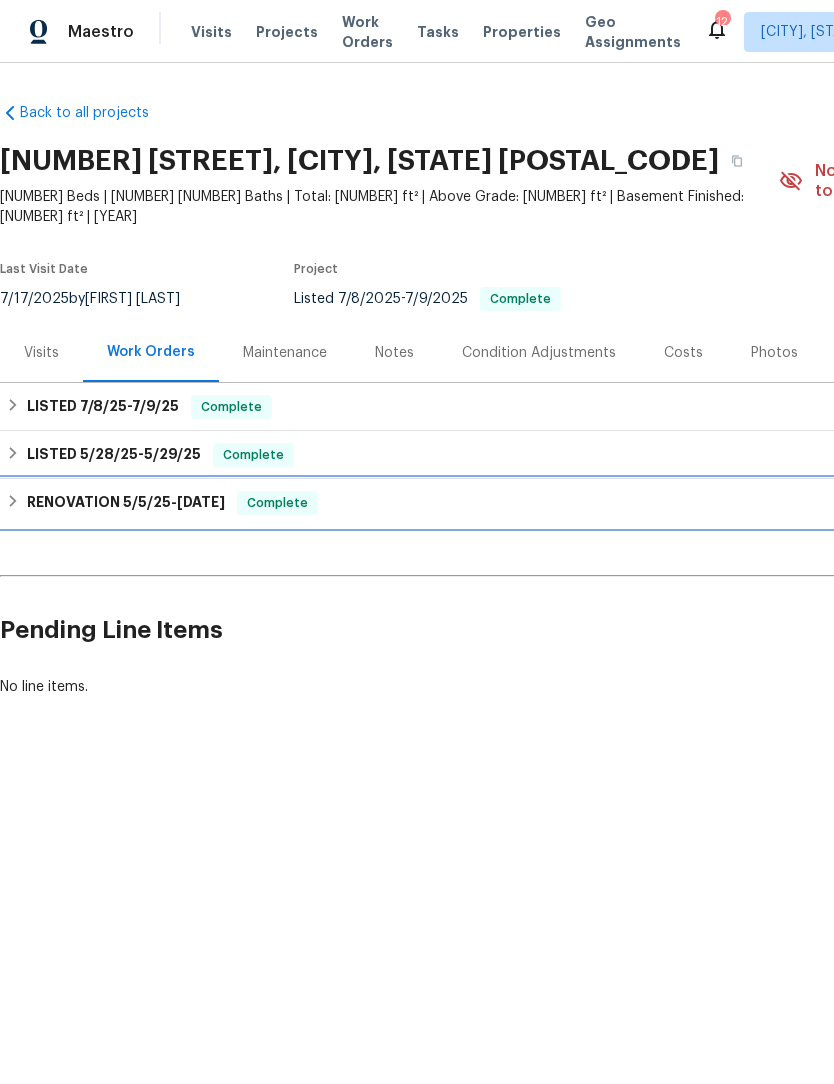 click on "RENOVATION   5/5/25  -  5/21/25" at bounding box center (126, 503) 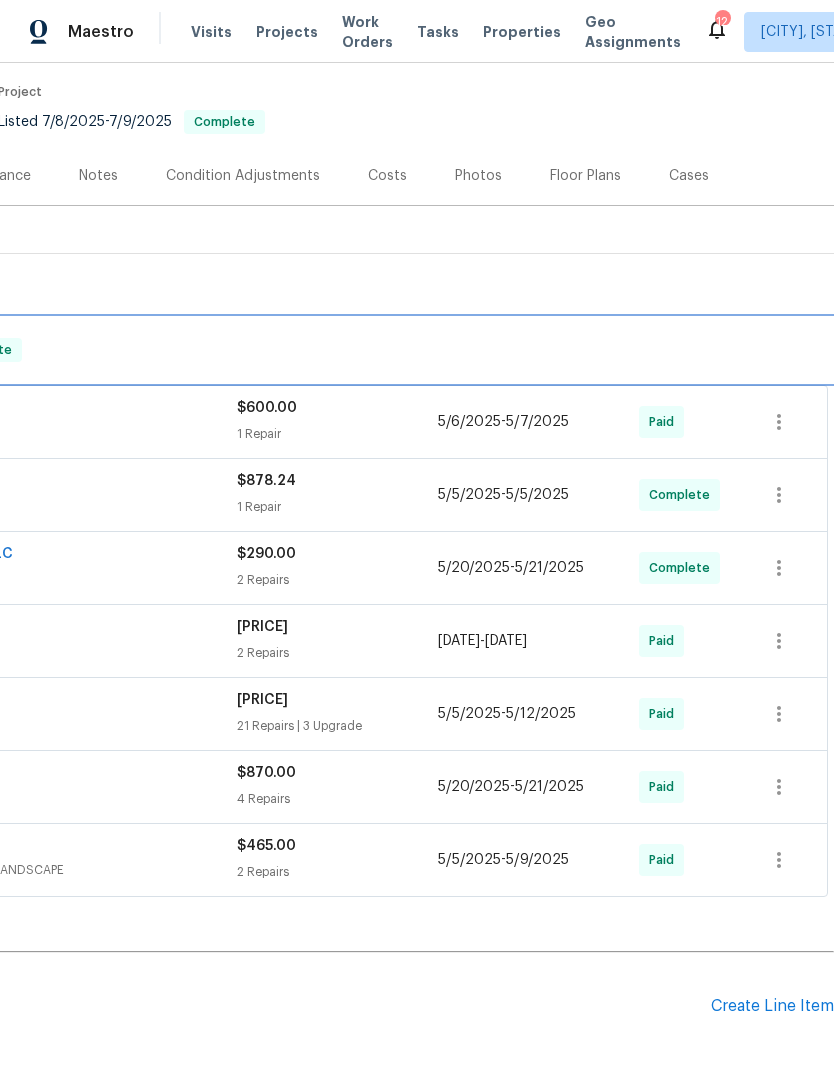 scroll, scrollTop: 178, scrollLeft: 296, axis: both 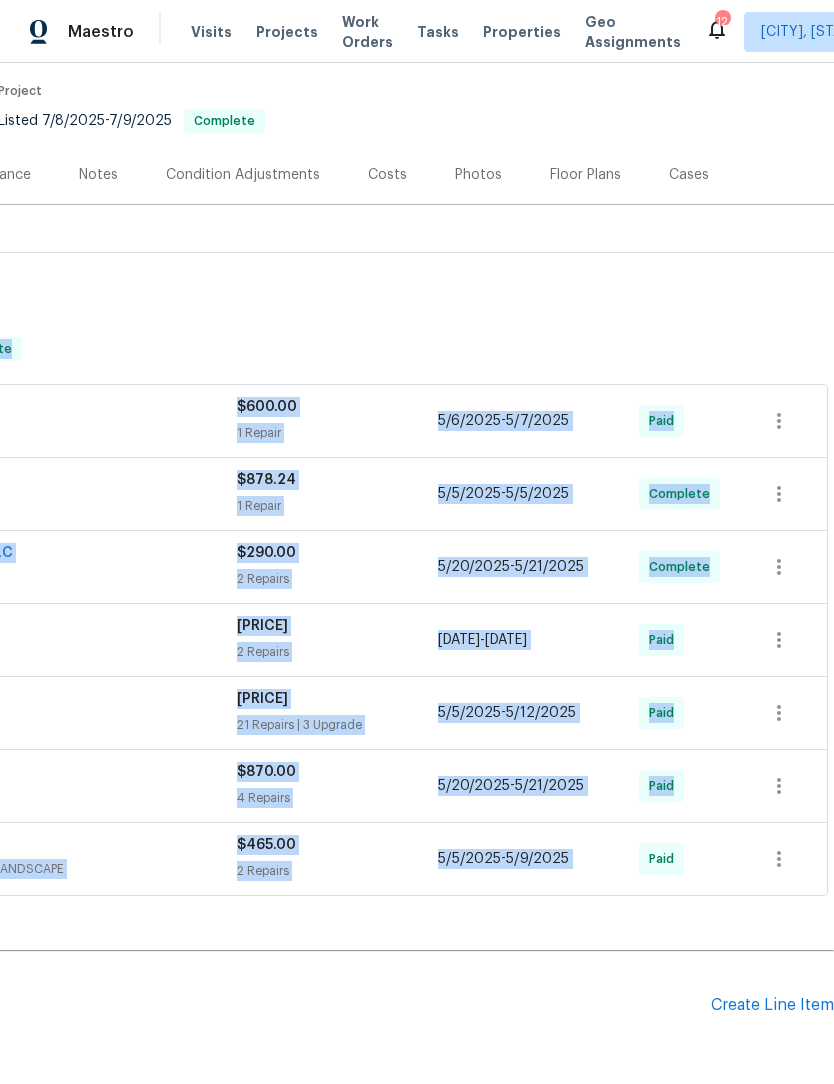 click on "Pending Line Items" at bounding box center [207, 1005] 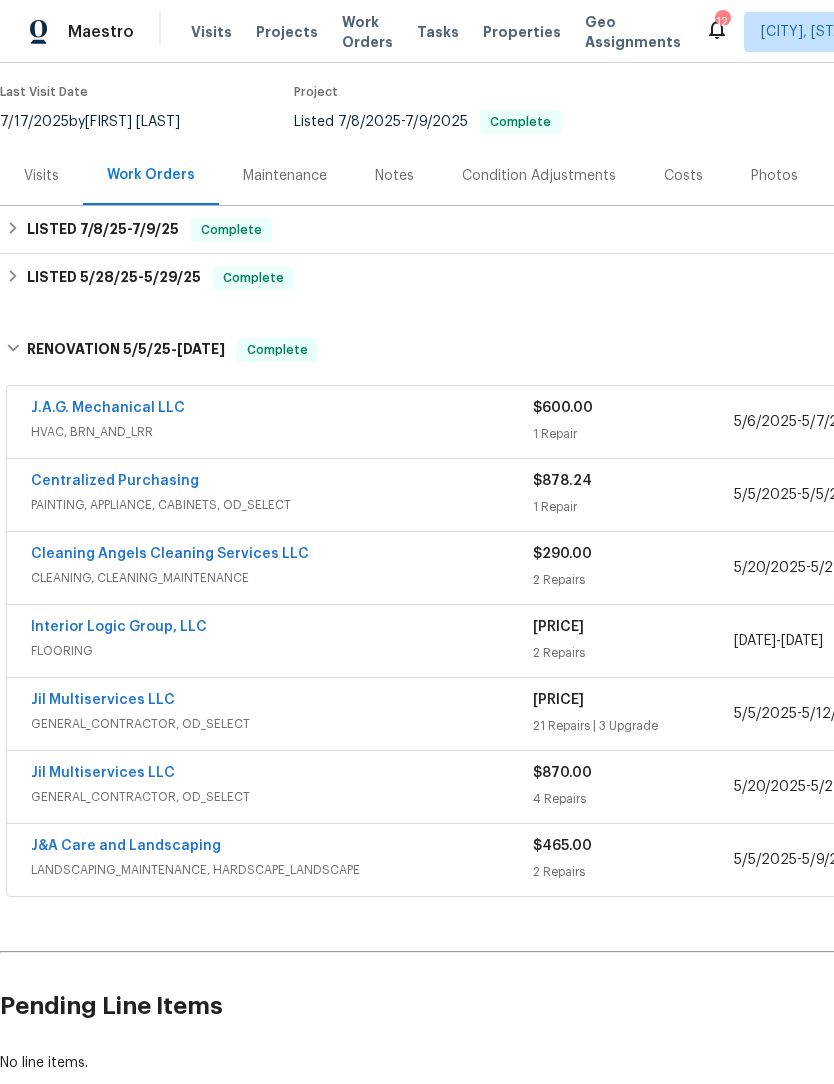scroll, scrollTop: 177, scrollLeft: 0, axis: vertical 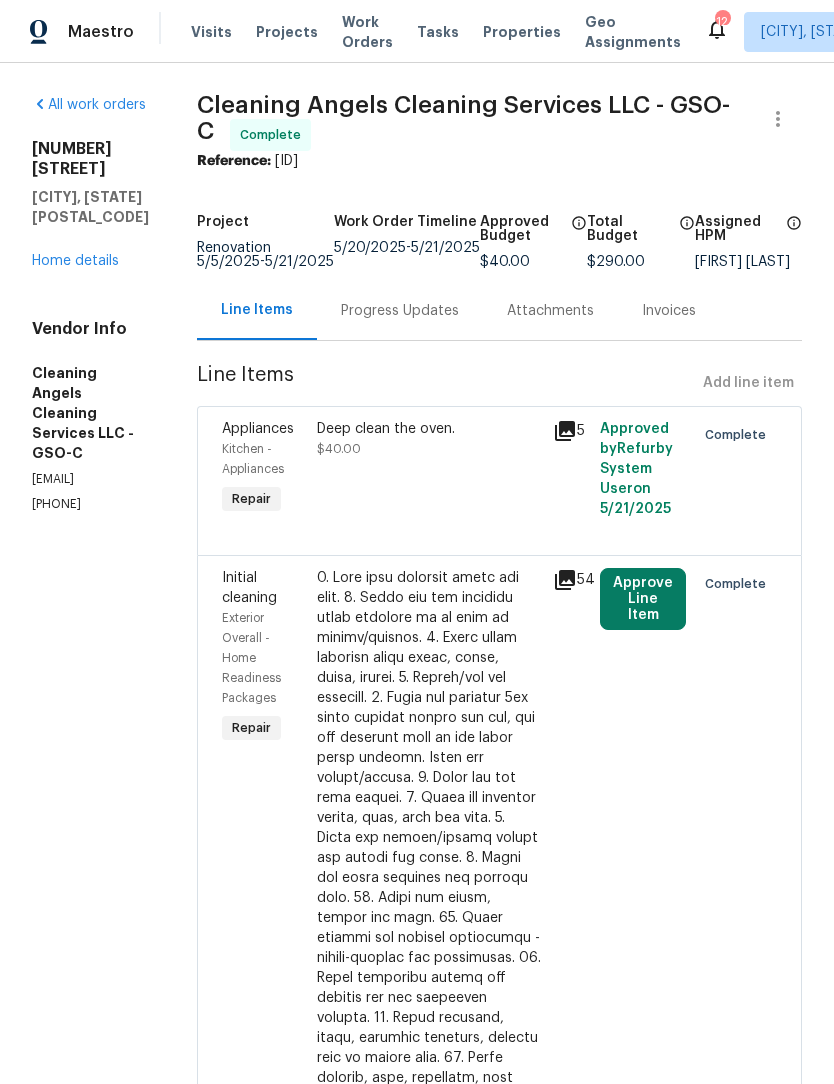 click on "Approve Line Item" at bounding box center (643, 599) 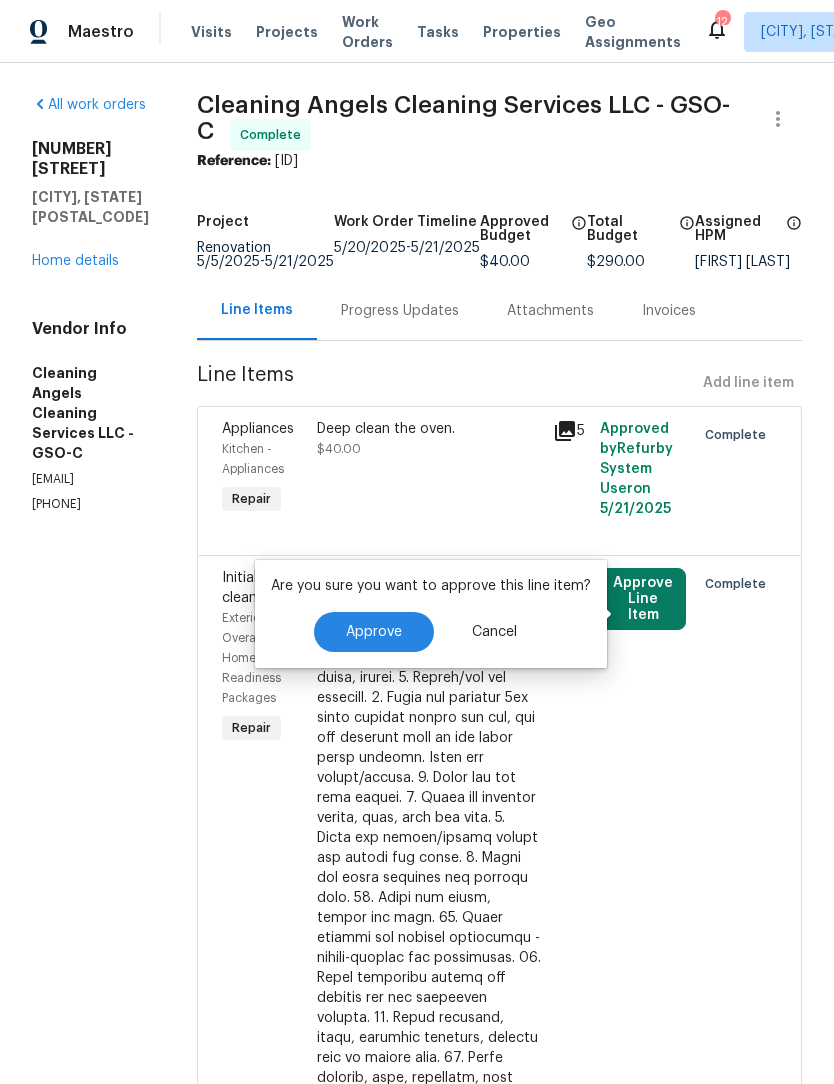 click on "Approve" at bounding box center [374, 632] 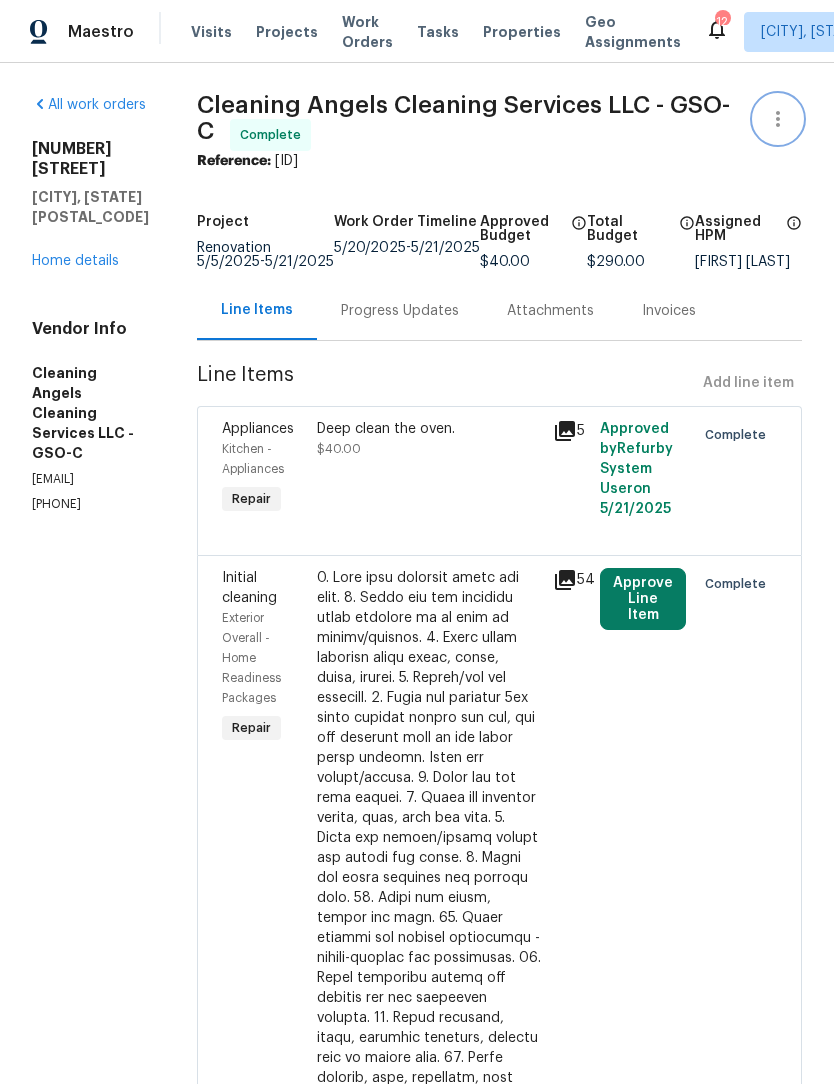 click at bounding box center [778, 119] 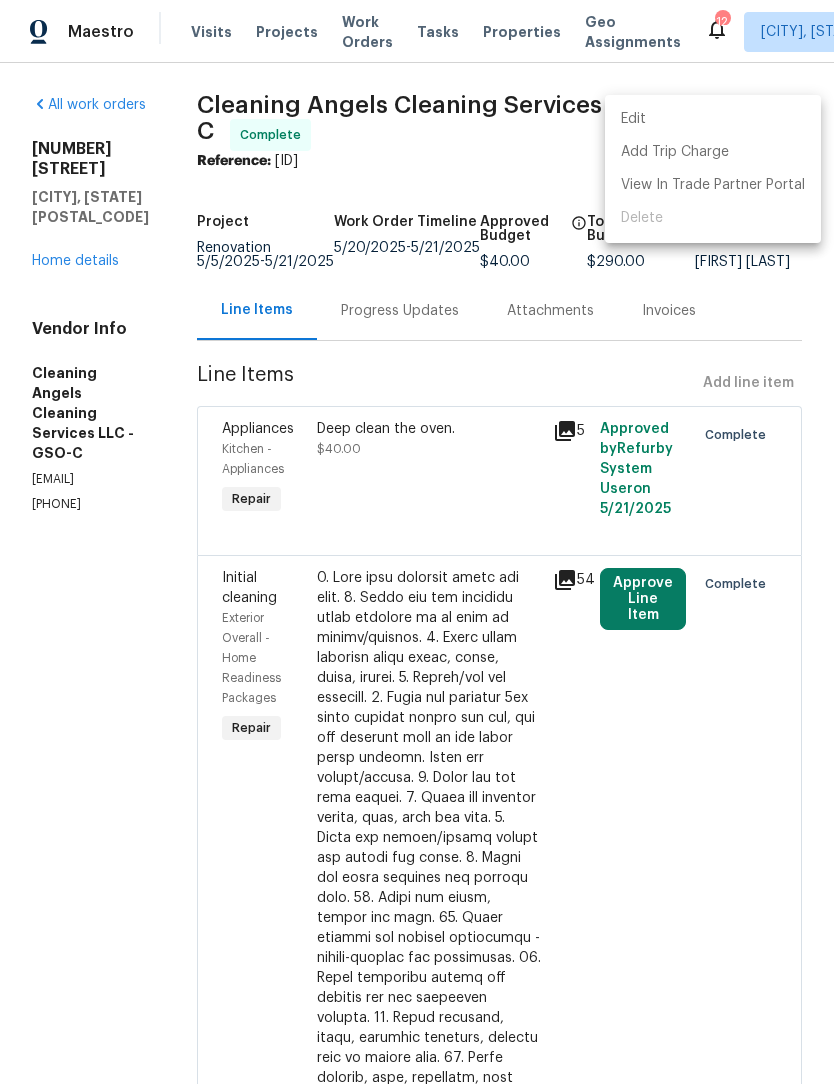 click at bounding box center [417, 542] 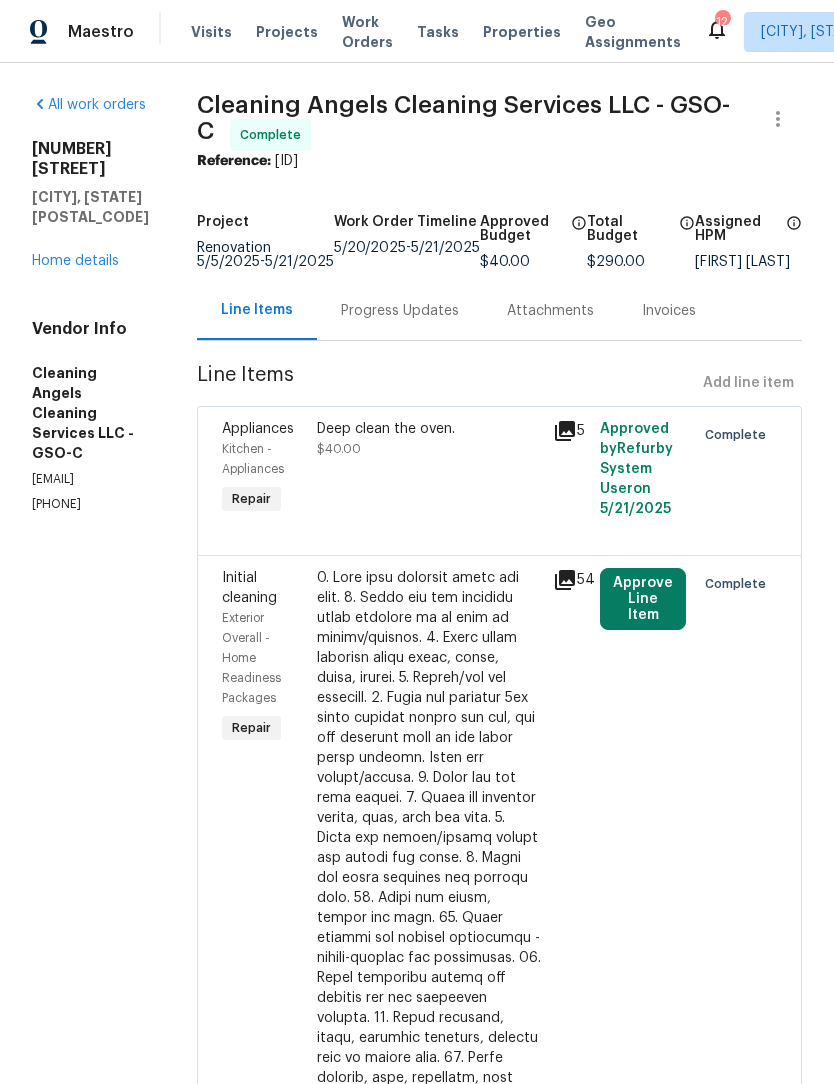 click on "Home details" at bounding box center [75, 261] 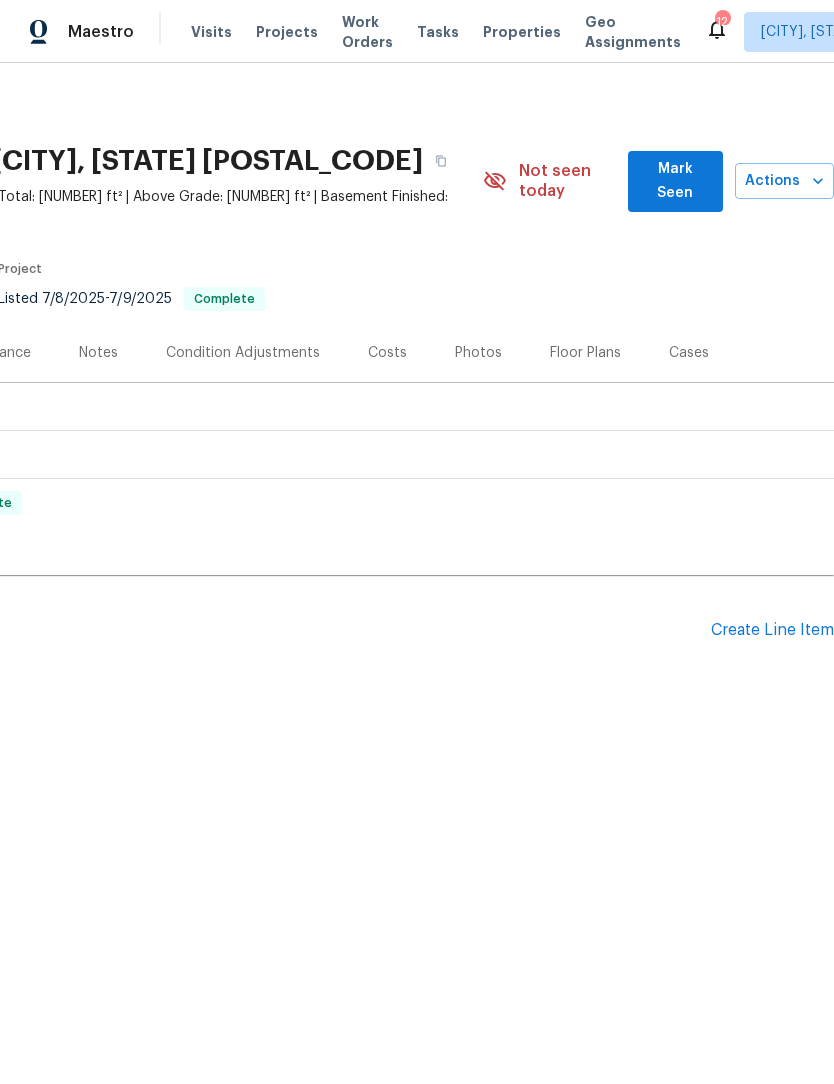 scroll, scrollTop: 0, scrollLeft: 296, axis: horizontal 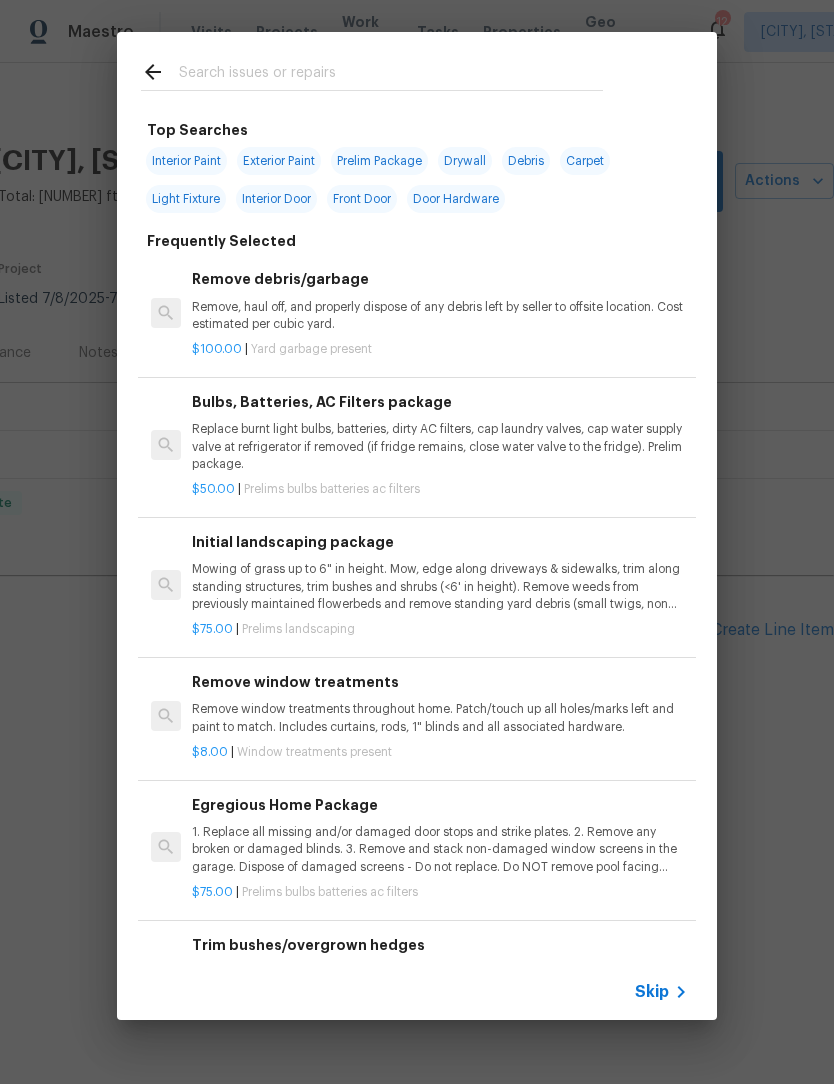 click at bounding box center [391, 75] 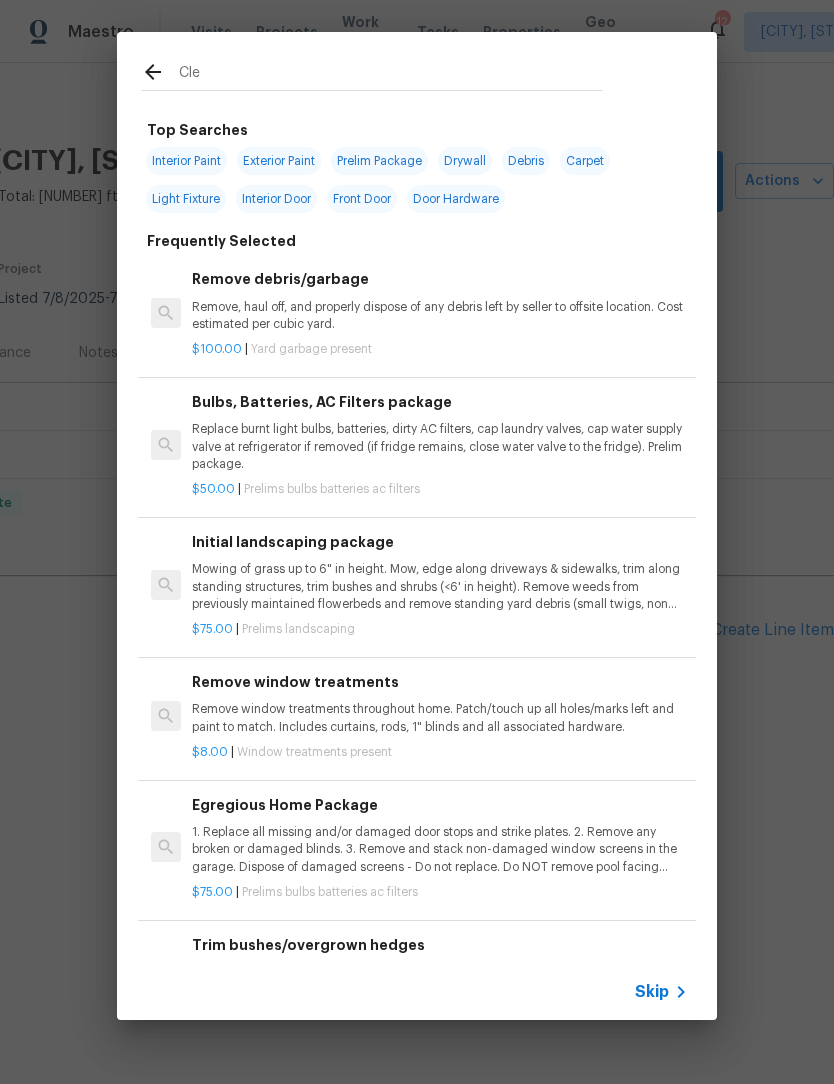 type on "Clea" 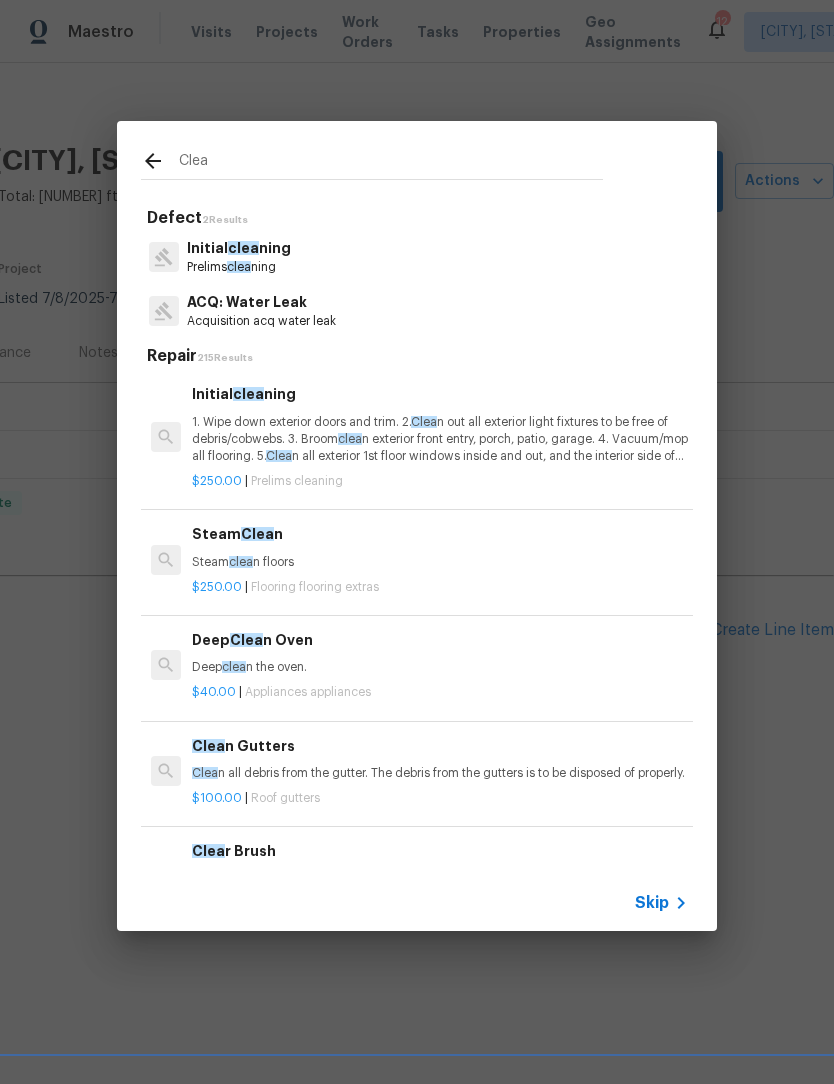 click on "Initial  clea ning" at bounding box center (239, 248) 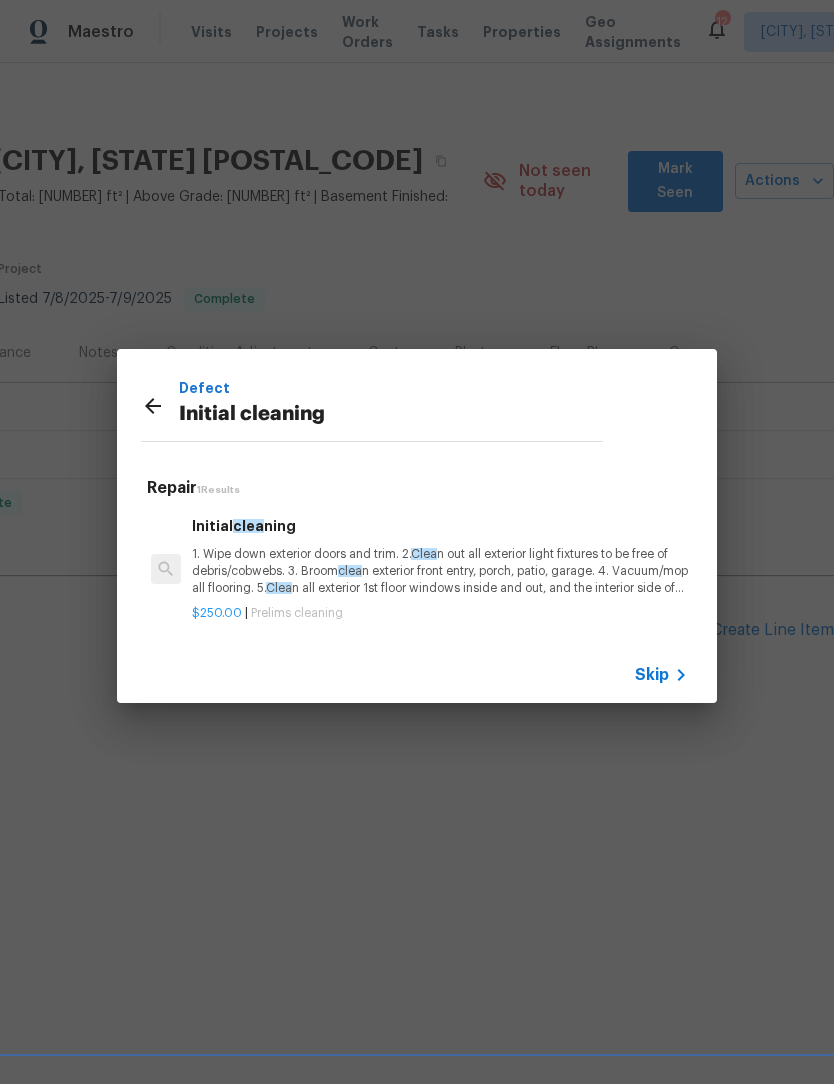click on "1. Wipe down exterior doors and trim. 2.  Clea n out all exterior light fixtures to be free of debris/cobwebs. 3. Broom  clea n exterior front entry, porch, patio, garage. 4. Vacuum/mop all flooring. 5.  Clea n all exterior 1st floor windows inside and out, and the interior side of all above grade windows.  Clea n all tracks/frames. 6.  Clea n all air vent grills. 7.  Clea n all interior window, base, sill and trim. 8.  Clea n all switch/outlet plates and remove any paint. 9.  Clea n all light fixtures and ceiling fans. 10.  Clea n all doors, frames and trim. 11.  Clea n kitchen and laundry appliances - inside-outside and underneath. 12.  Clea n cabinetry inside and outside and top including drawers. 13.  Clea n counters, sinks, plumbing fixtures, toilets seat to remain down. 14.  Clea n showers, tubs, surrounds, wall tile free of grime and soap scum. 15.  Clea n window coverings if left in place. 16.  Clea n baseboards. 17.  Clea" at bounding box center (440, 571) 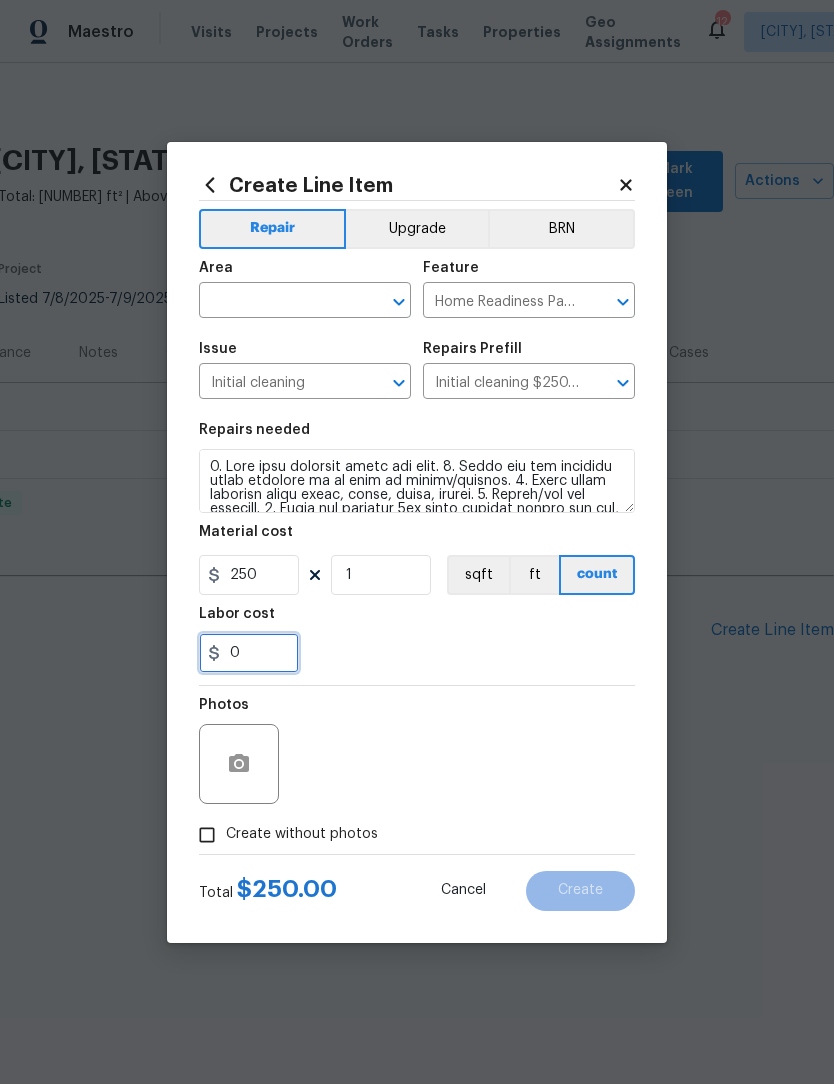 click on "0" at bounding box center [249, 653] 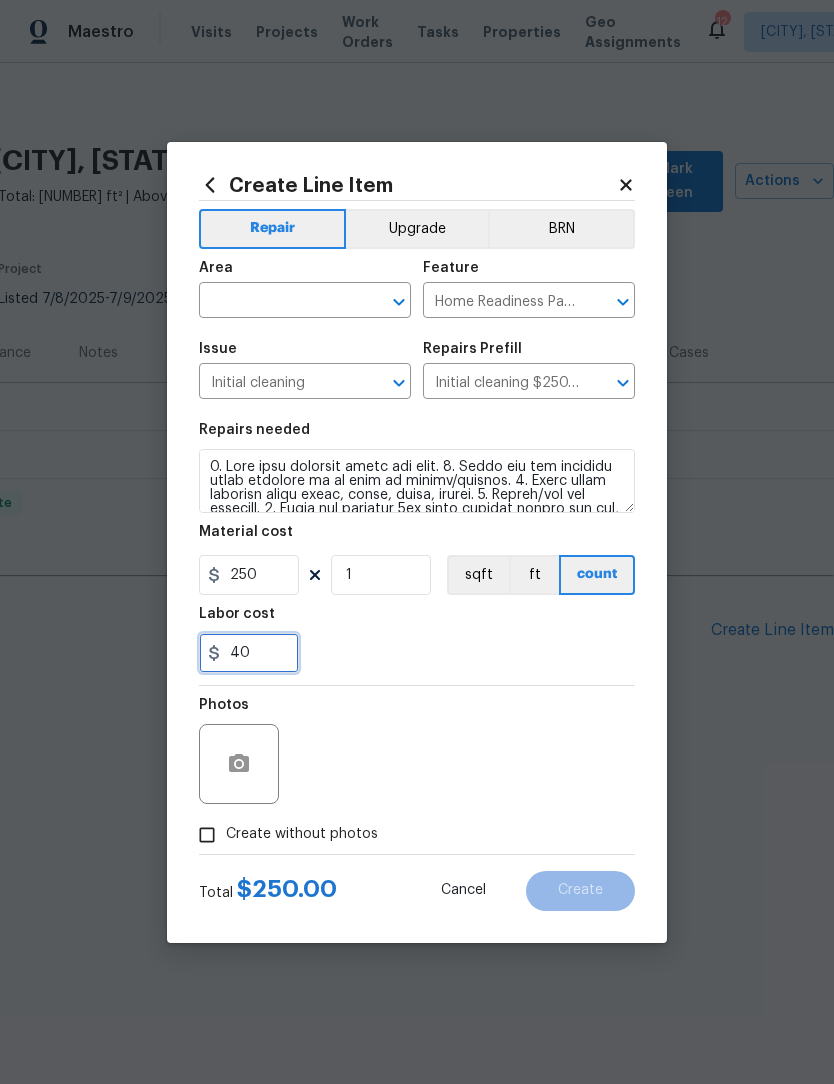type on "40" 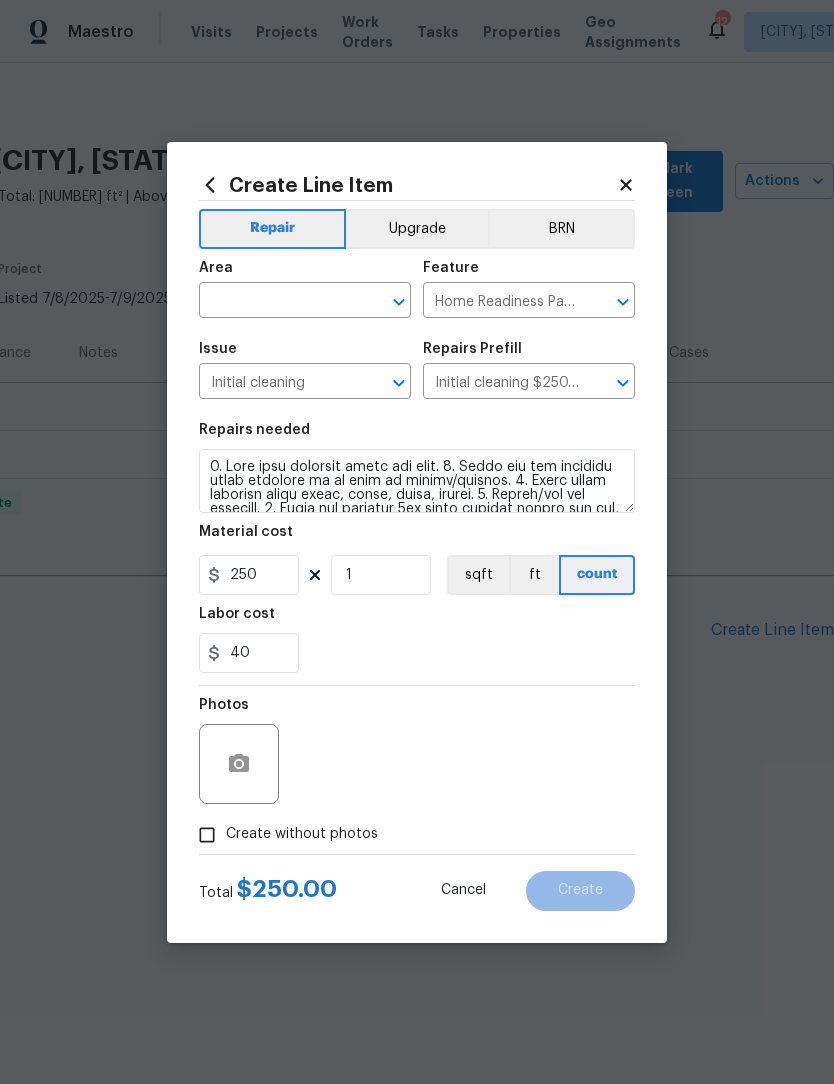 click at bounding box center (277, 302) 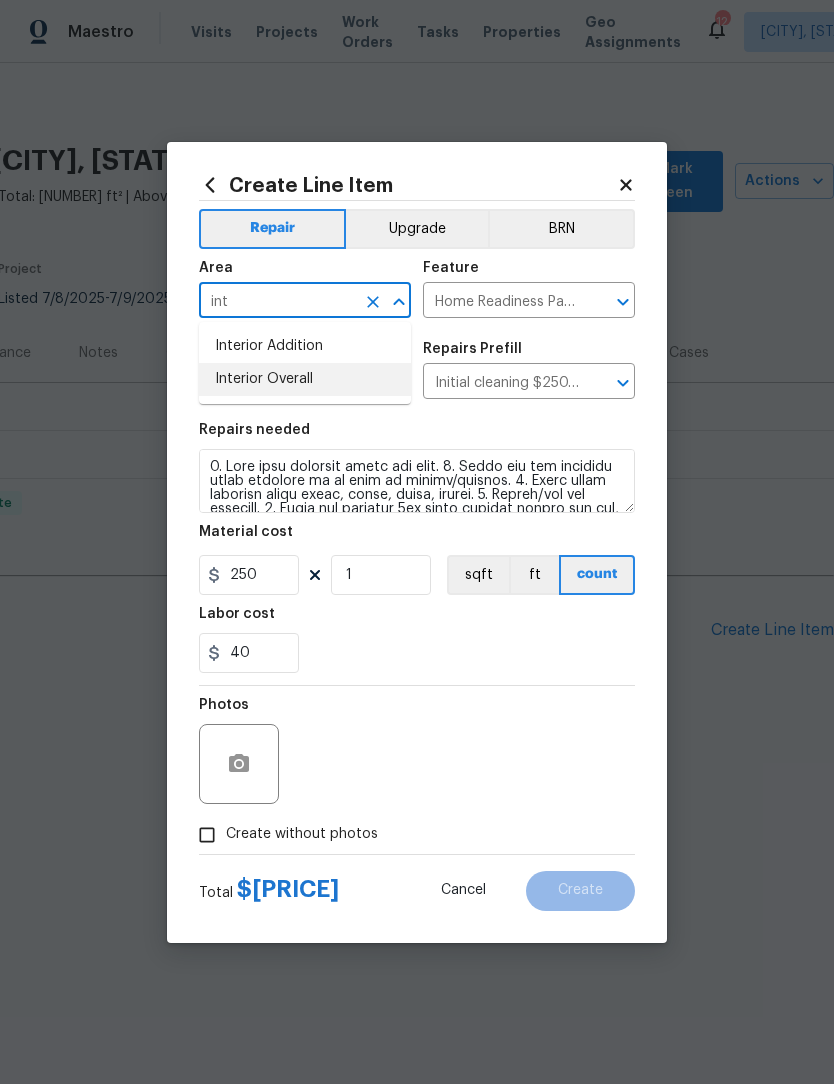 click on "Interior Overall" at bounding box center (305, 379) 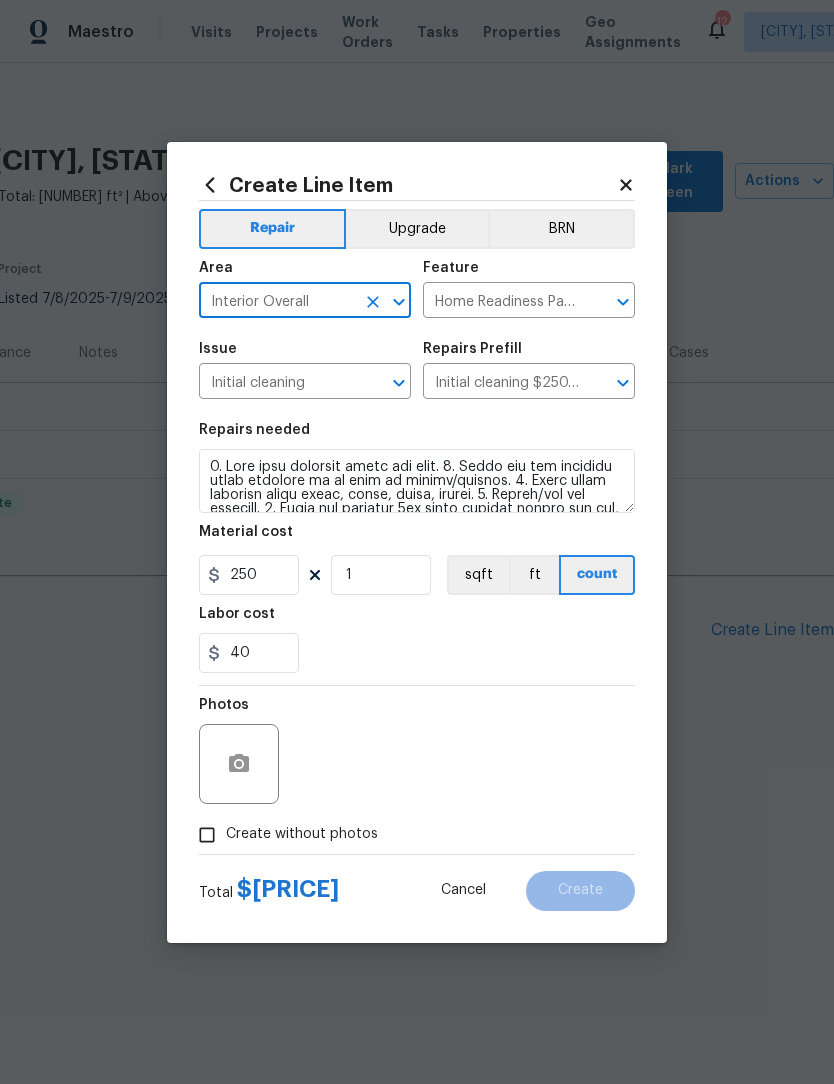 click on "Create without photos" at bounding box center (207, 835) 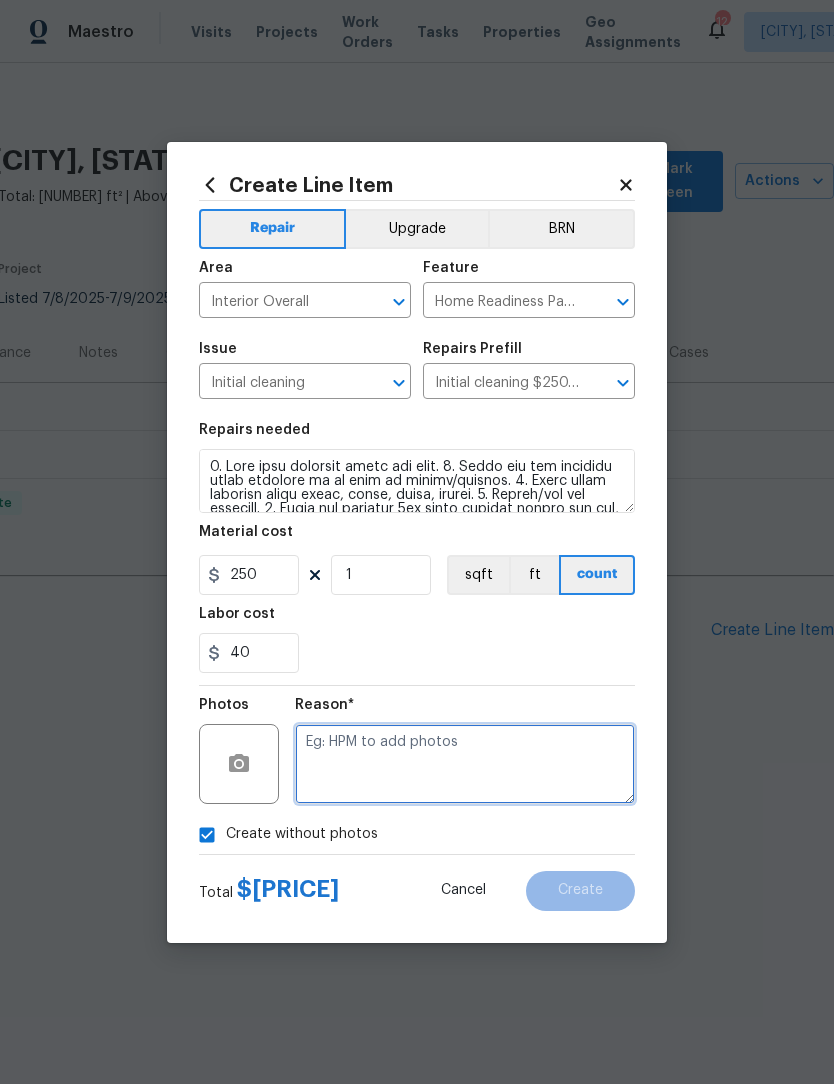 click at bounding box center (465, 764) 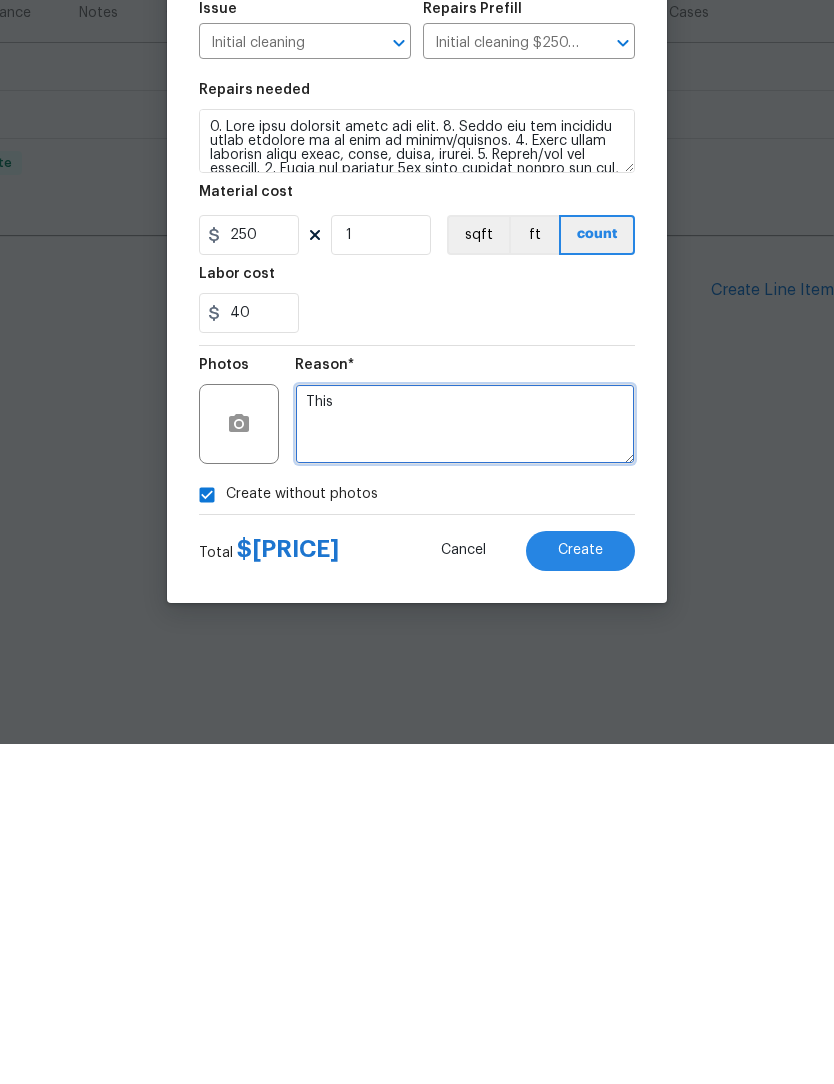 scroll, scrollTop: 0, scrollLeft: 0, axis: both 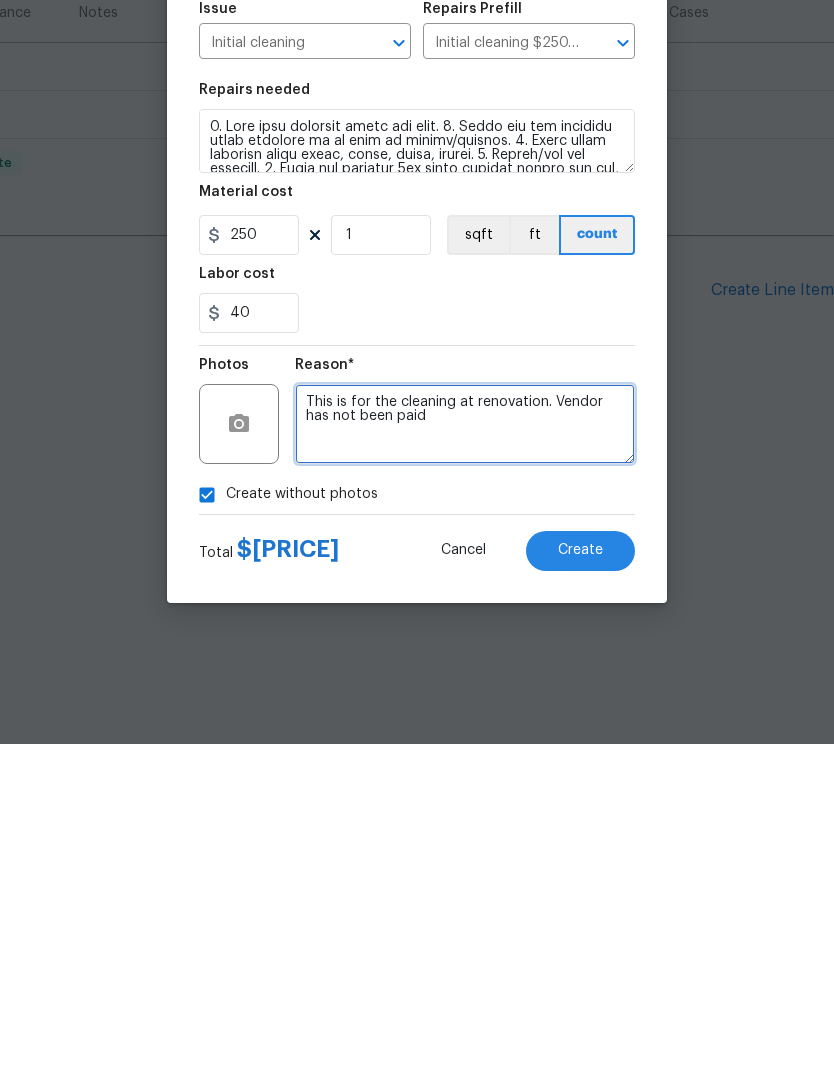 type on "This is for the cleaning at renovation. Vendor has not been paid" 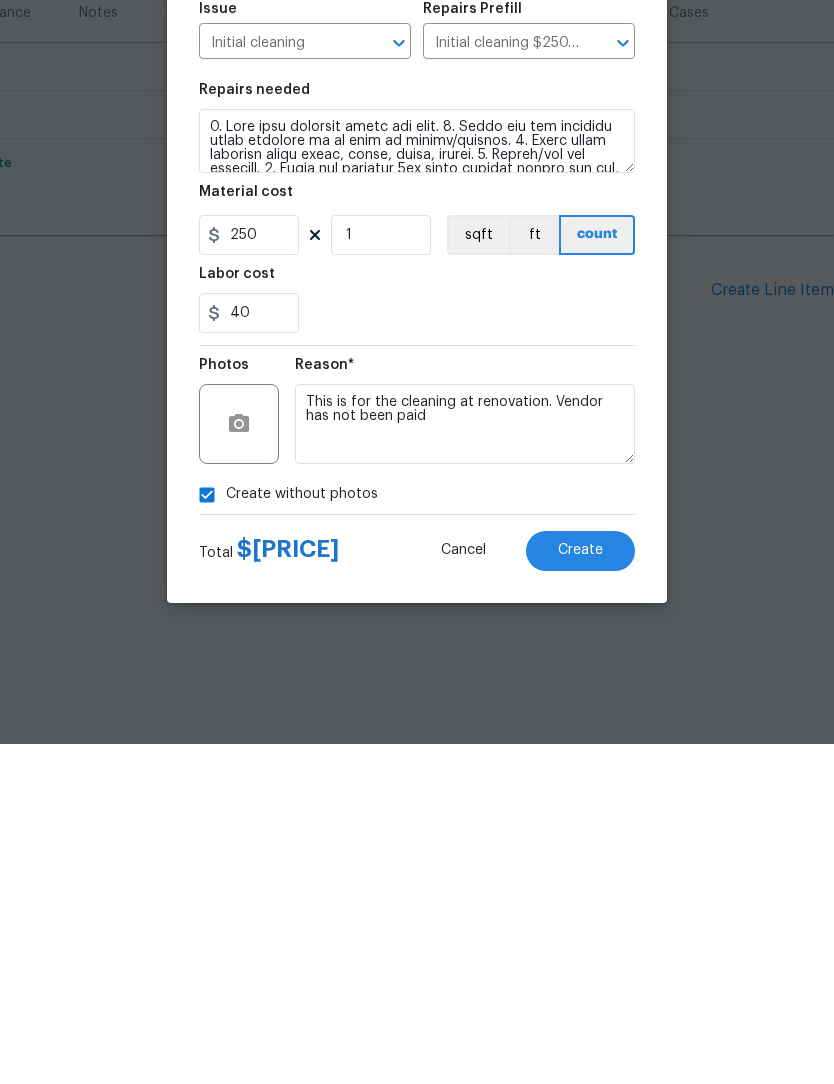 click on "Create" at bounding box center [580, 891] 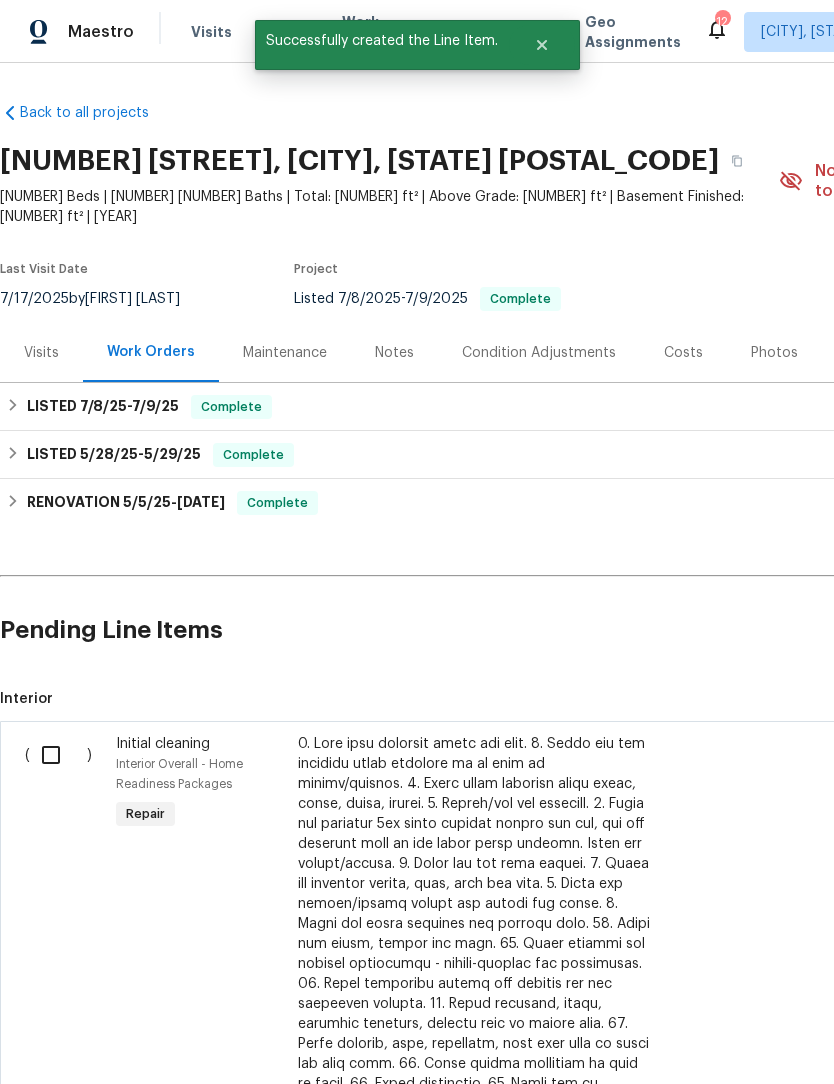 scroll, scrollTop: 0, scrollLeft: 0, axis: both 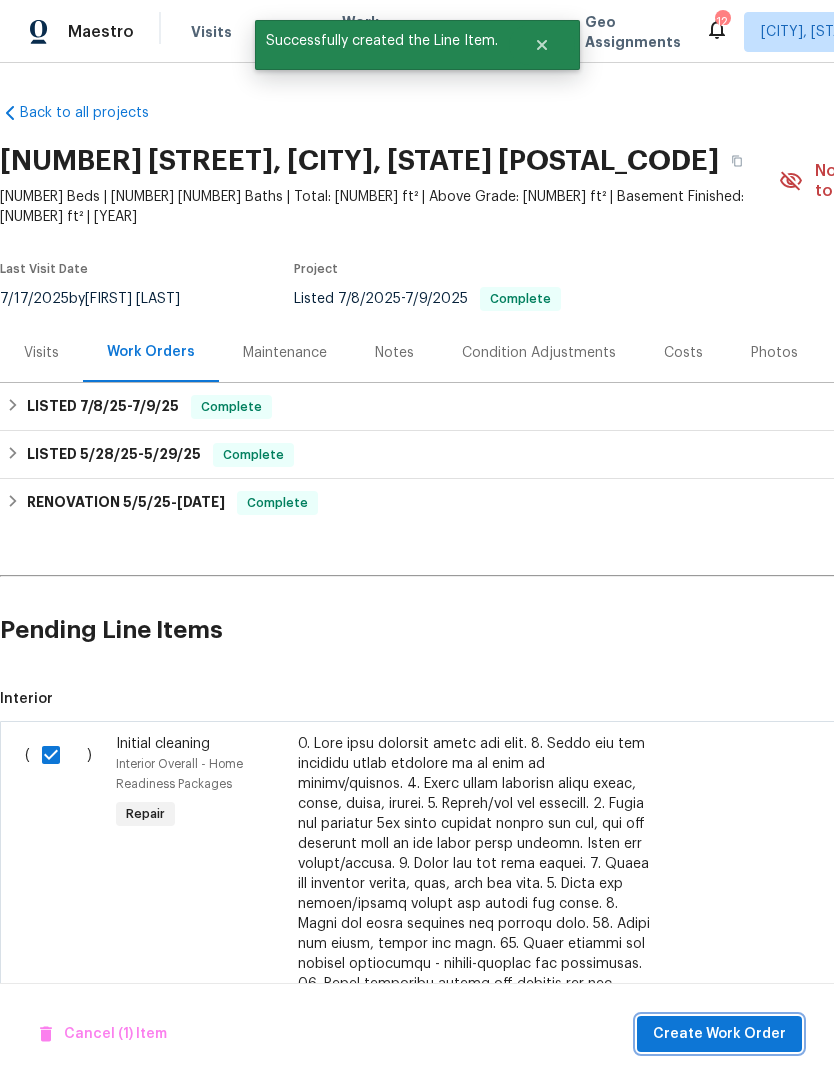 click on "Create Work Order" at bounding box center (719, 1034) 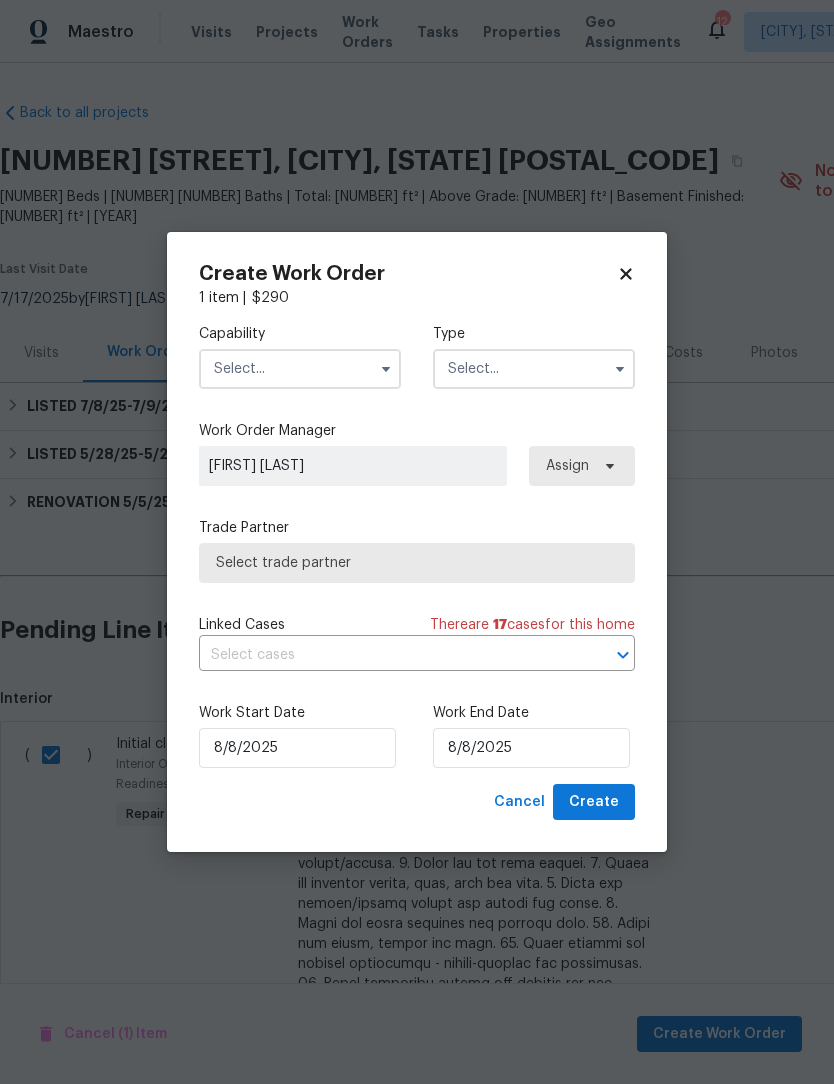 click at bounding box center [300, 369] 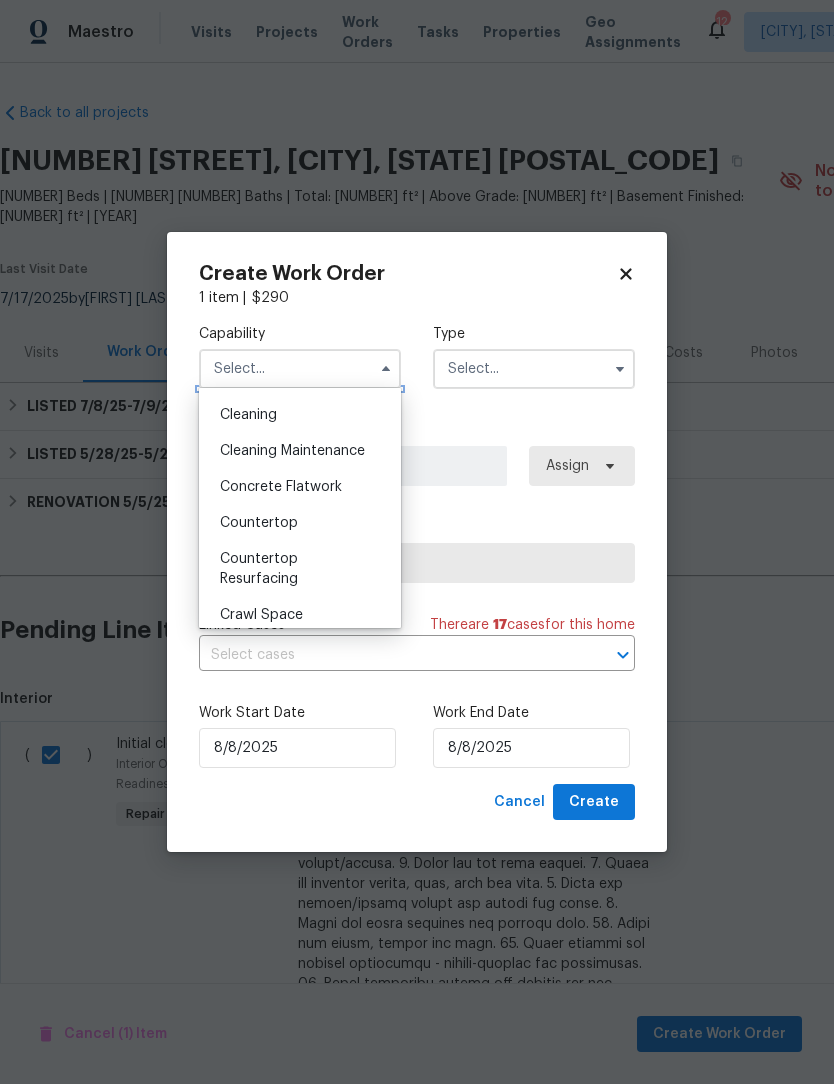 scroll, scrollTop: 285, scrollLeft: 0, axis: vertical 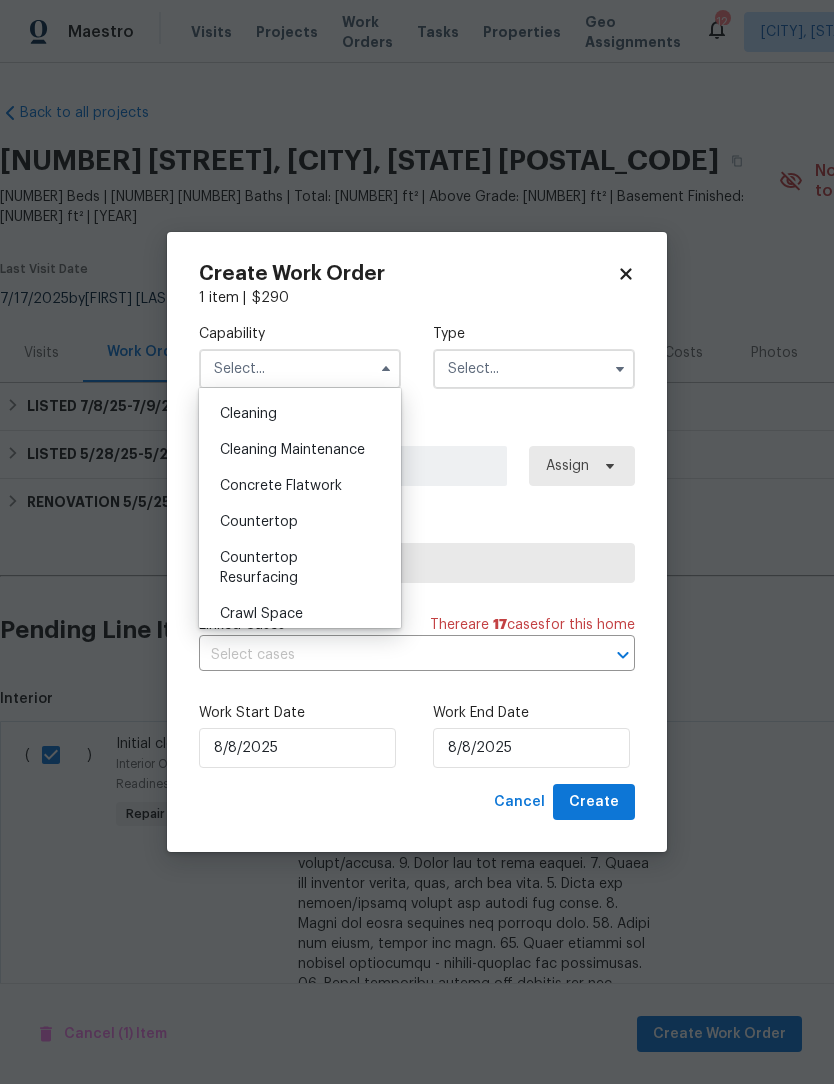 click on "Cleaning Maintenance" at bounding box center [292, 450] 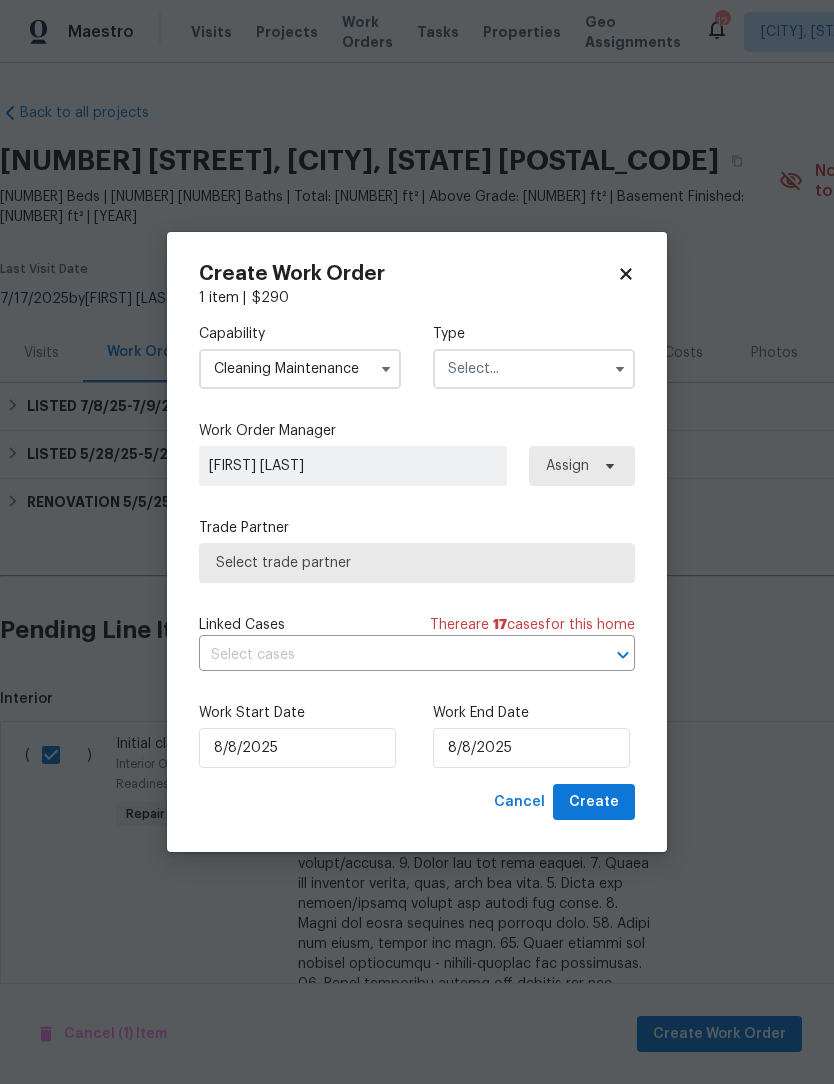 click at bounding box center (534, 369) 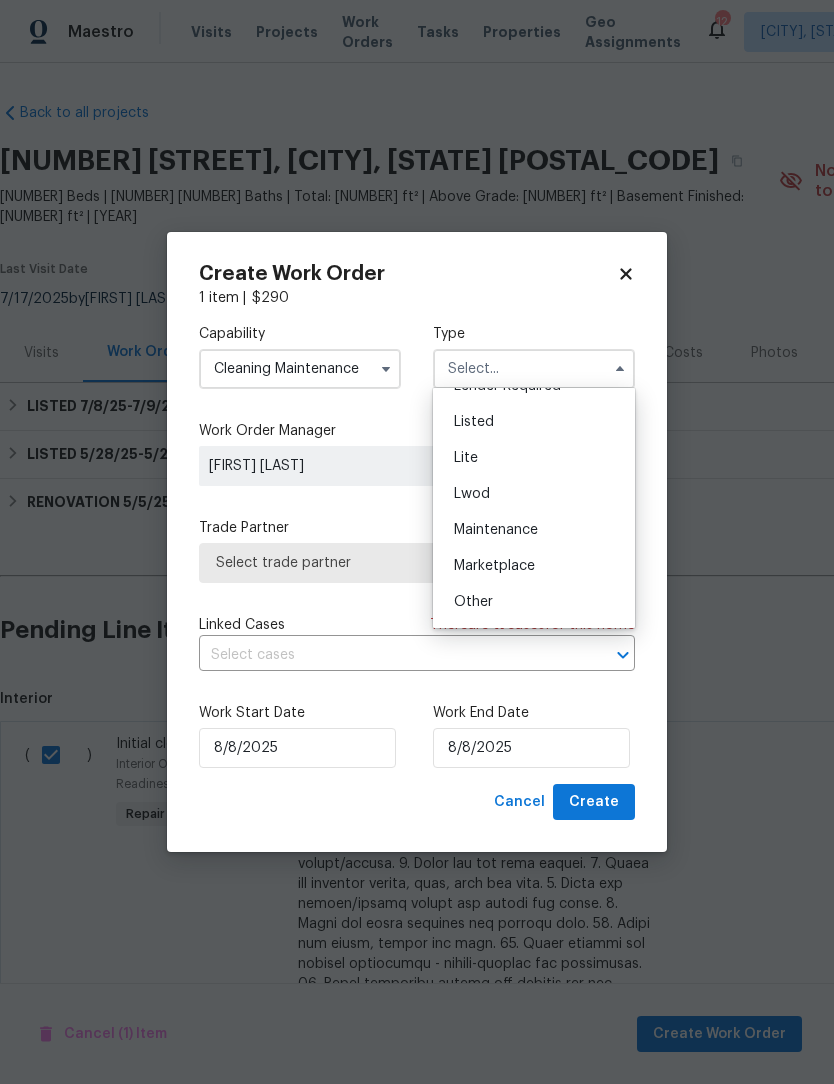scroll, scrollTop: 200, scrollLeft: 0, axis: vertical 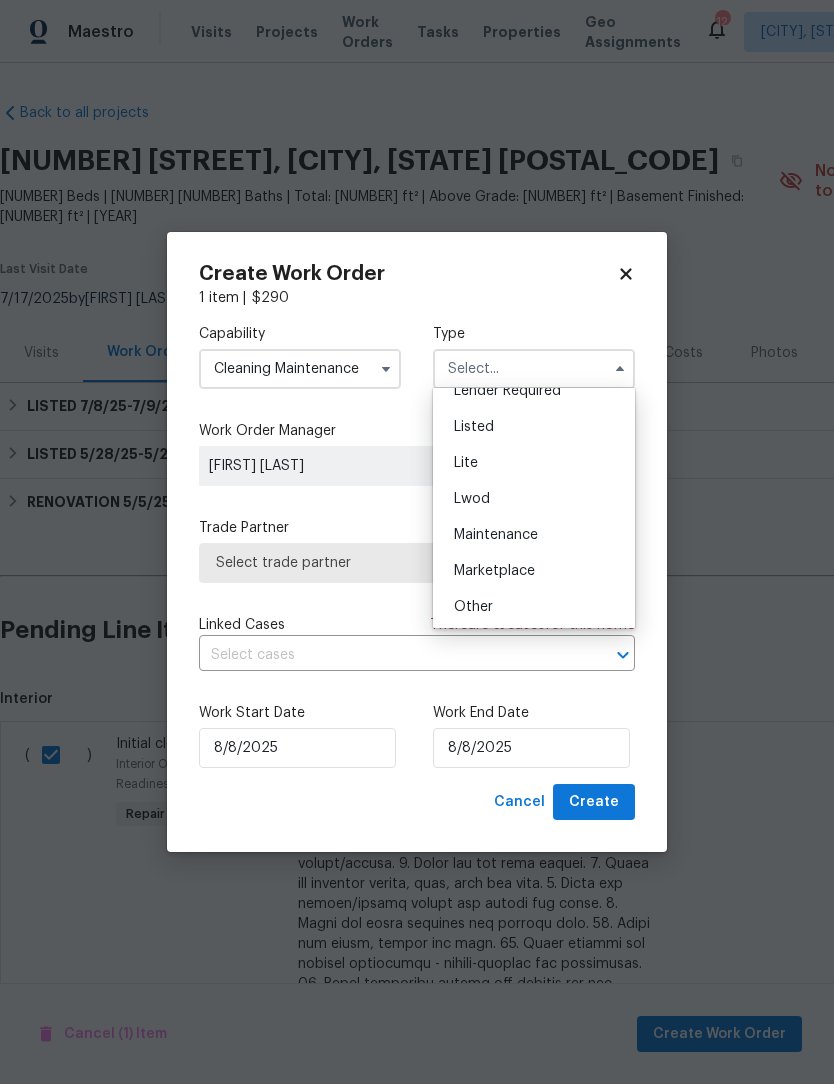 click on "Listed" at bounding box center (474, 427) 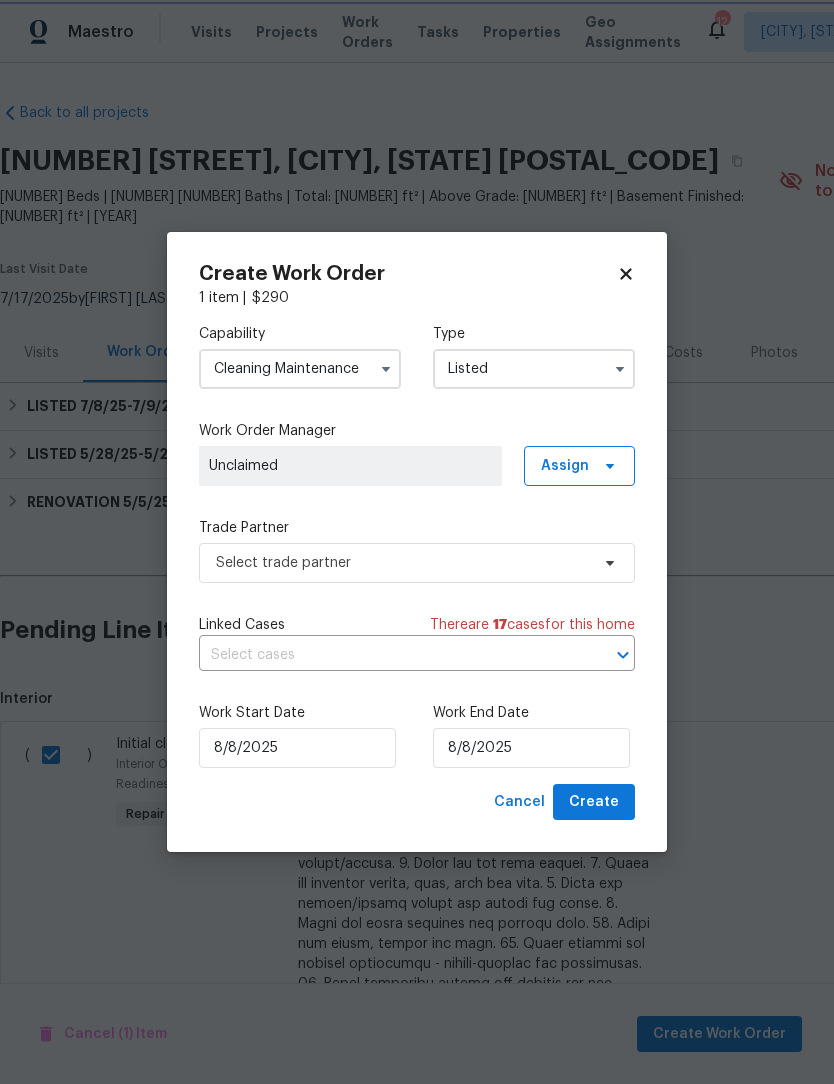scroll, scrollTop: 0, scrollLeft: 0, axis: both 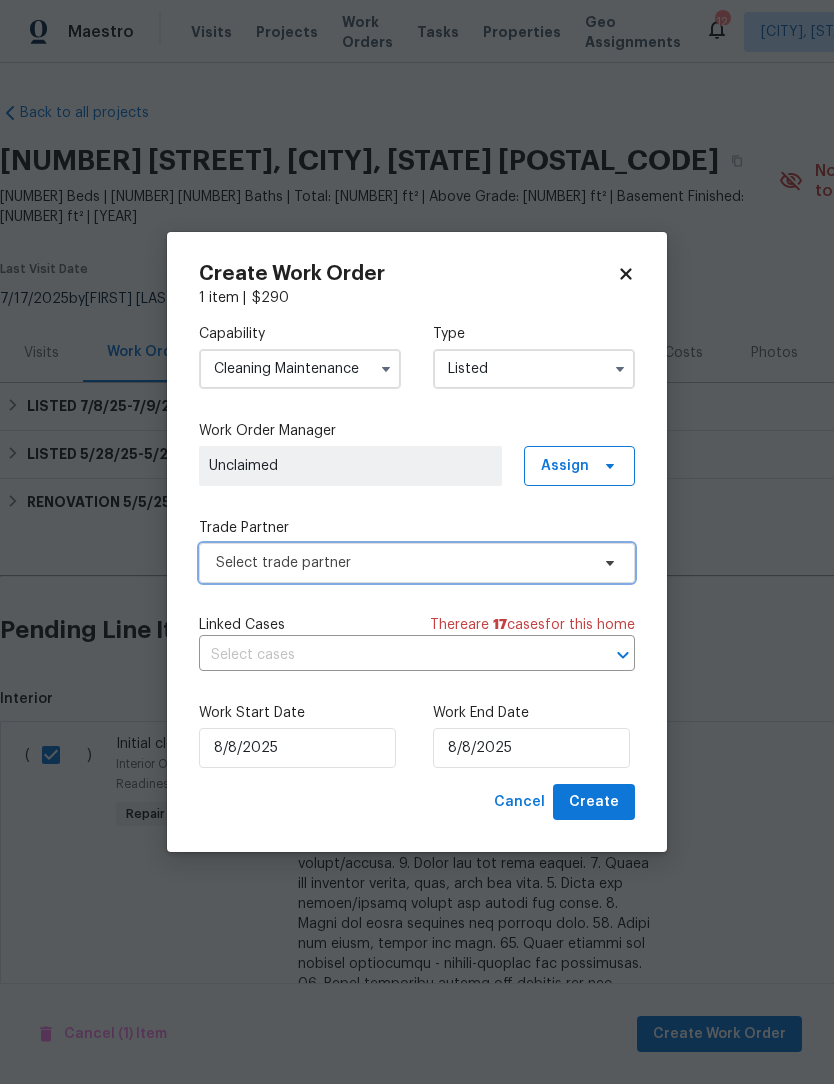 click on "Select trade partner" at bounding box center (402, 563) 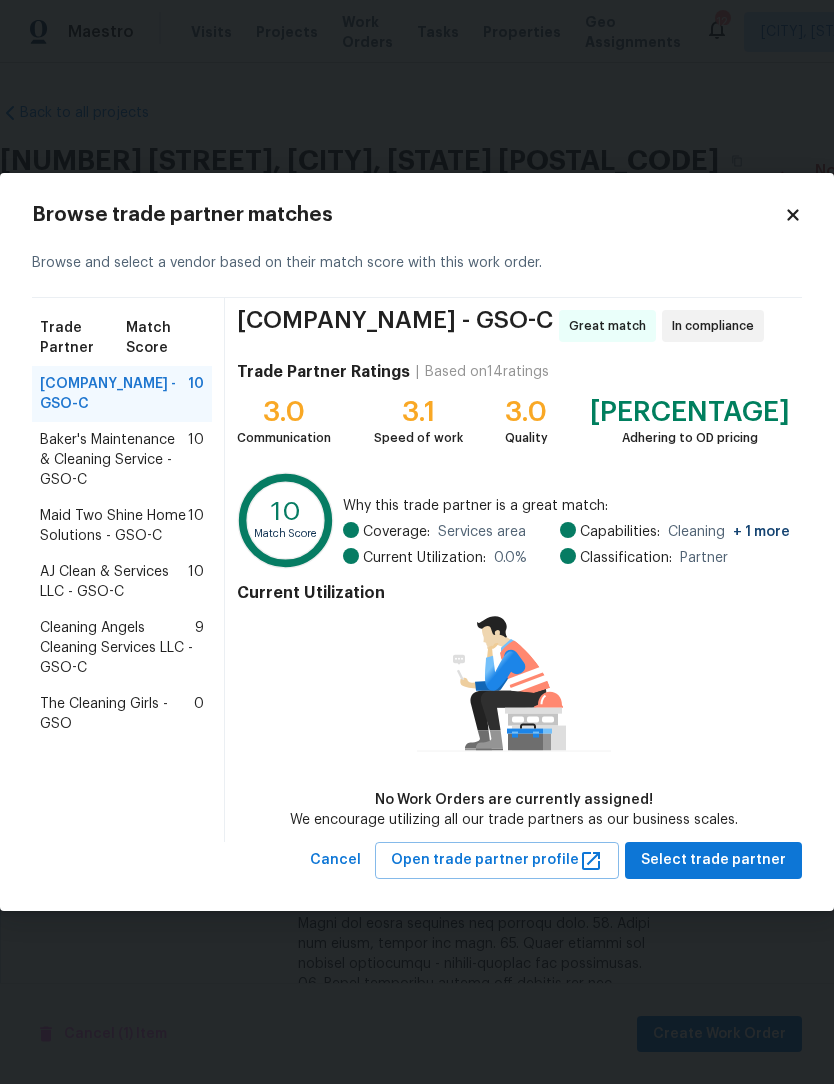 click on "Cleaning Angels Cleaning Services LLC - GSO-C" at bounding box center [117, 648] 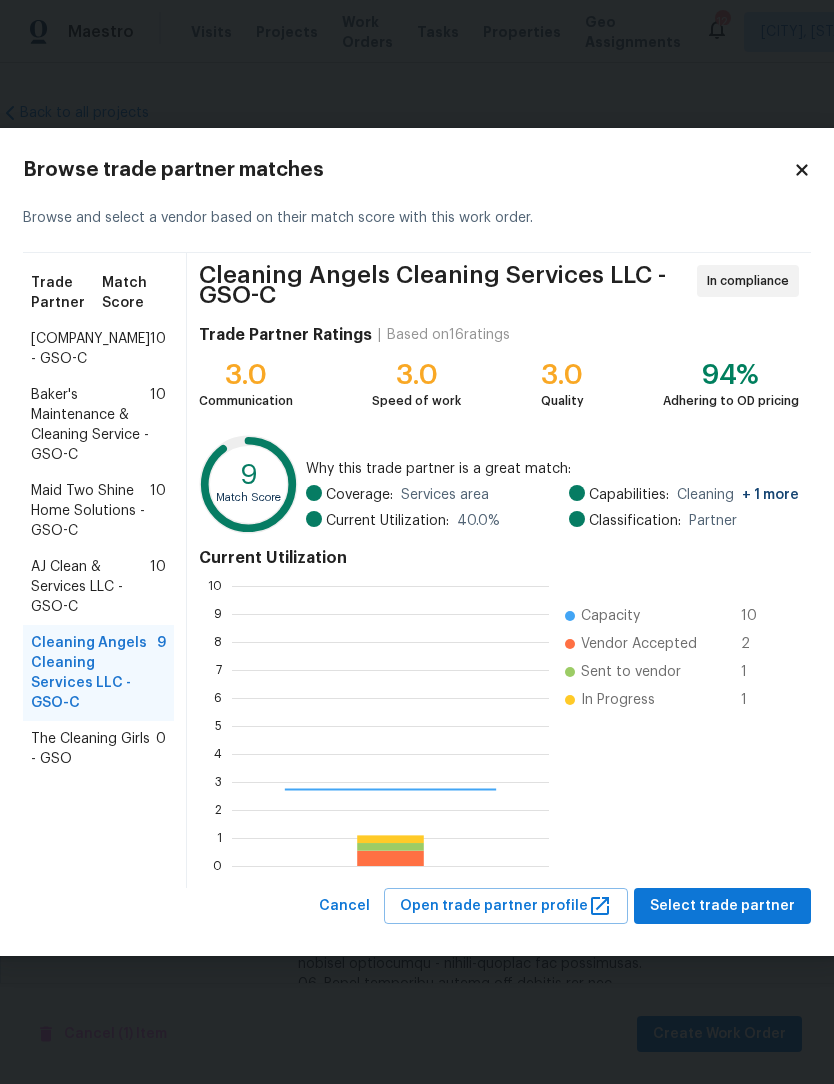 scroll, scrollTop: 2, scrollLeft: 2, axis: both 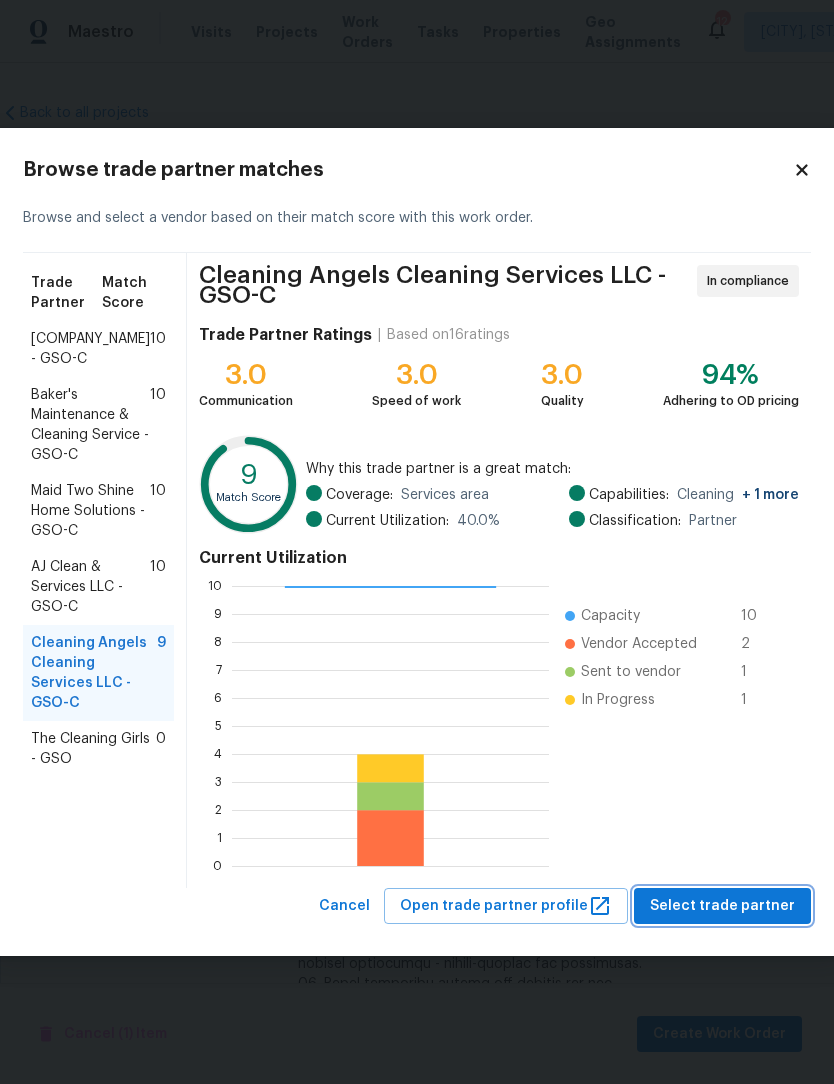 click on "Select trade partner" at bounding box center [722, 906] 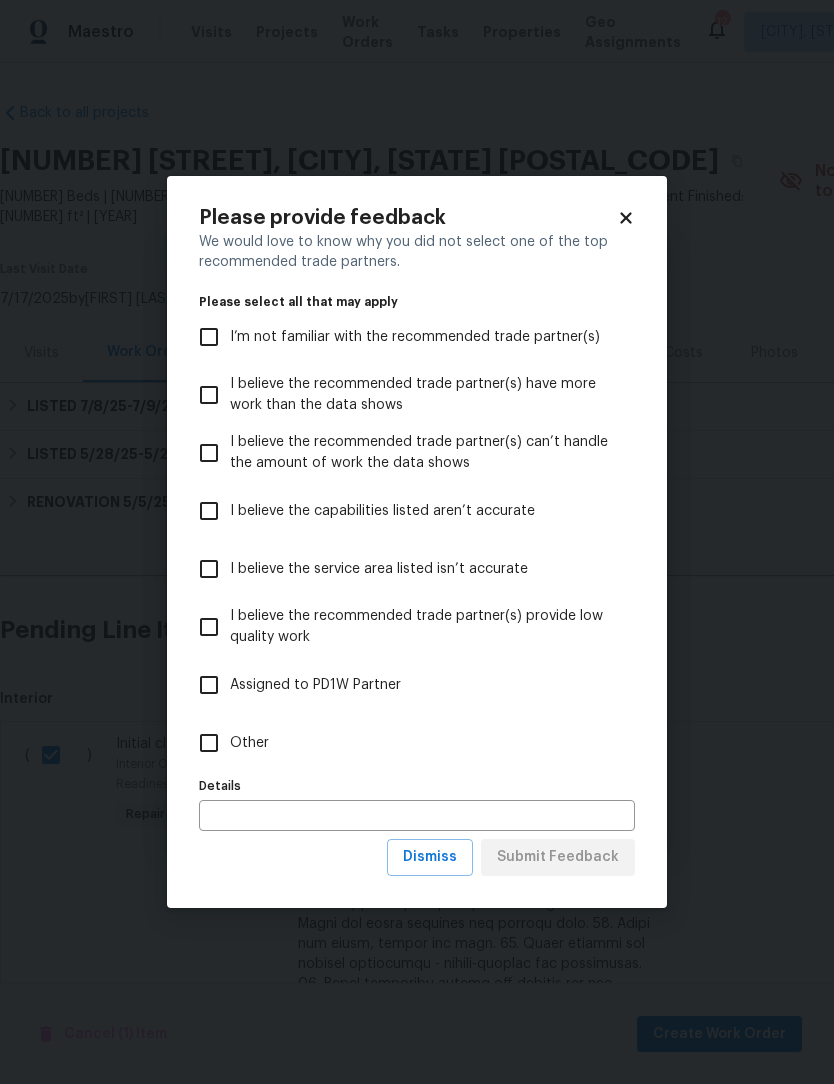 click on "Other" at bounding box center [209, 743] 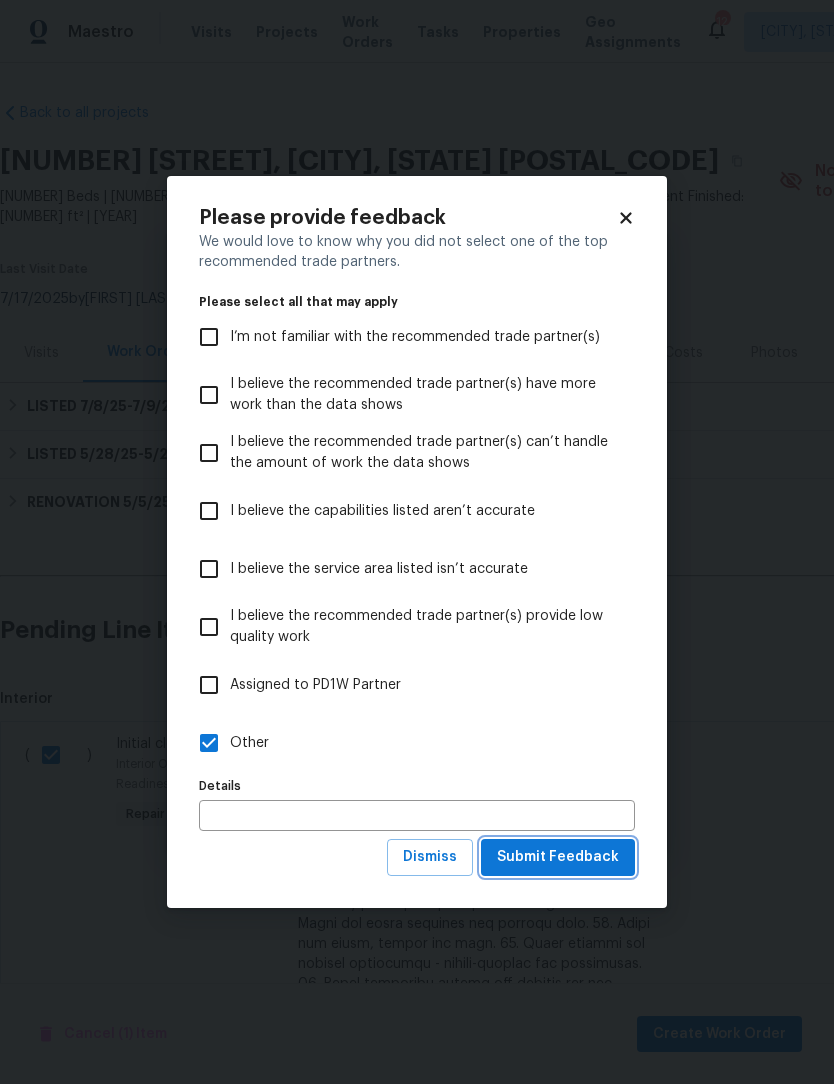 click on "Submit Feedback" at bounding box center (558, 857) 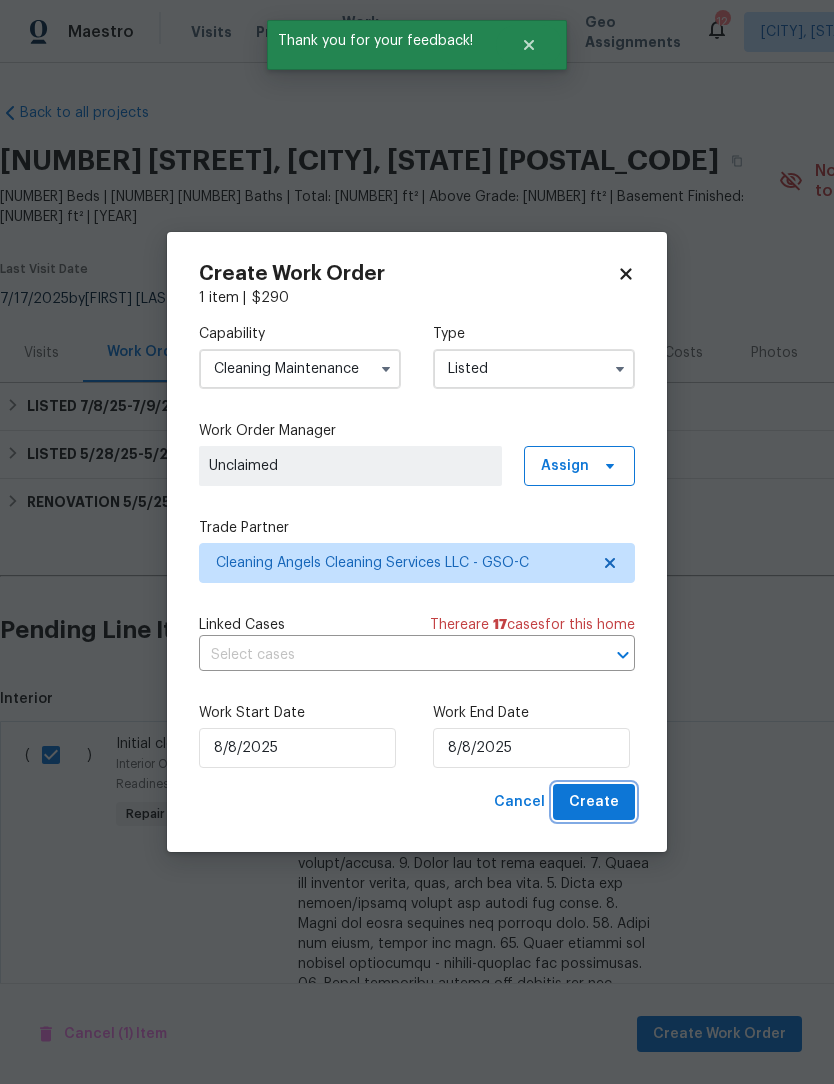 click on "Create" at bounding box center (594, 802) 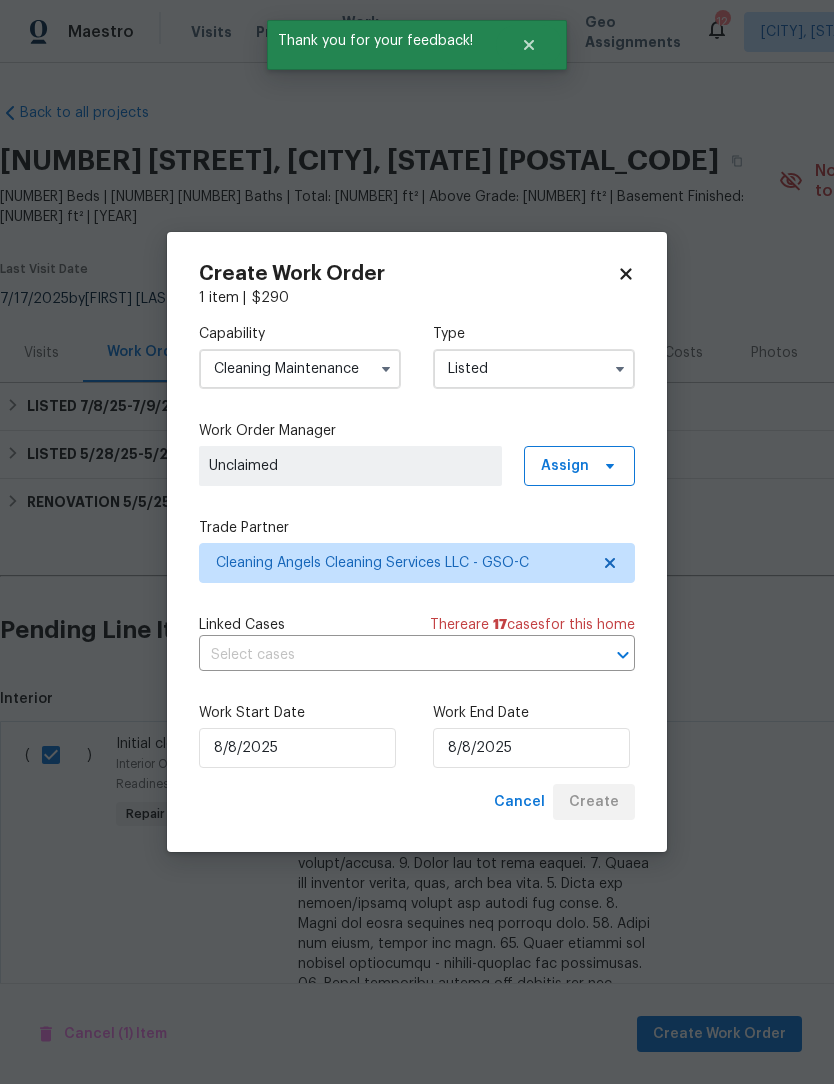 checkbox on "false" 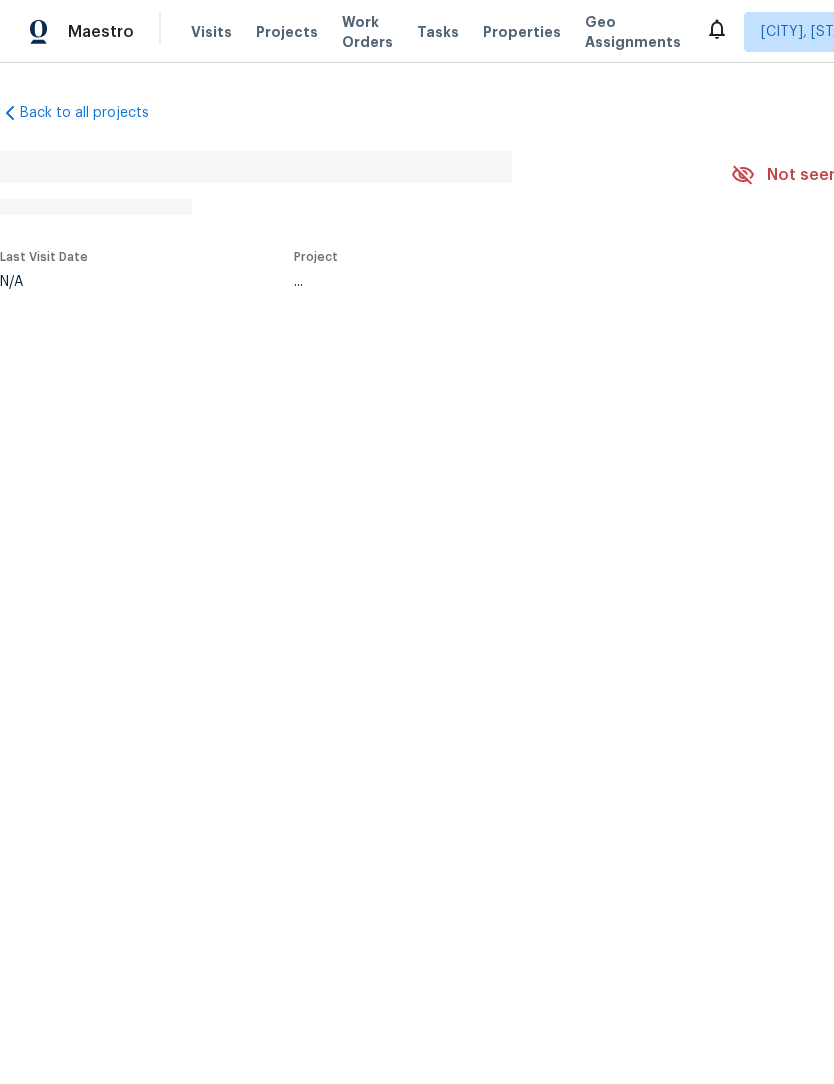scroll, scrollTop: 1, scrollLeft: 0, axis: vertical 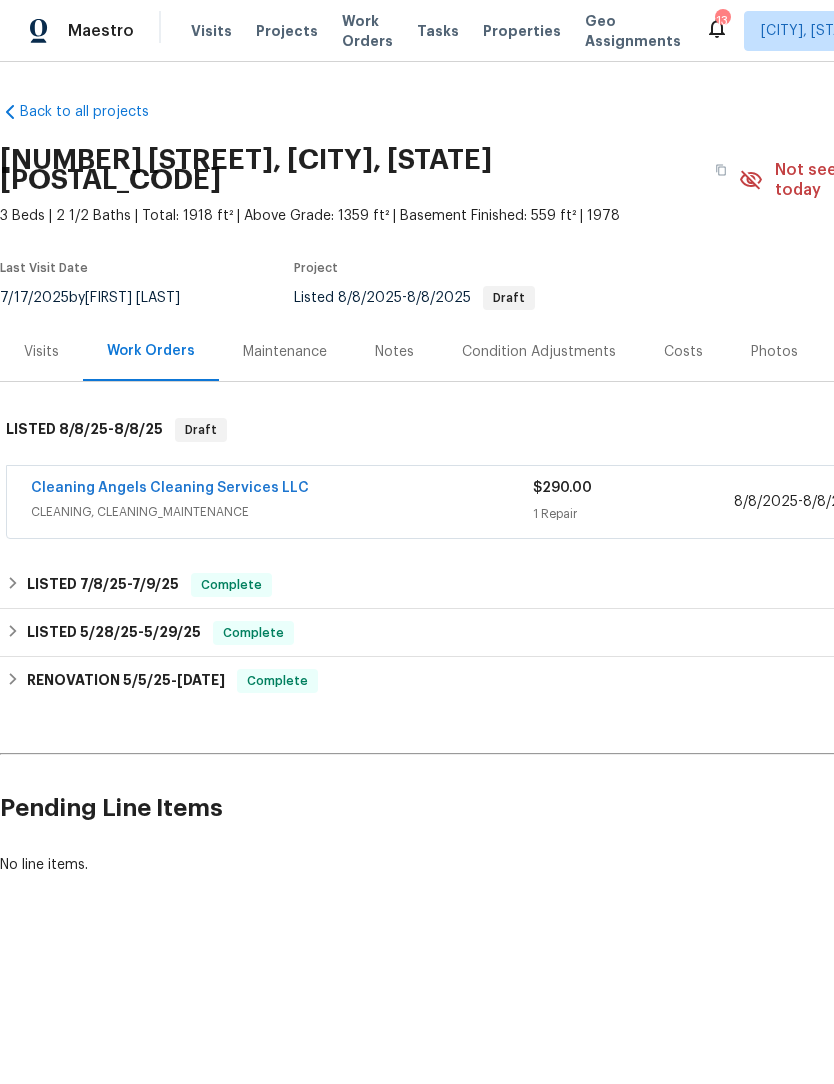 click on "Cleaning Angels Cleaning Services LLC" at bounding box center [170, 489] 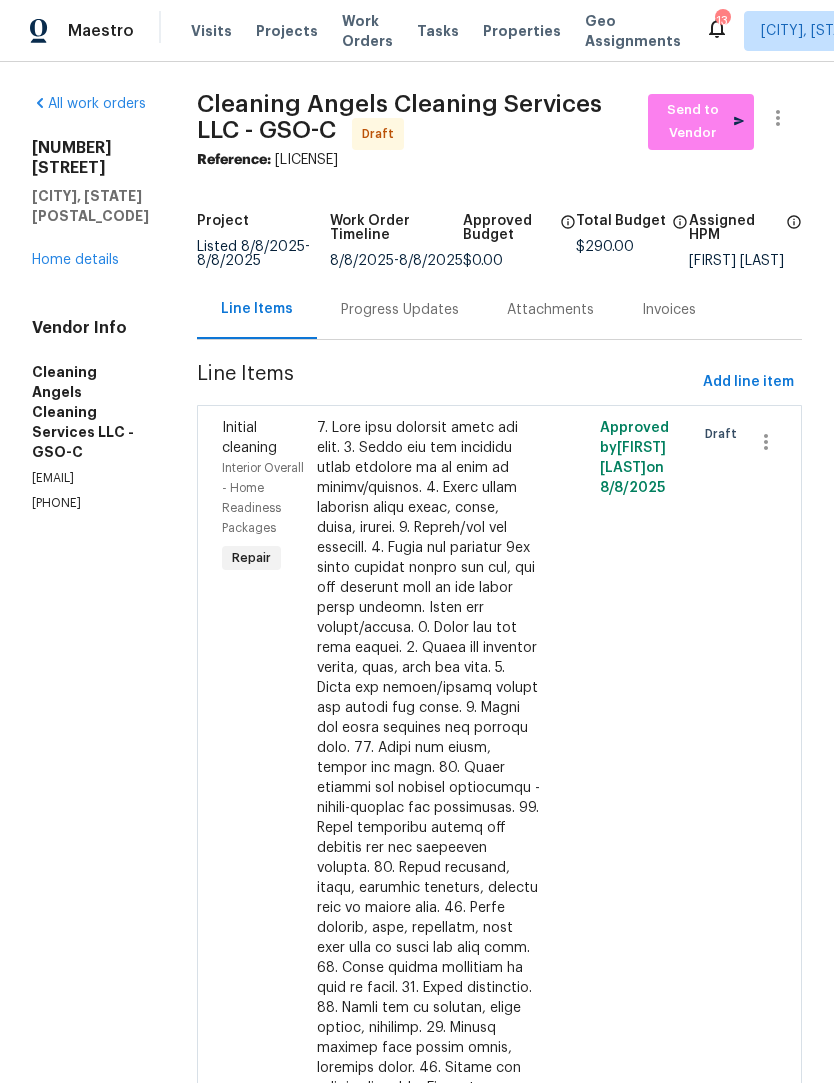 scroll, scrollTop: 1, scrollLeft: 0, axis: vertical 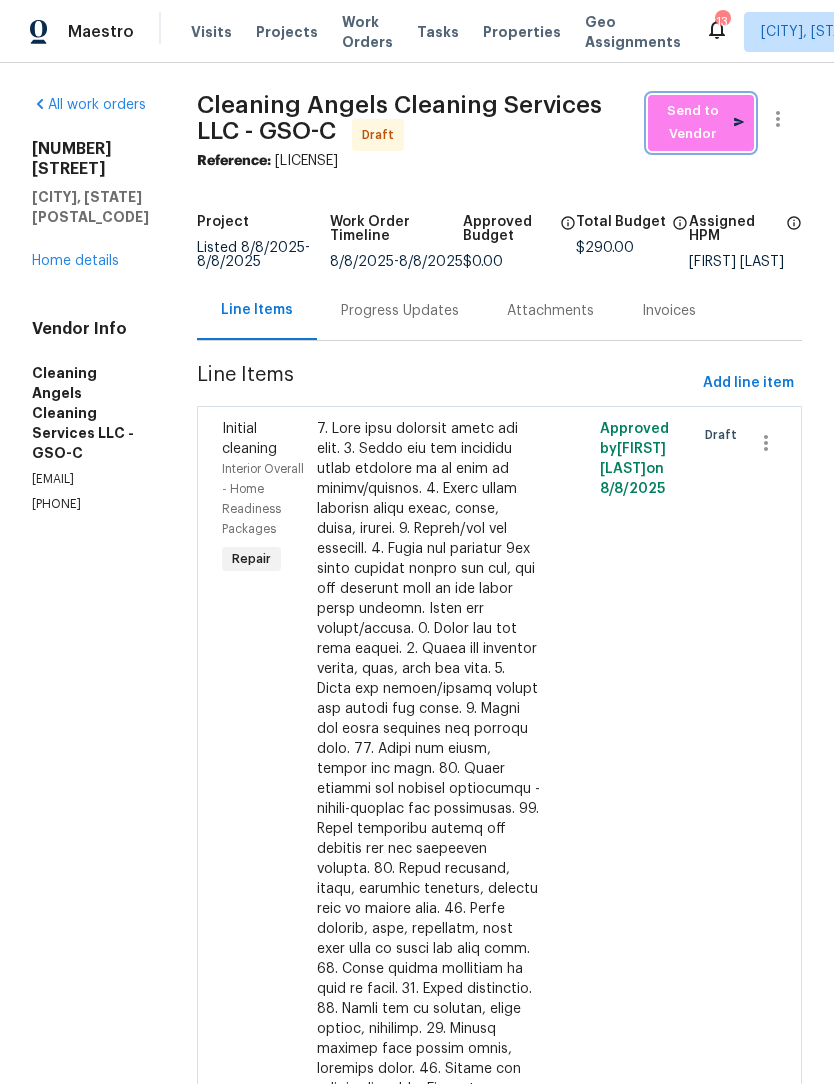 click on "Send to Vendor" at bounding box center (701, 123) 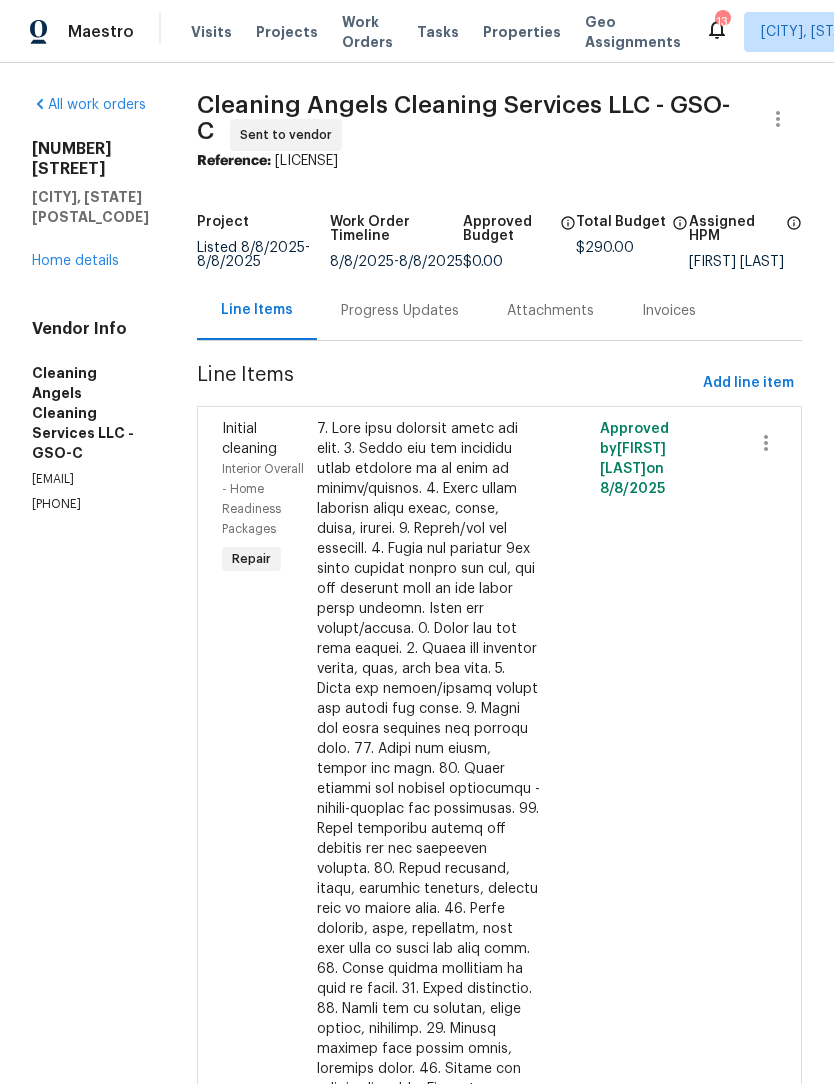 click on "All work orders 115 Wills Rd Advance, NC 27006 Home details Vendor Info Cleaning Angels Cleaning Services LLC - GSO-C cleaningangelstx@gmail.com (972) 815-5367" at bounding box center (90, 304) 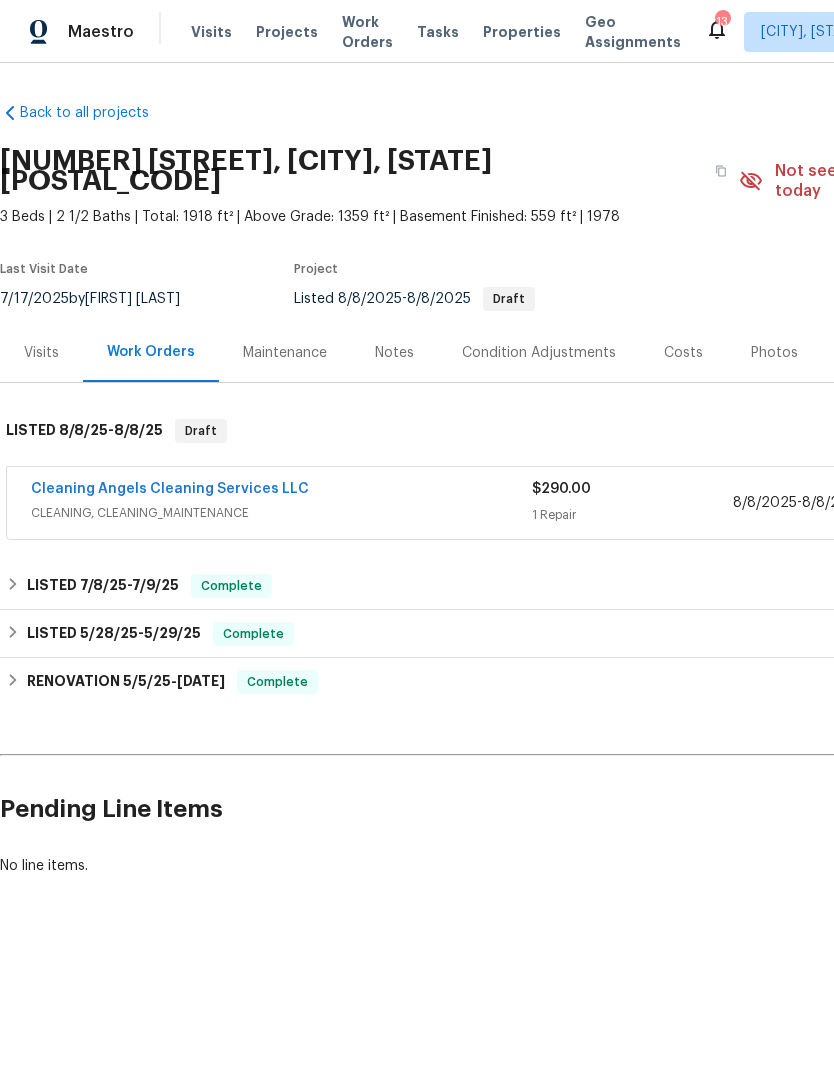scroll, scrollTop: 0, scrollLeft: 0, axis: both 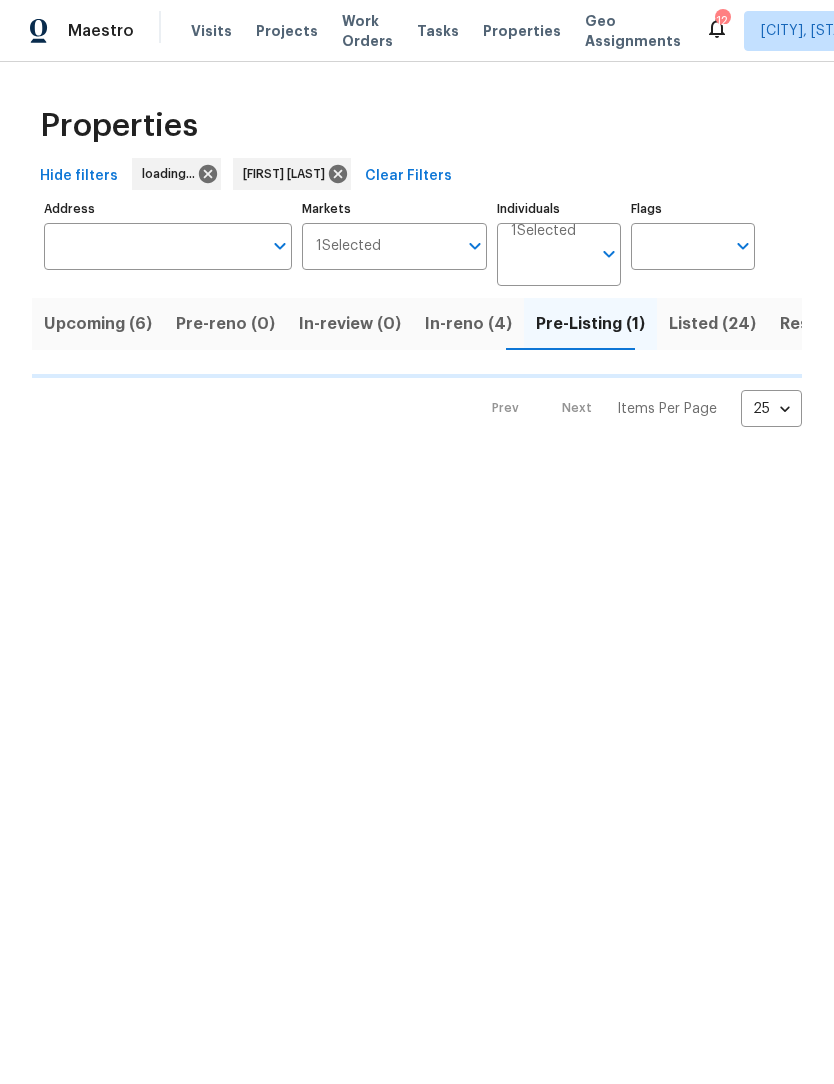 click on "In-reno (4)" at bounding box center (468, 325) 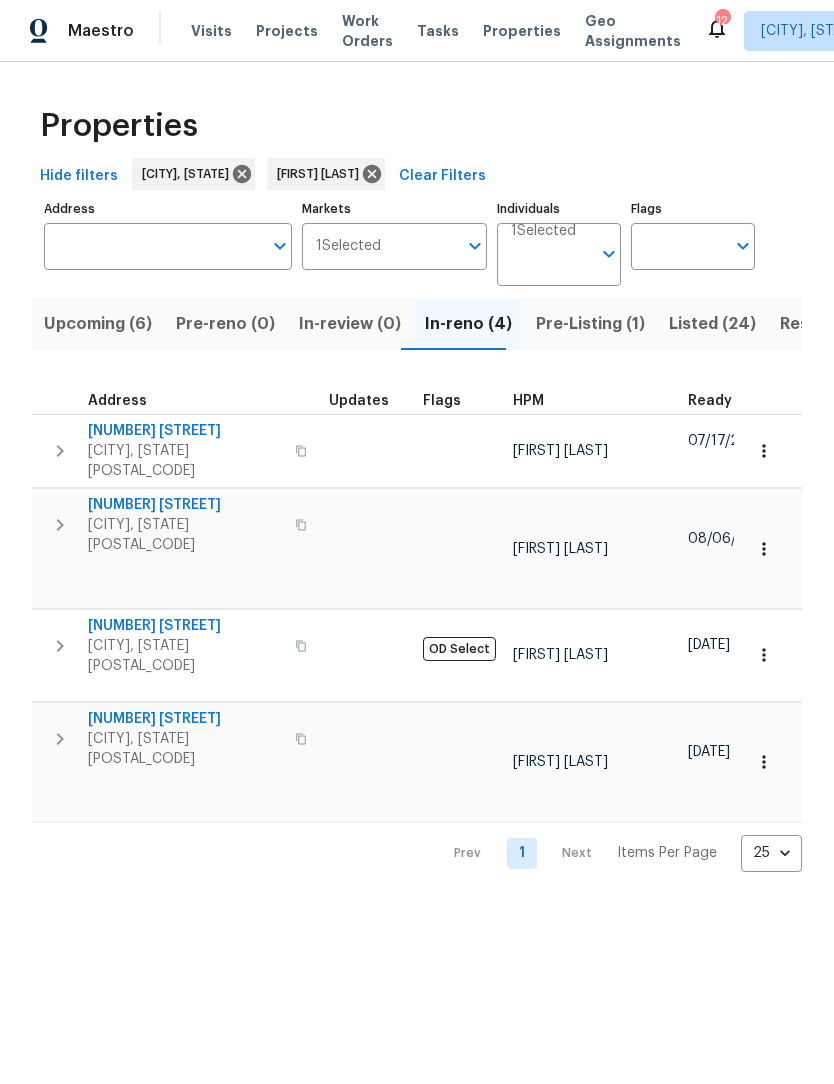 click on "In-reno (4)" at bounding box center (468, 325) 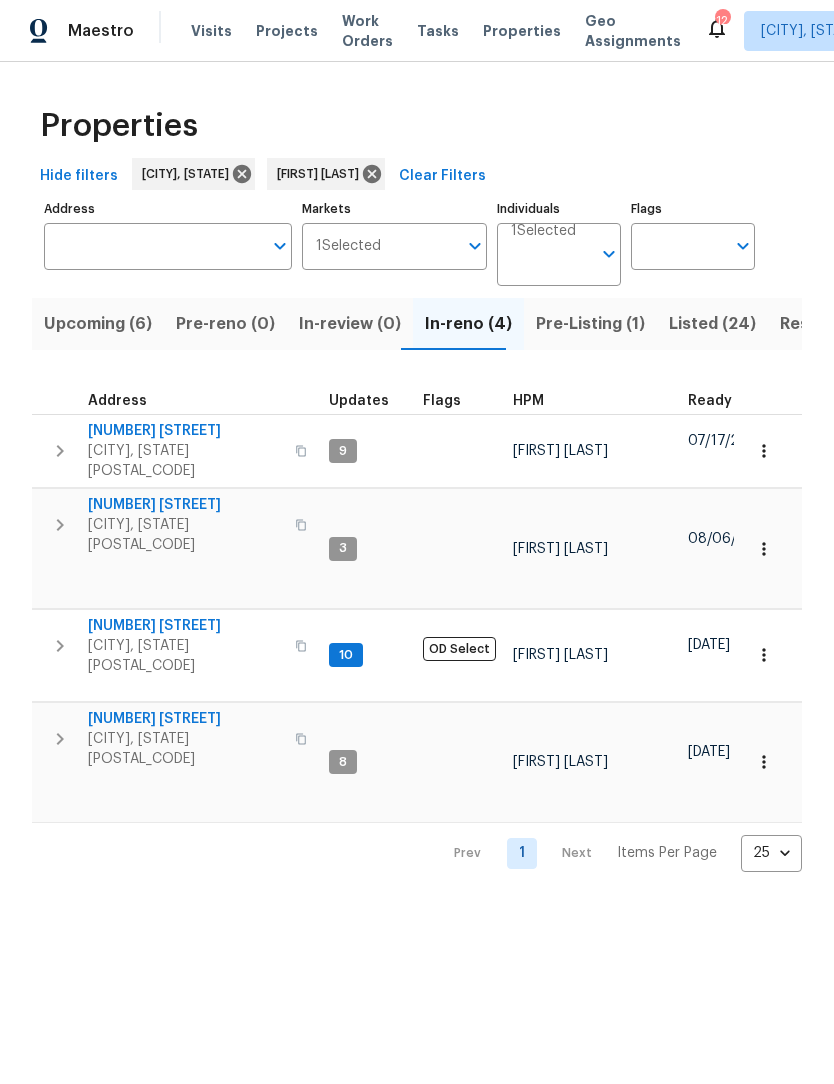 click on "[NUMBER] [STREET]" at bounding box center [185, 720] 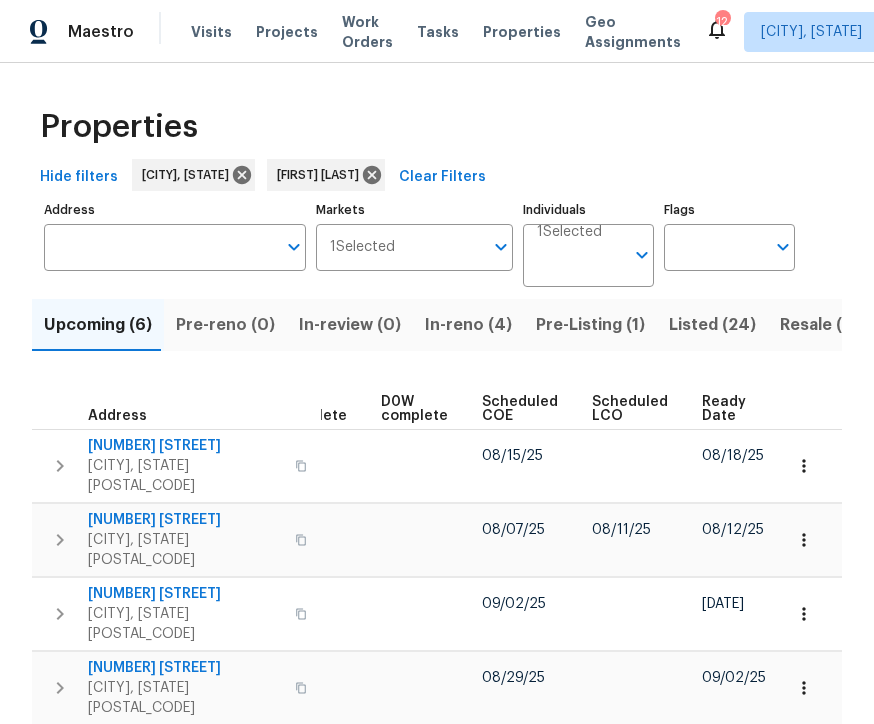 scroll, scrollTop: 0, scrollLeft: 463, axis: horizontal 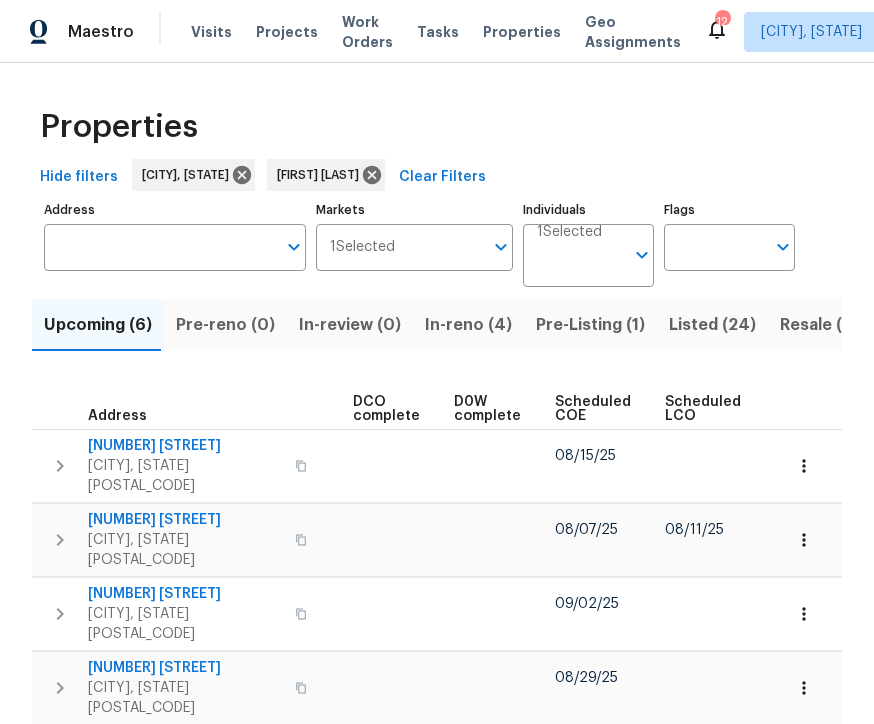 click on "Address Address Markets 1  Selected Markets Individuals 1  Selected Individuals Flags Flags" at bounding box center [437, 242] 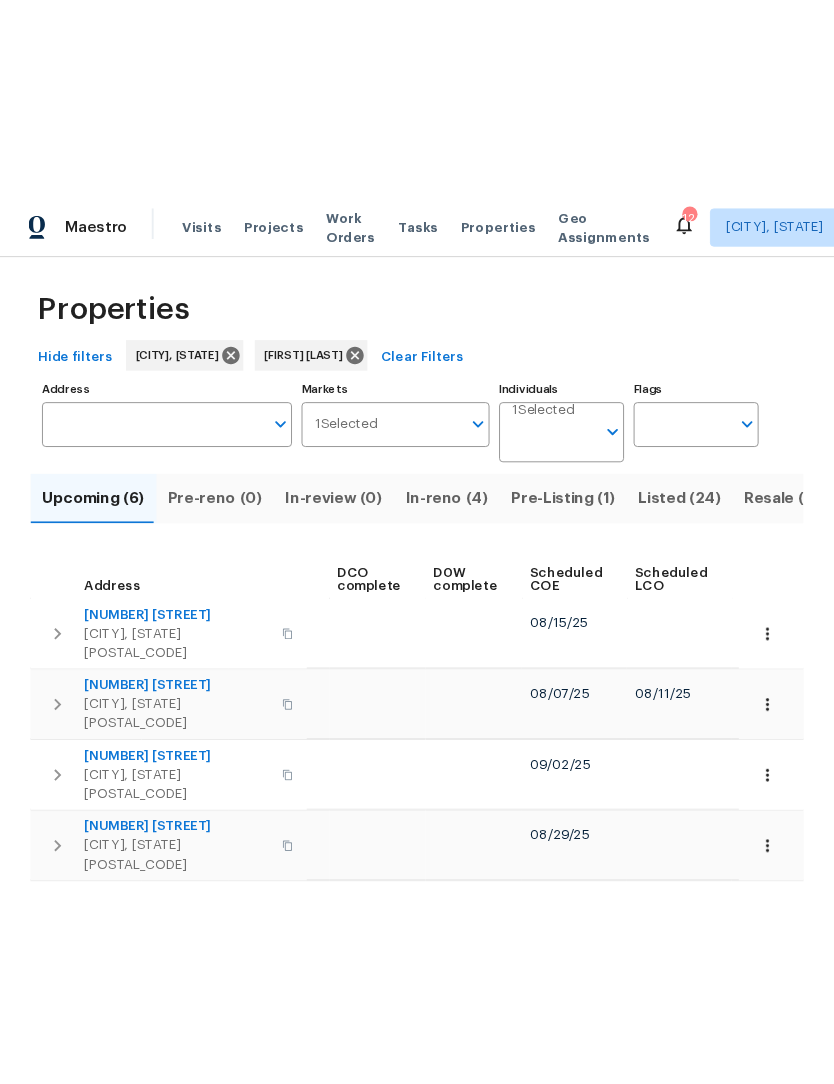 scroll, scrollTop: 0, scrollLeft: 0, axis: both 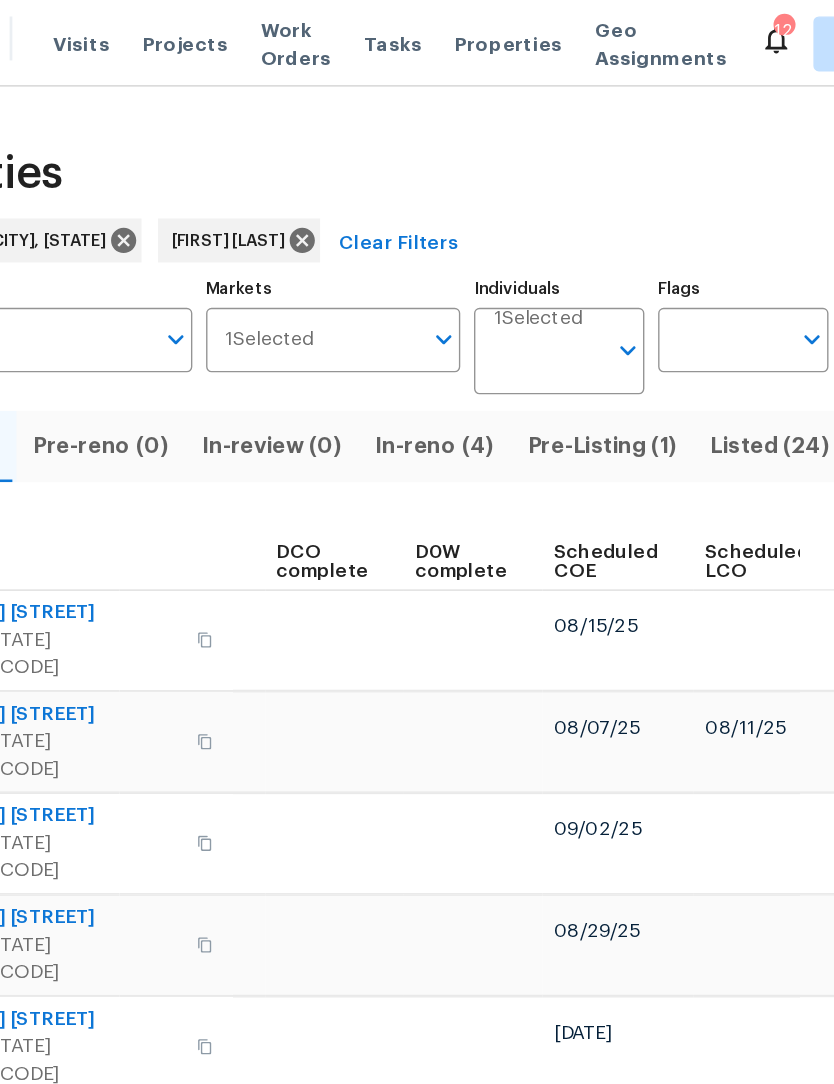click on "In-reno (4)" at bounding box center [468, 325] 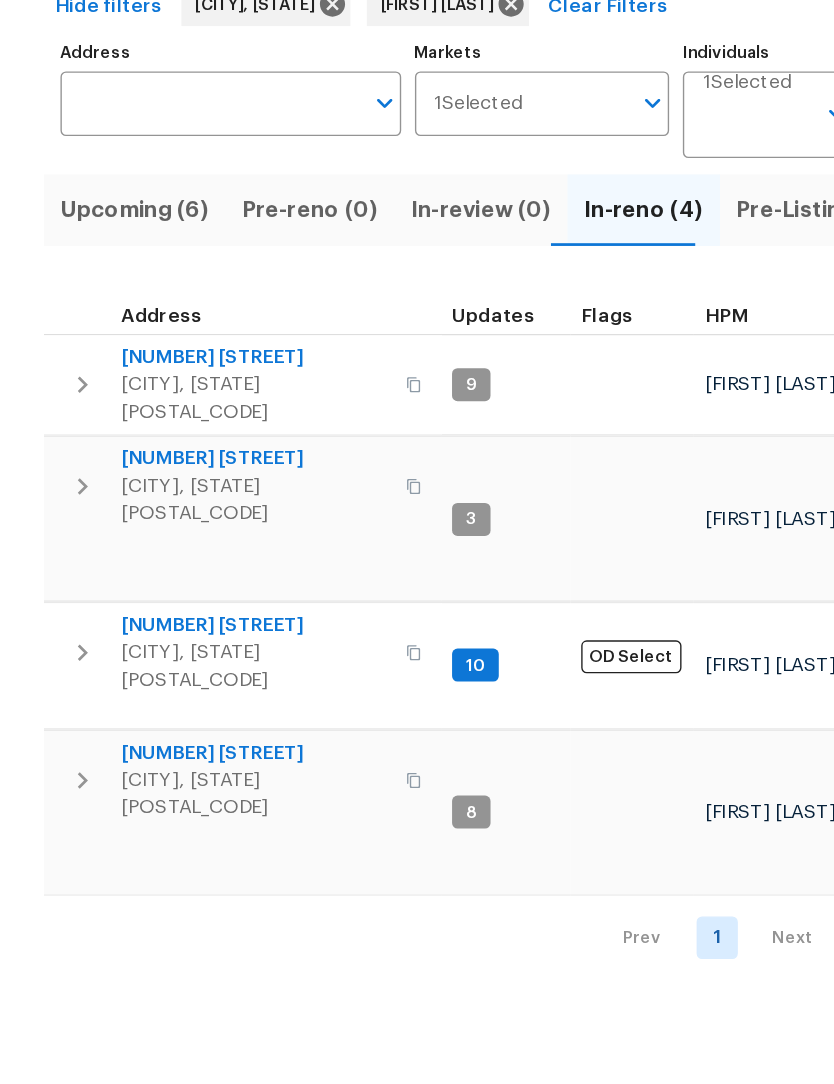 click on "[NUMBER] [STREET]" at bounding box center [185, 720] 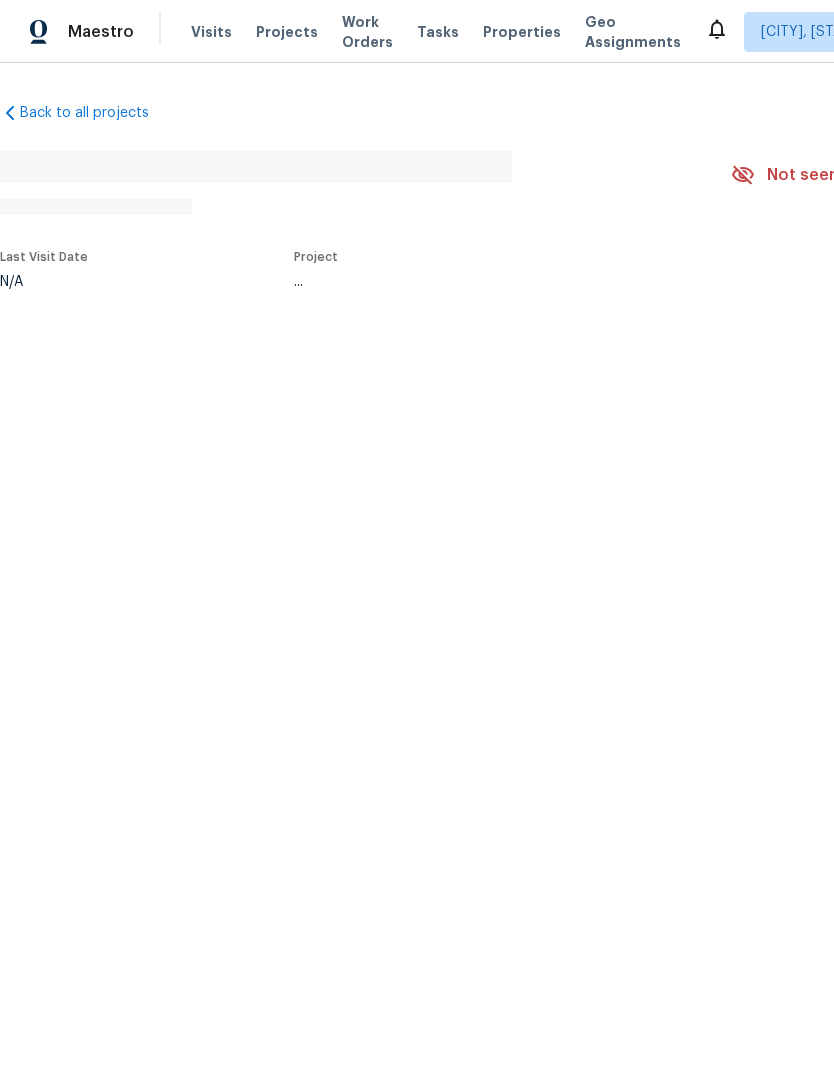 scroll, scrollTop: 0, scrollLeft: 0, axis: both 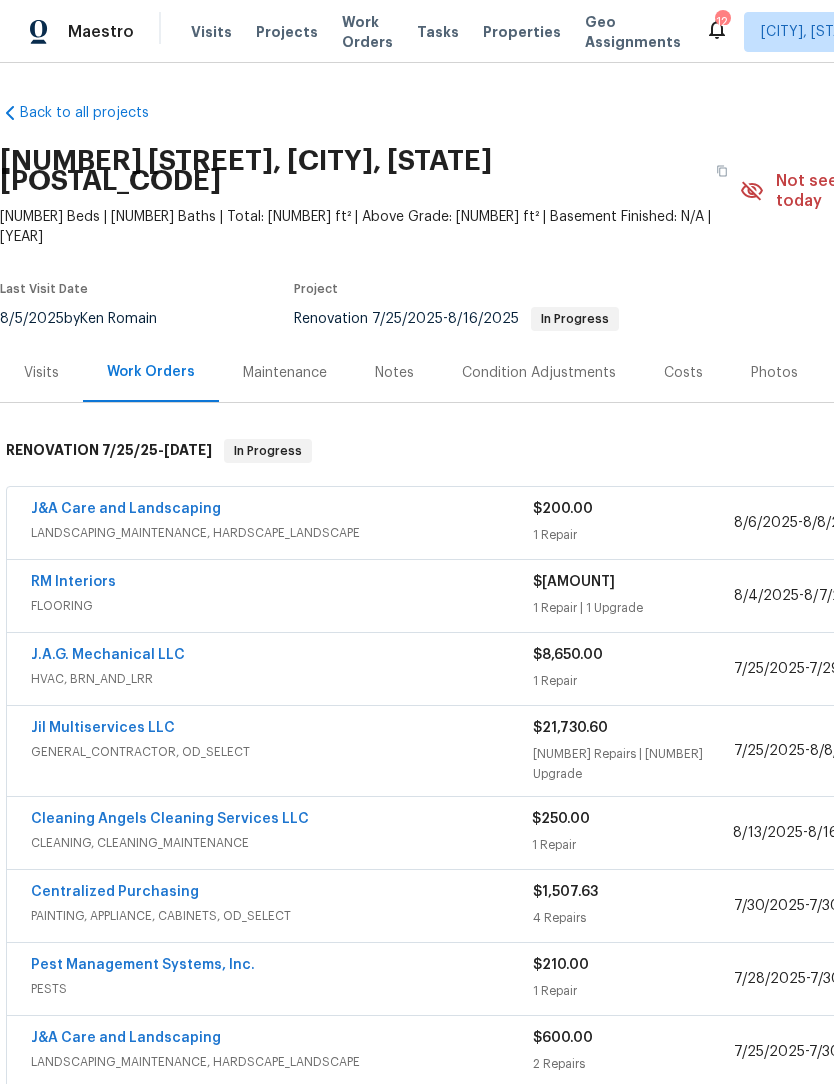 click on "Jil Multiservices LLC" at bounding box center [103, 728] 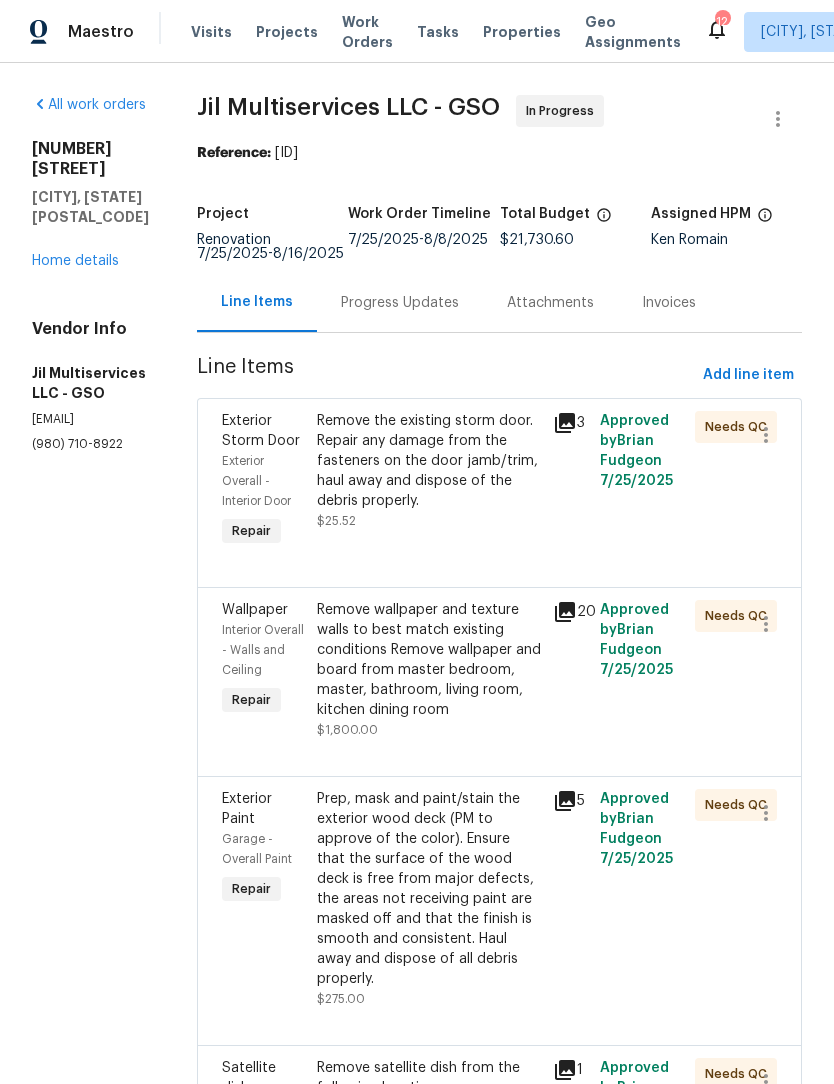 scroll, scrollTop: 0, scrollLeft: 0, axis: both 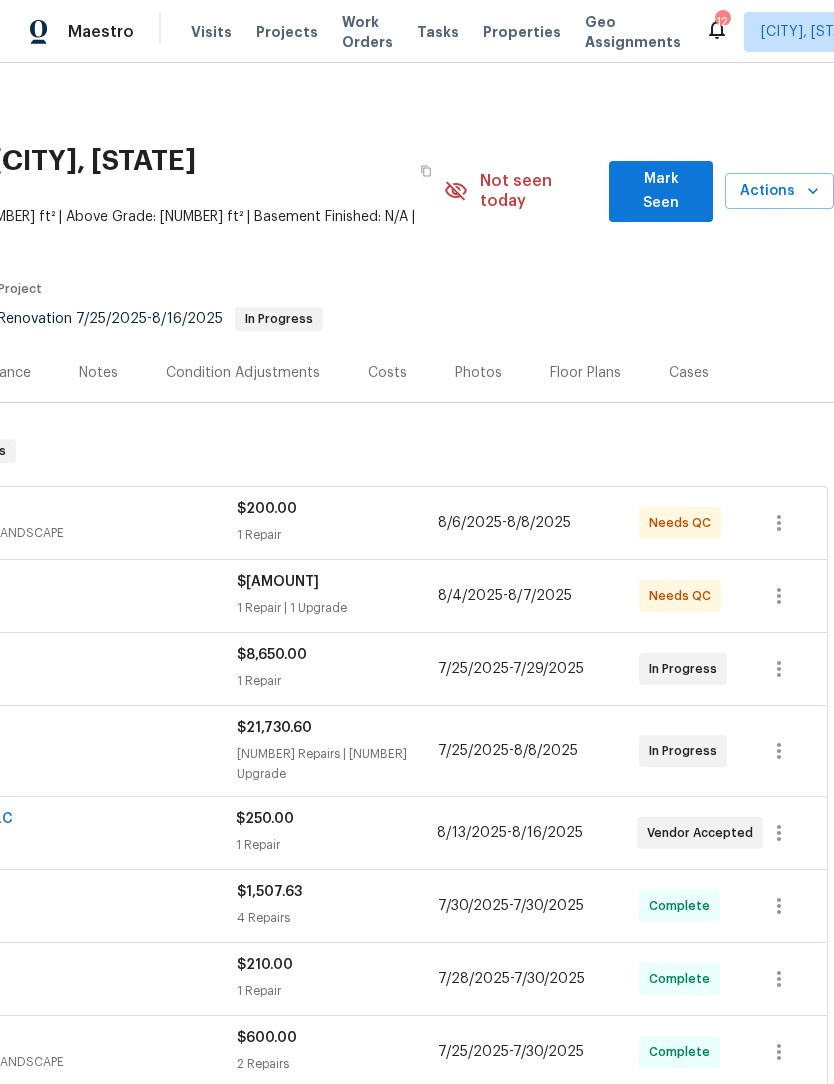 click on "Costs" at bounding box center (387, 372) 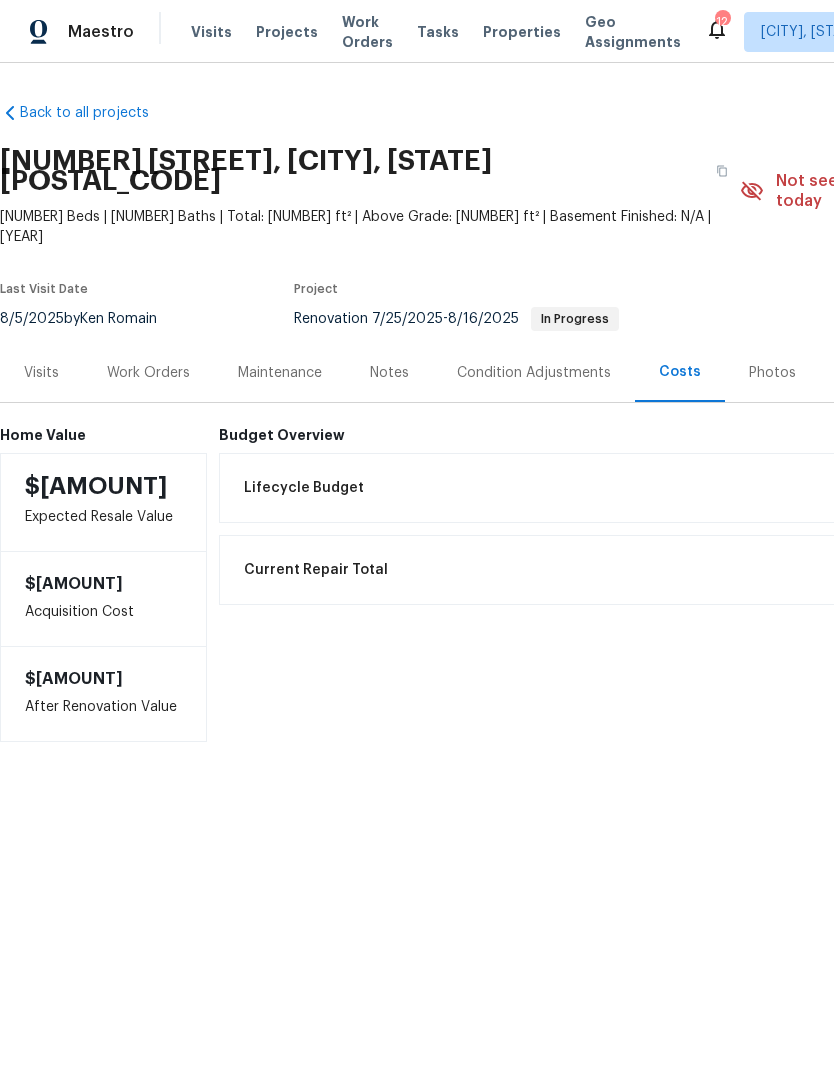 scroll, scrollTop: 0, scrollLeft: 0, axis: both 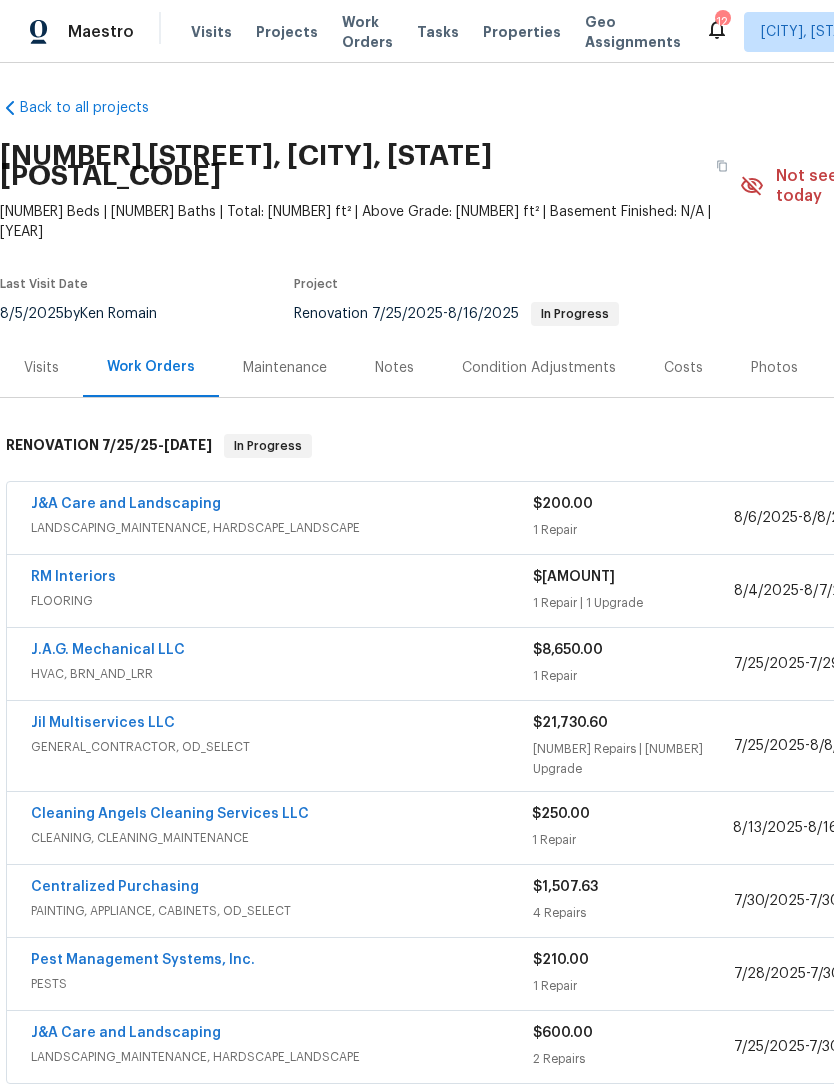 click on "Jil Multiservices LLC" at bounding box center (103, 723) 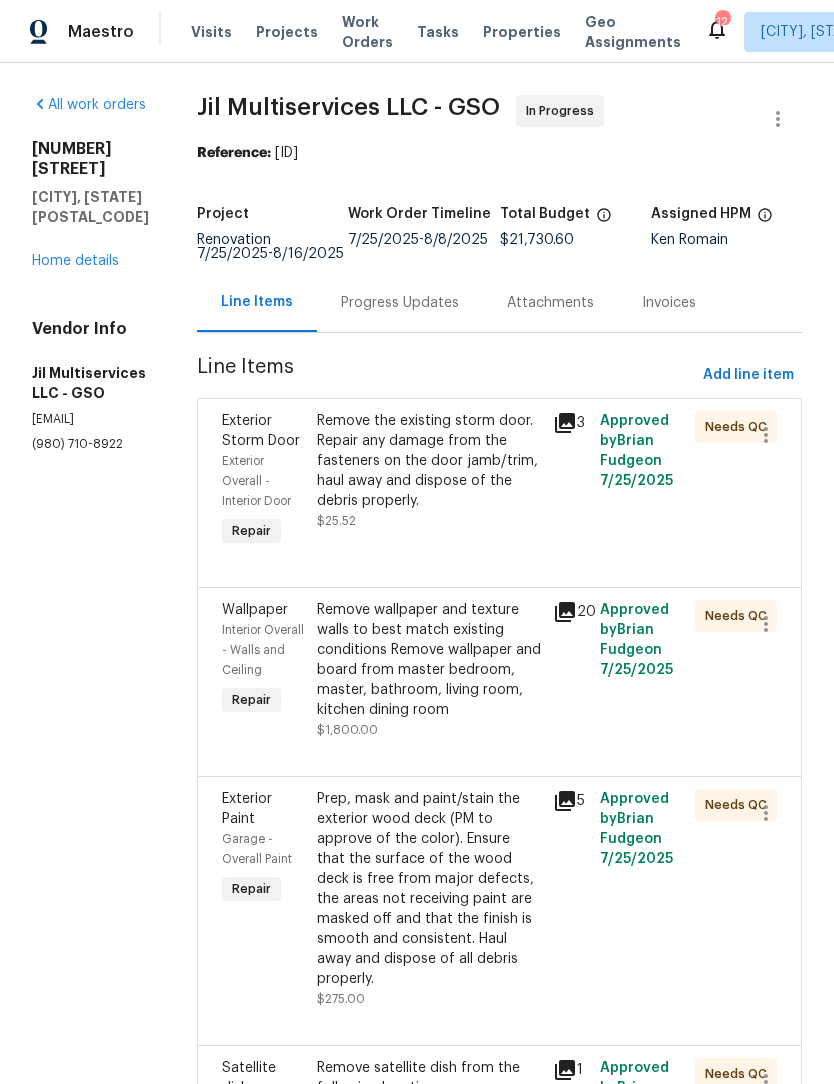 scroll, scrollTop: 0, scrollLeft: 0, axis: both 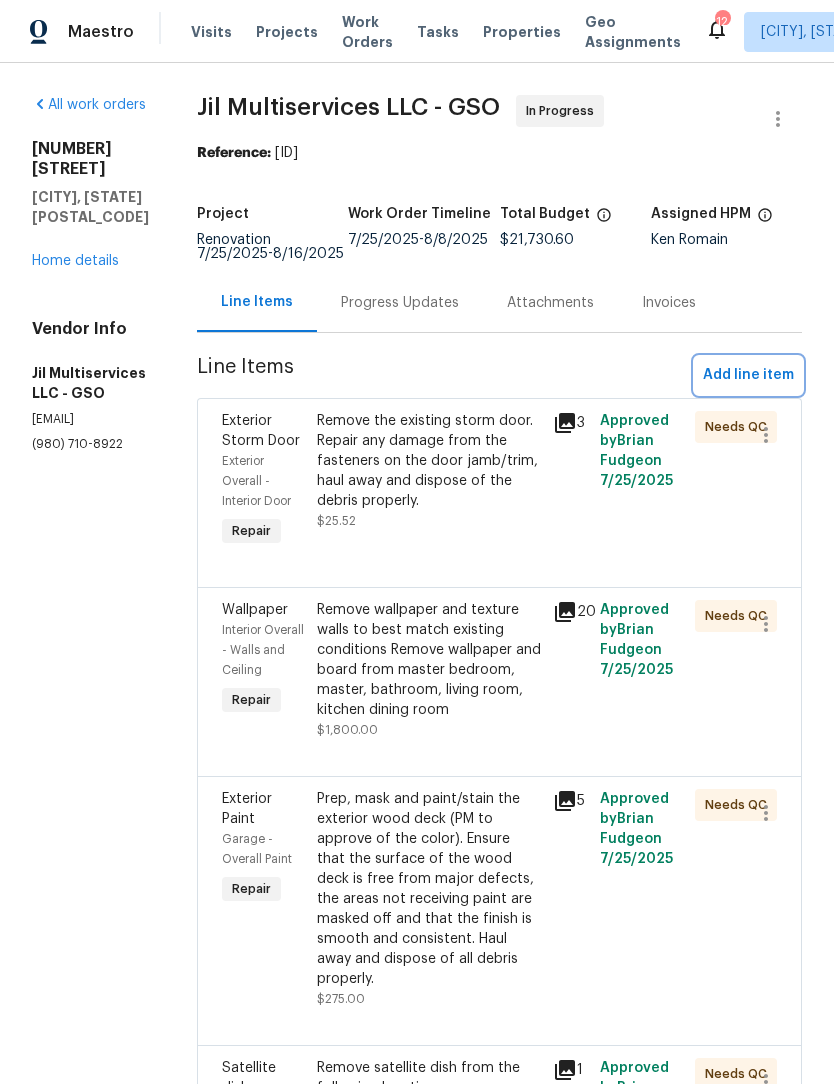 click on "Add line item" at bounding box center (748, 375) 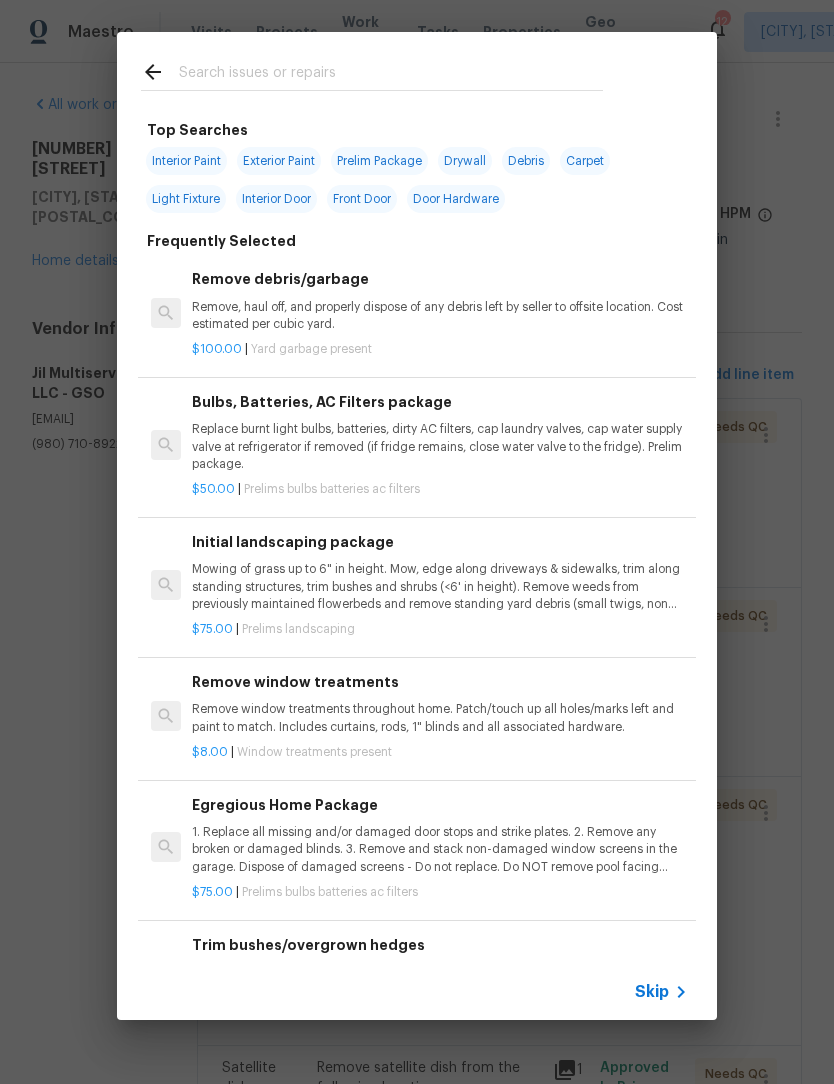 click at bounding box center (391, 75) 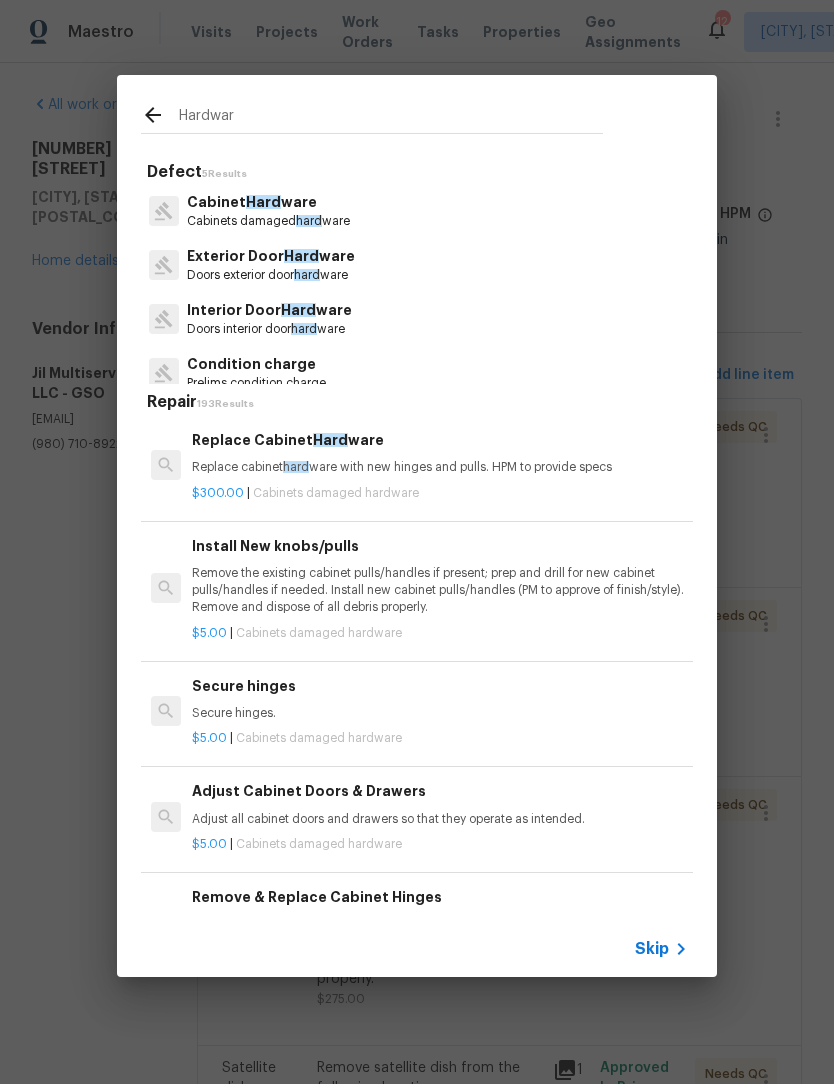type on "Hardware" 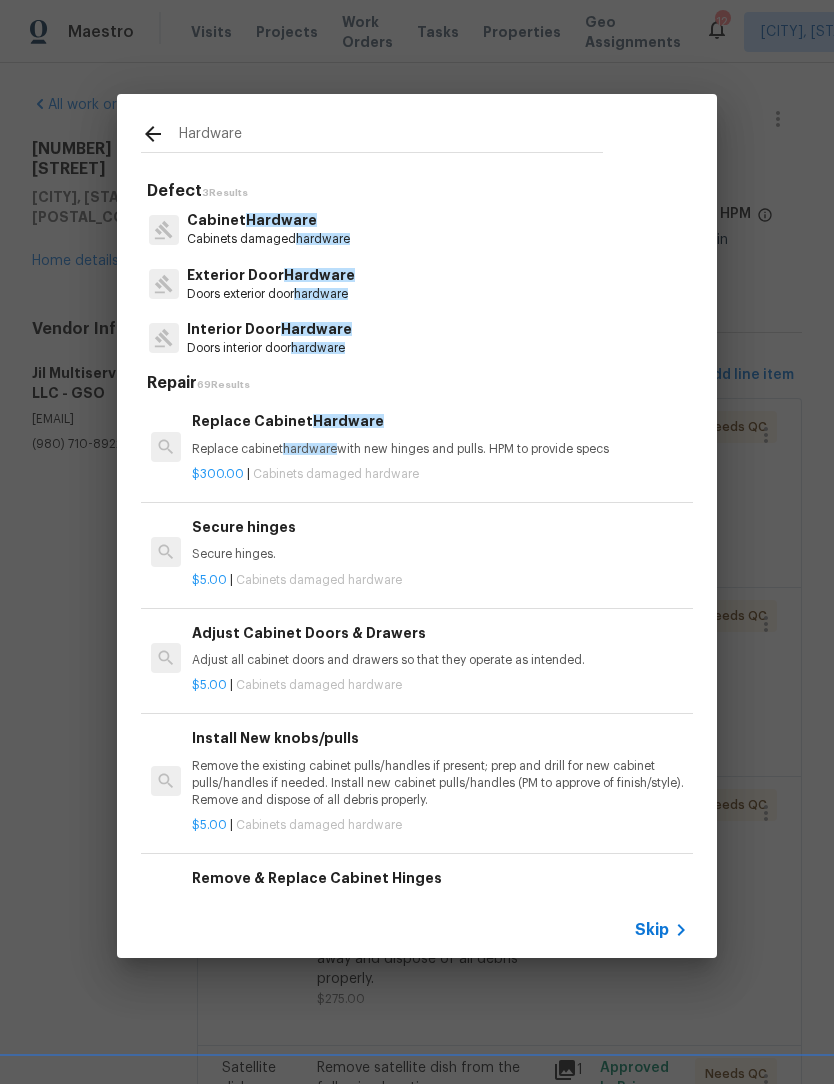 click on "Interior Door  Hardware" at bounding box center (269, 329) 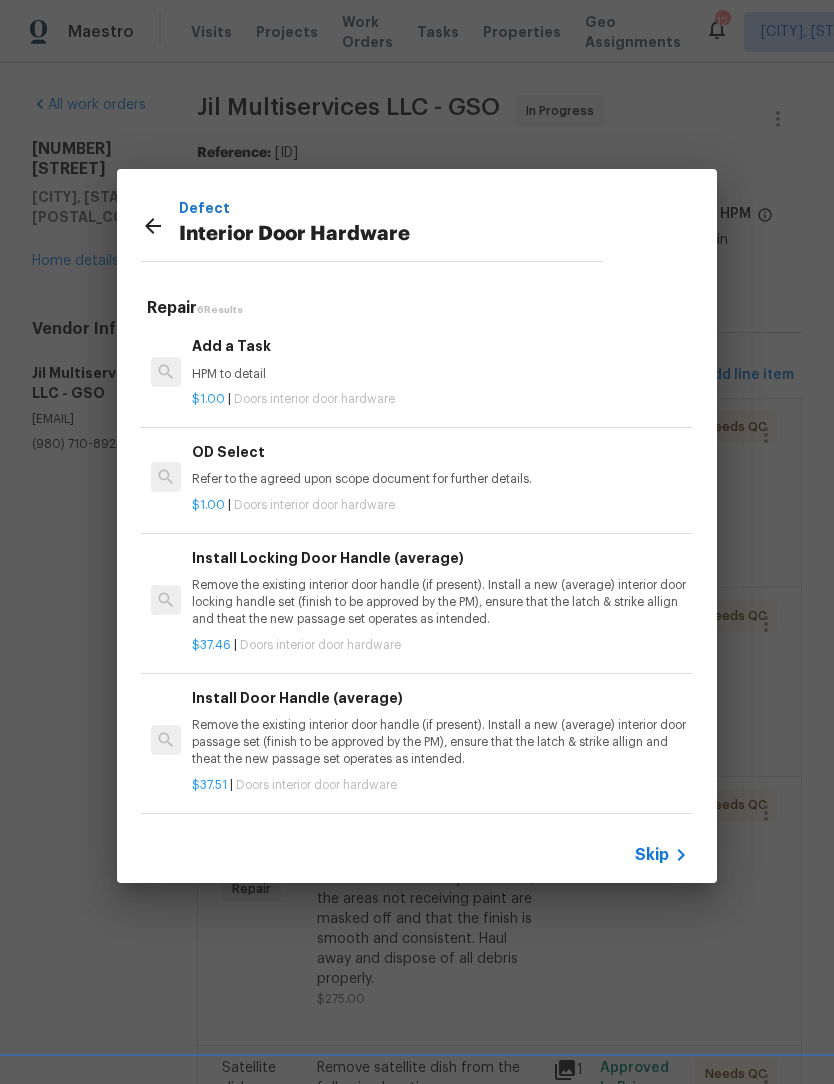 click on "Remove the existing interior door handle (if present). Install a new (average) interior door locking handle set (finish to be approved by the PM), ensure that the latch & strike allign and theat the new passage set operates as intended." at bounding box center (440, 602) 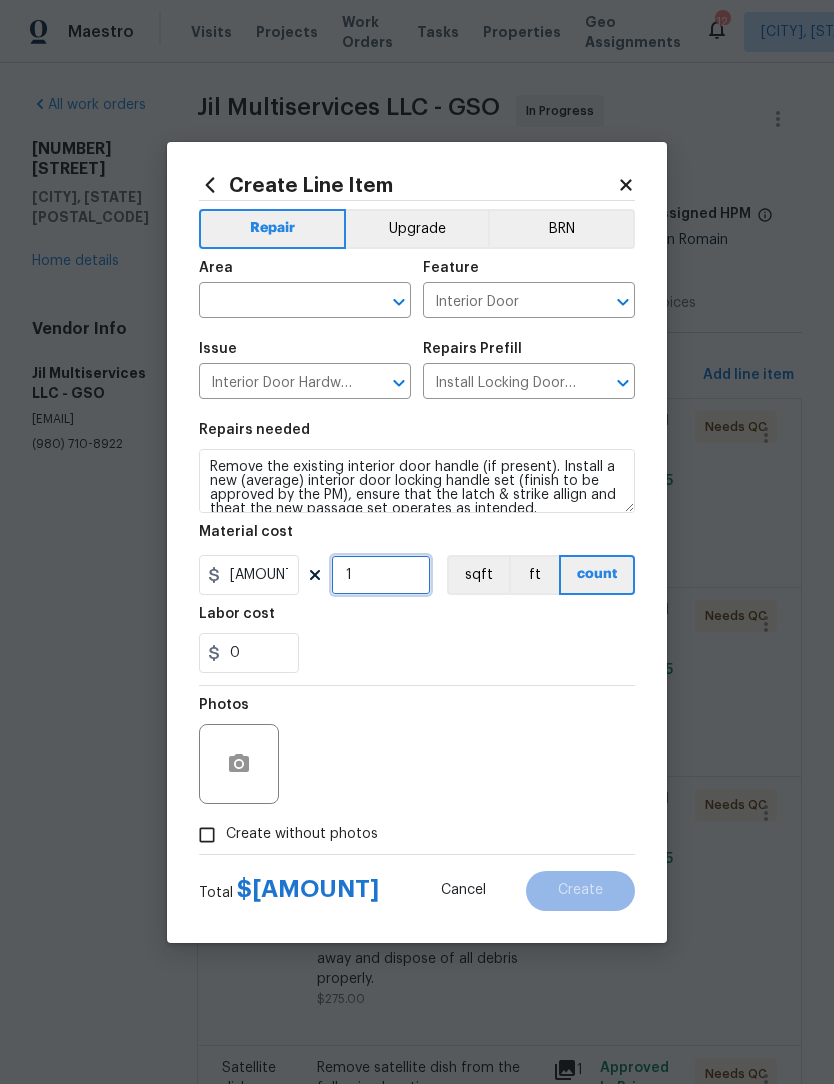 click on "1" at bounding box center (381, 575) 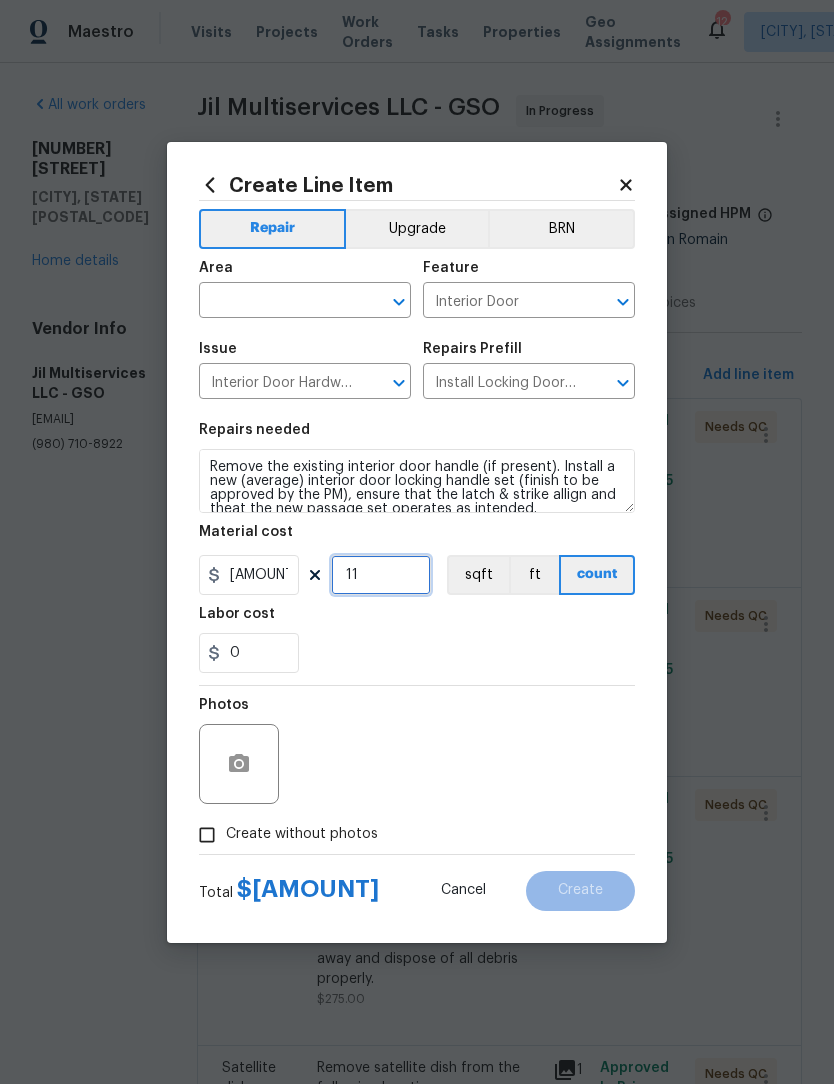 click on "11" at bounding box center [381, 575] 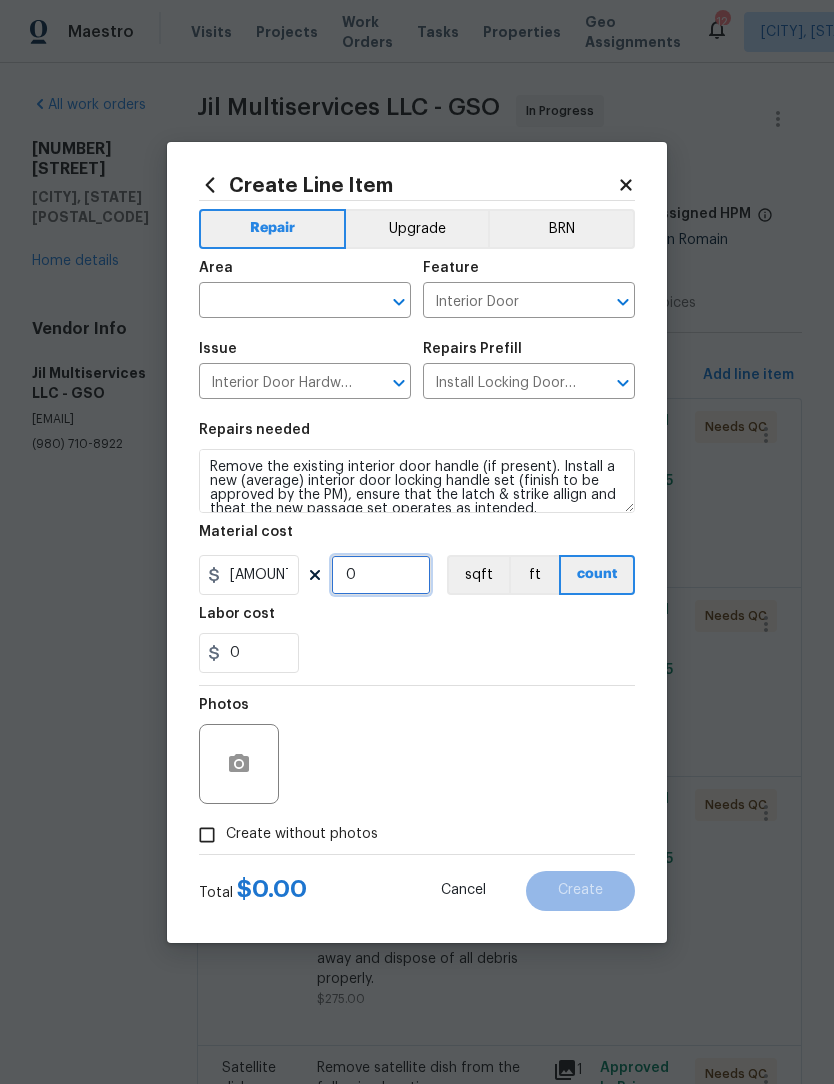 type on "9" 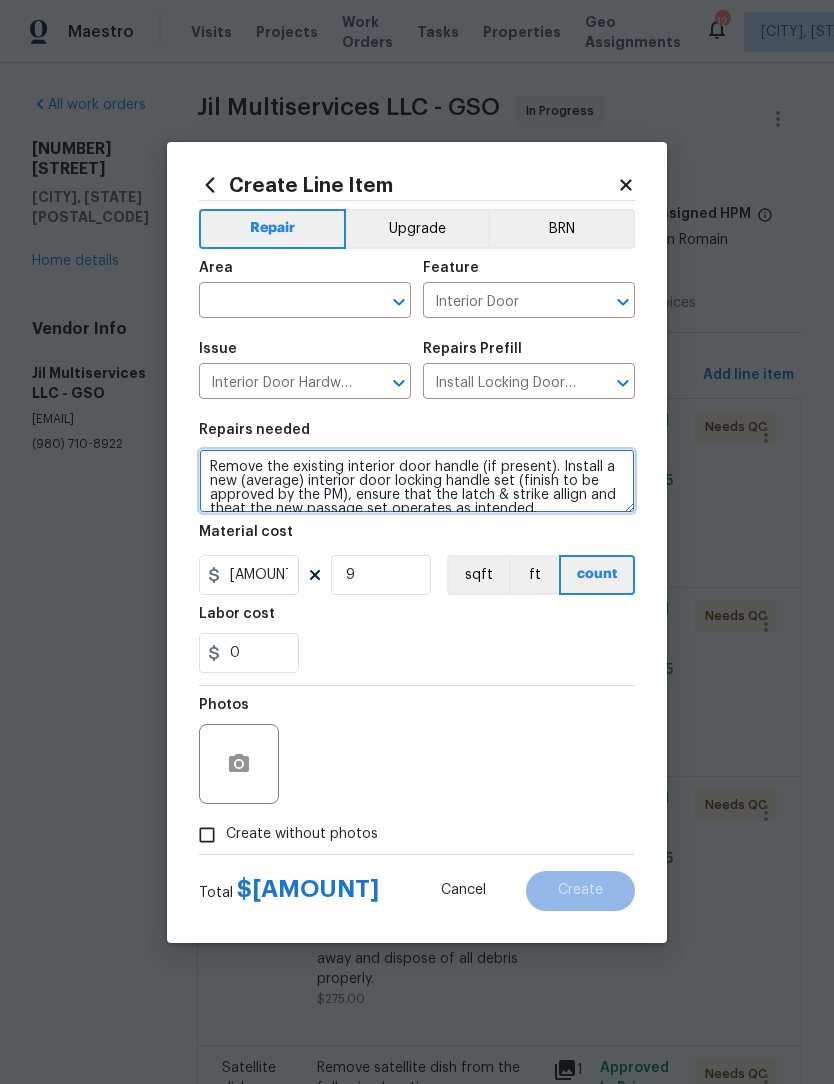 click on "Remove the existing interior door handle (if present). Install a new (average) interior door locking handle set (finish to be approved by the PM), ensure that the latch & strike allign and theat the new passage set operates as intended." at bounding box center (417, 481) 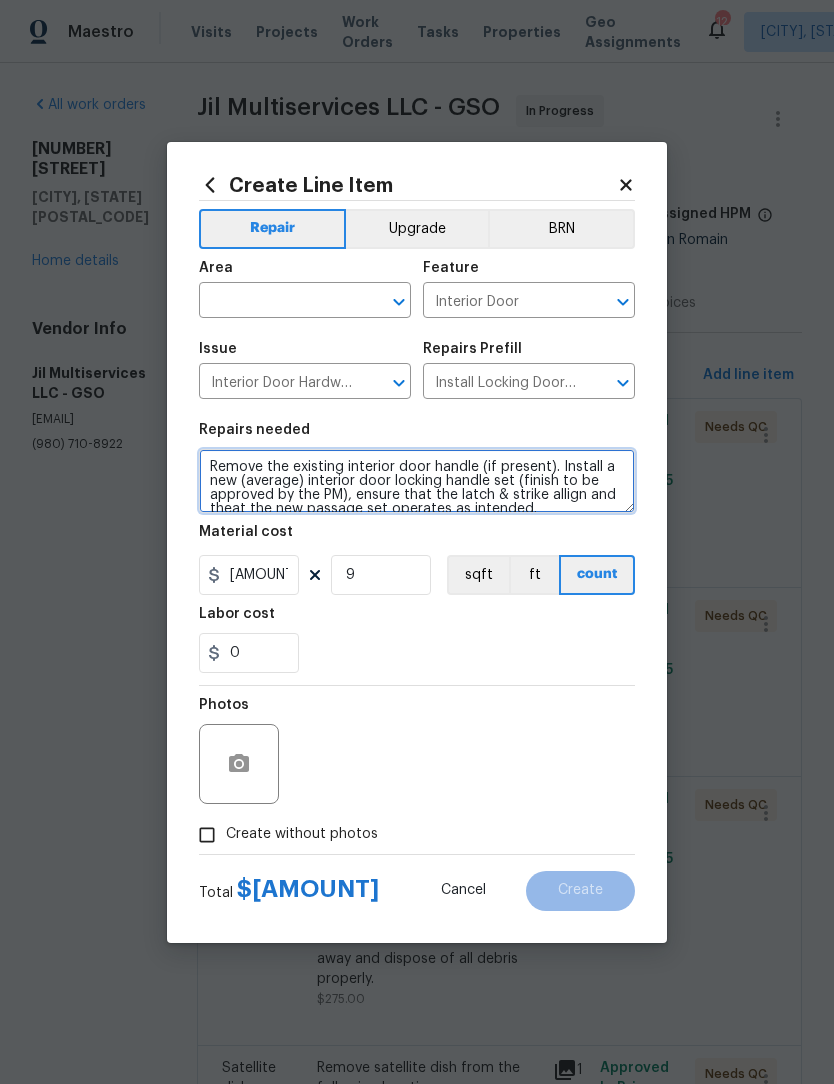 click on "Remove the existing interior door handle (if present). Install a new (average) interior door locking handle set (finish to be approved by the PM), ensure that the latch & strike allign and theat the new passage set operates as intended." at bounding box center [417, 481] 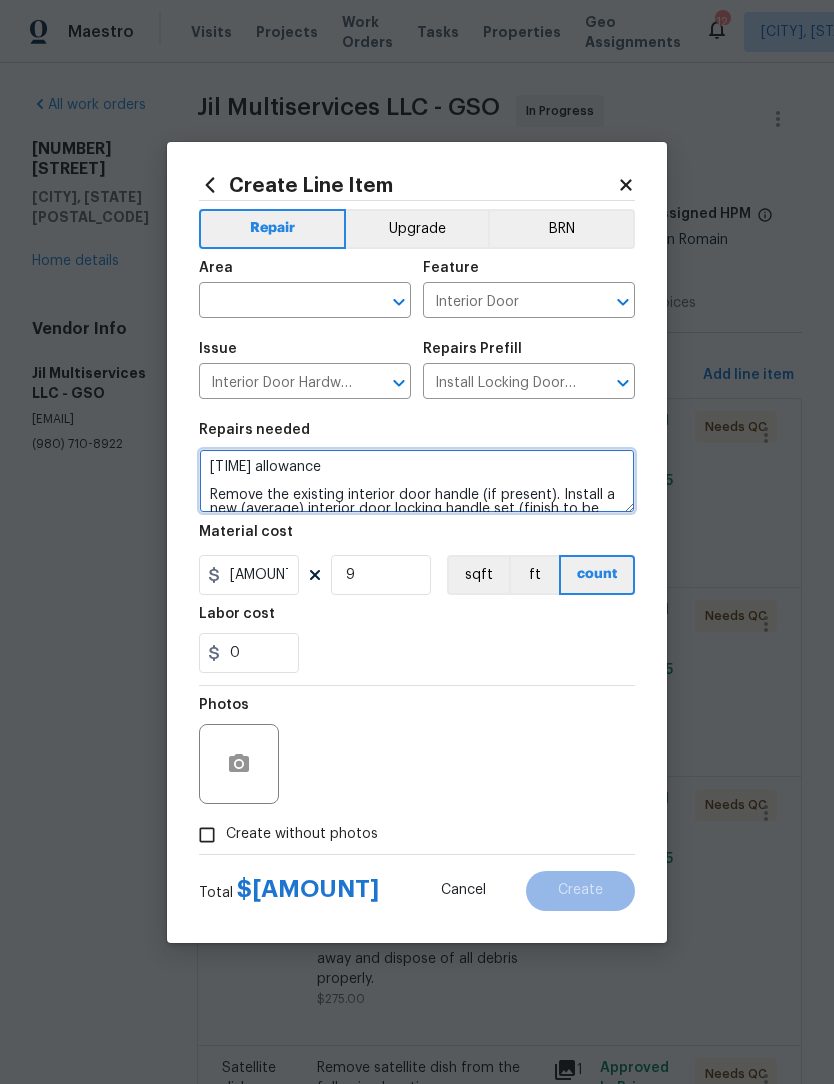 click on "8 PM allowance
Remove the existing interior door handle (if present). Install a new (average) interior door locking handle set (finish to be approved by the PM), ensure that the latch & strike allign and theat the new passage set operates as intended." at bounding box center (417, 481) 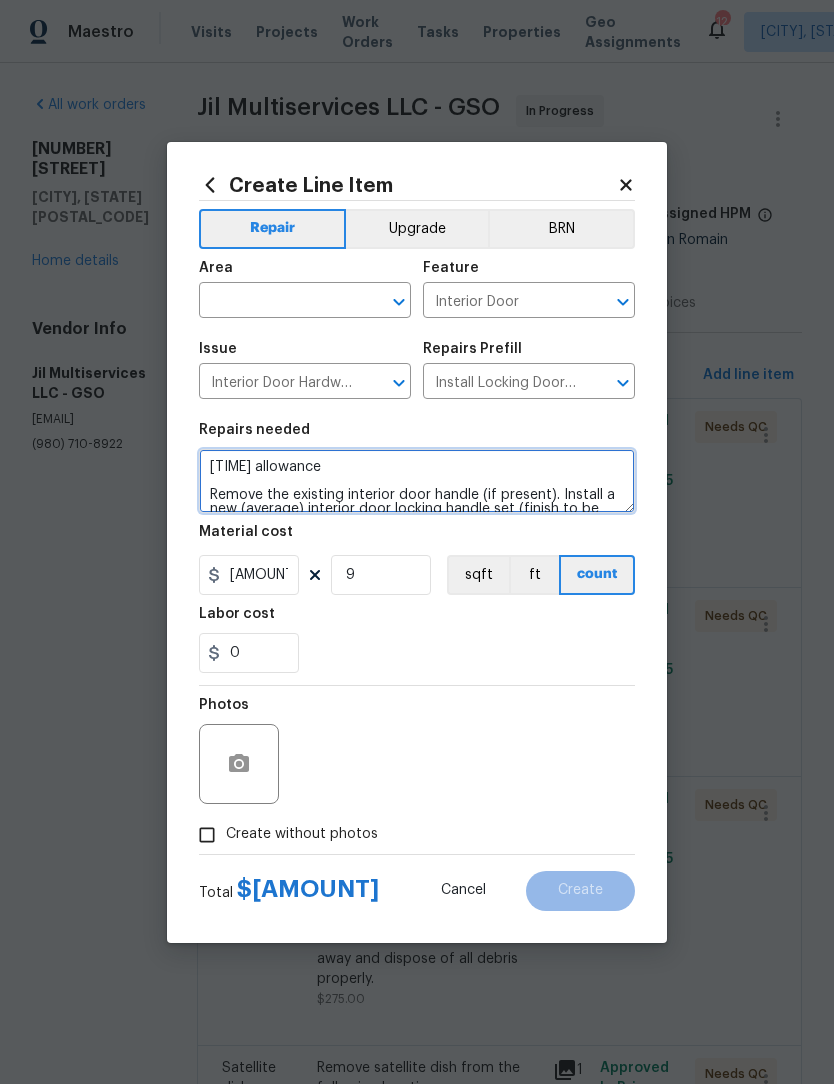 click on "8 PM allowance
Remove the existing interior door handle (if present). Install a new (average) interior door locking handle set (finish to be approved by the PM), ensure that the latch & strike allign and theat the new passage set operates as intended." at bounding box center (417, 481) 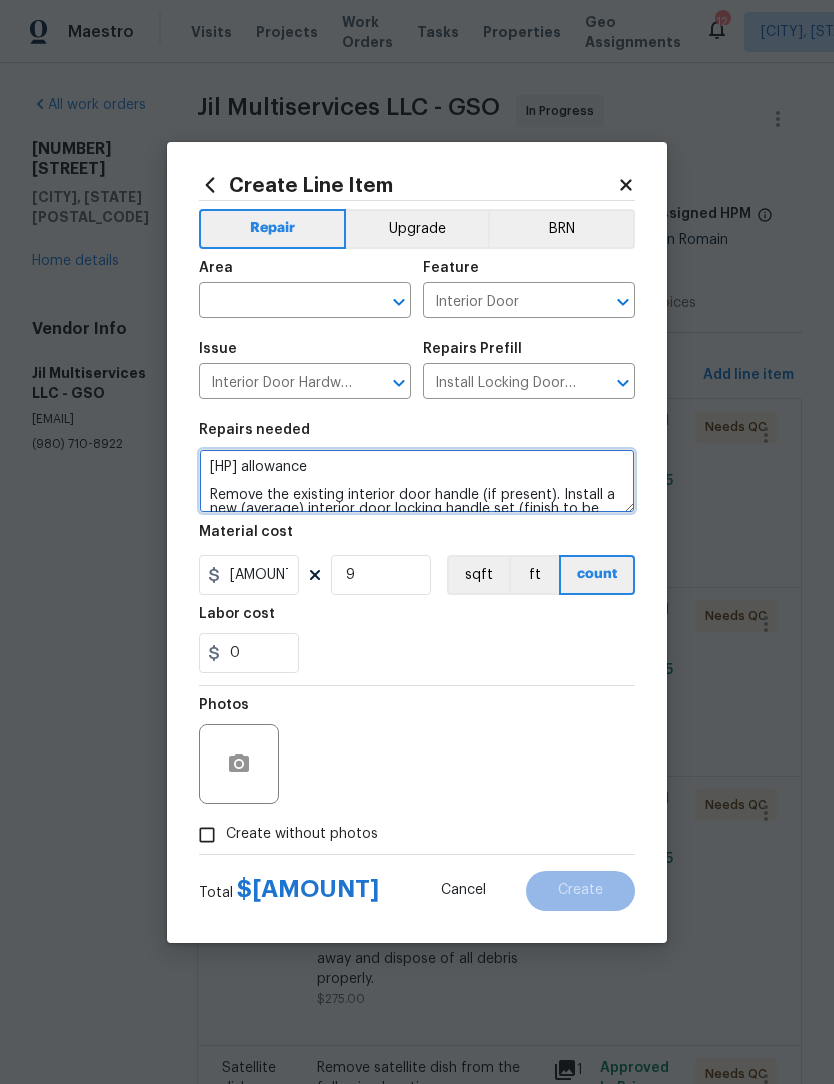 type on "HPM allowance
Remove the existing interior door handle (if present). Install a new (average) interior door locking handle set (finish to be approved by the PM), ensure that the latch & strike allign and theat the new passage set operates as intended." 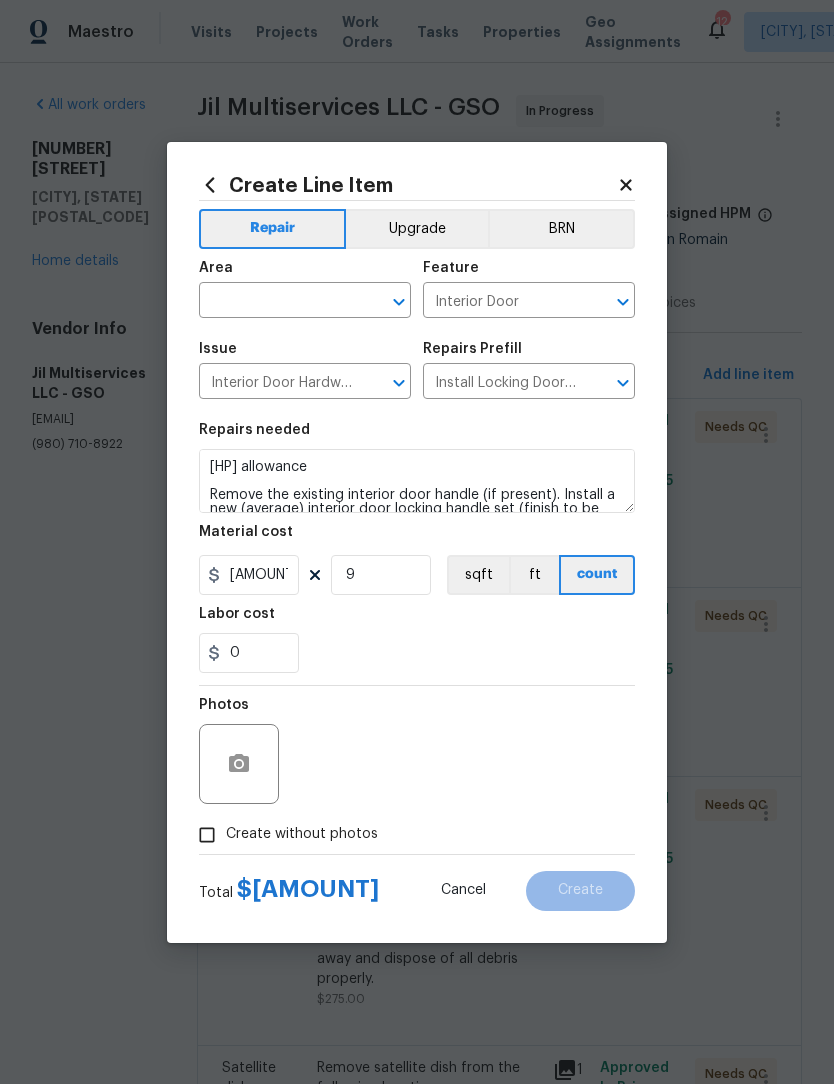 click at bounding box center [277, 302] 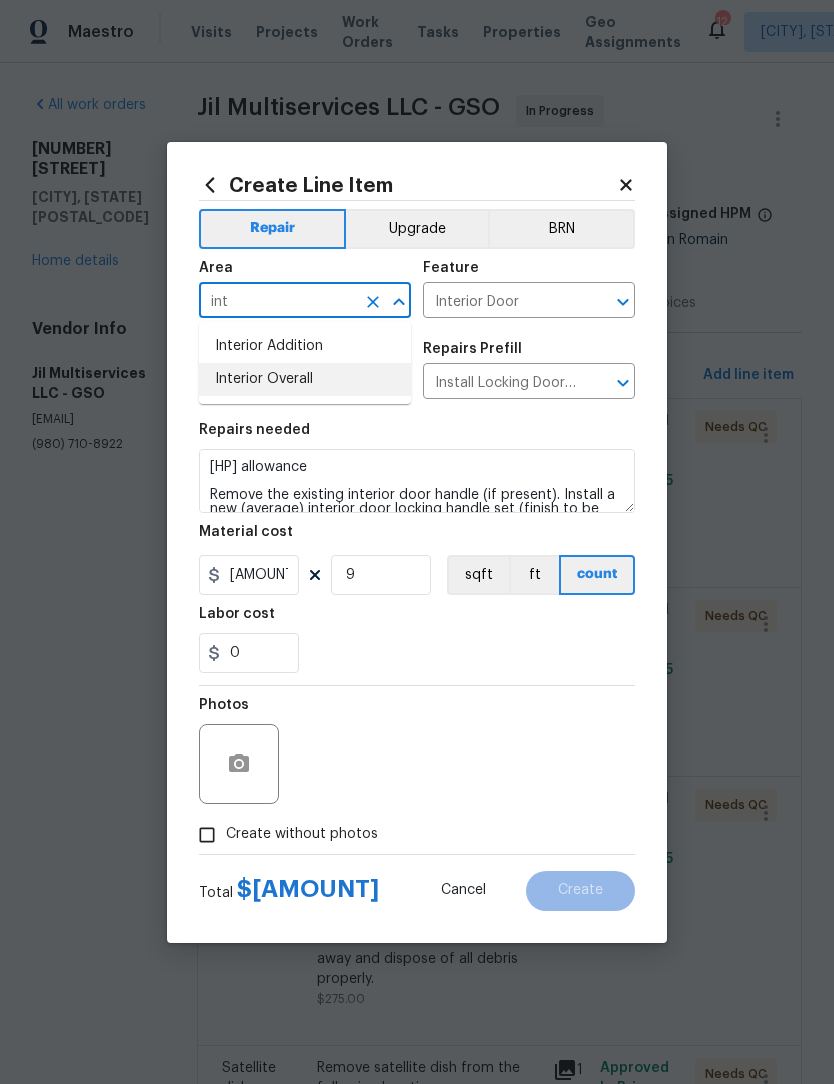 click on "Interior Overall" at bounding box center (305, 379) 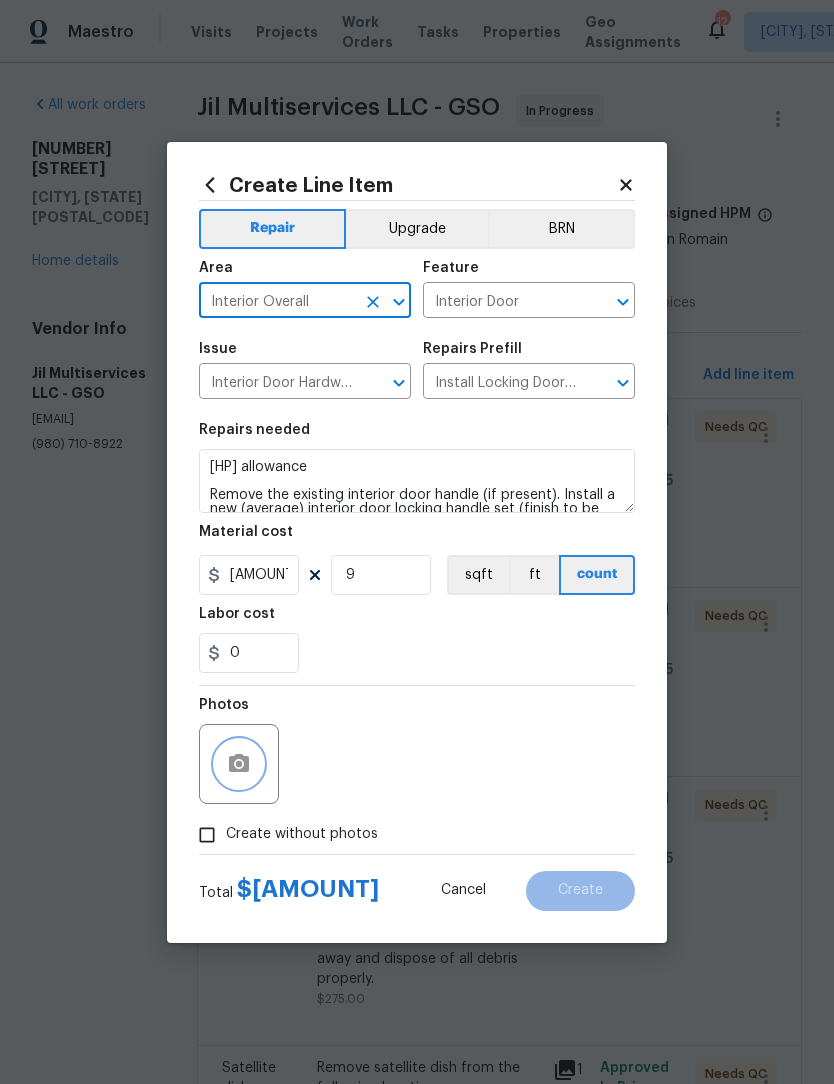 click at bounding box center [239, 764] 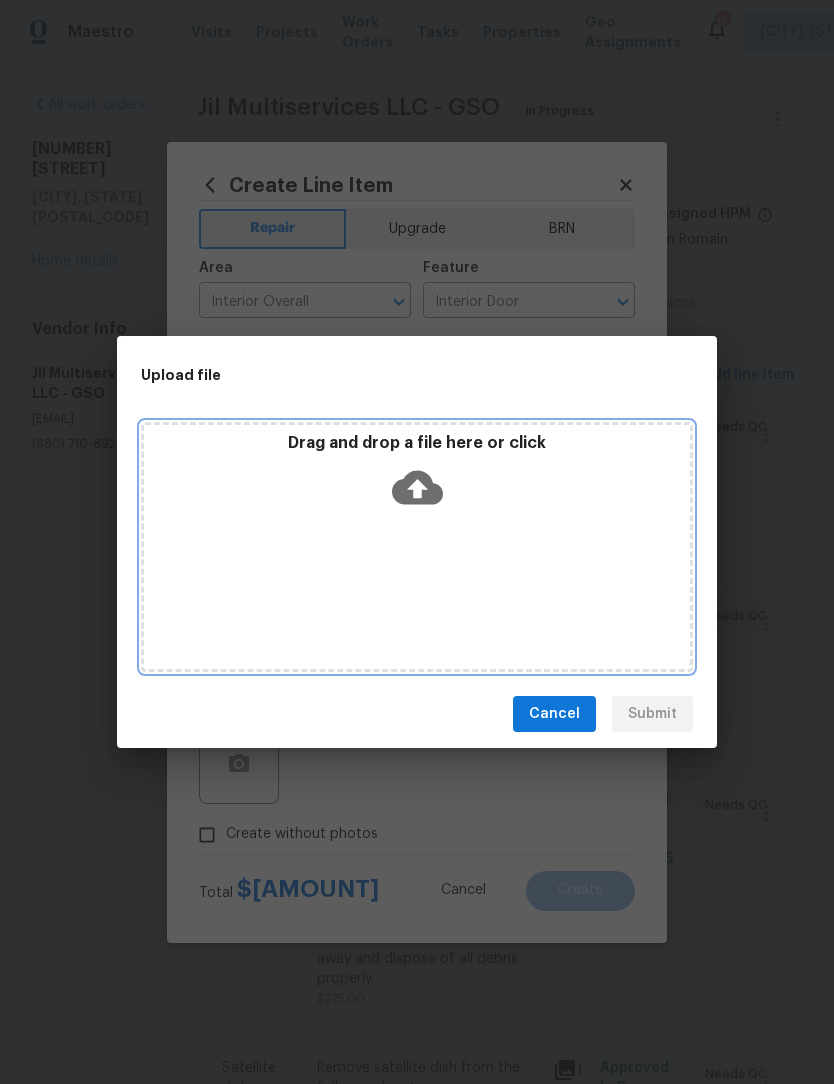 click on "Drag and drop a file here or click" at bounding box center [417, 547] 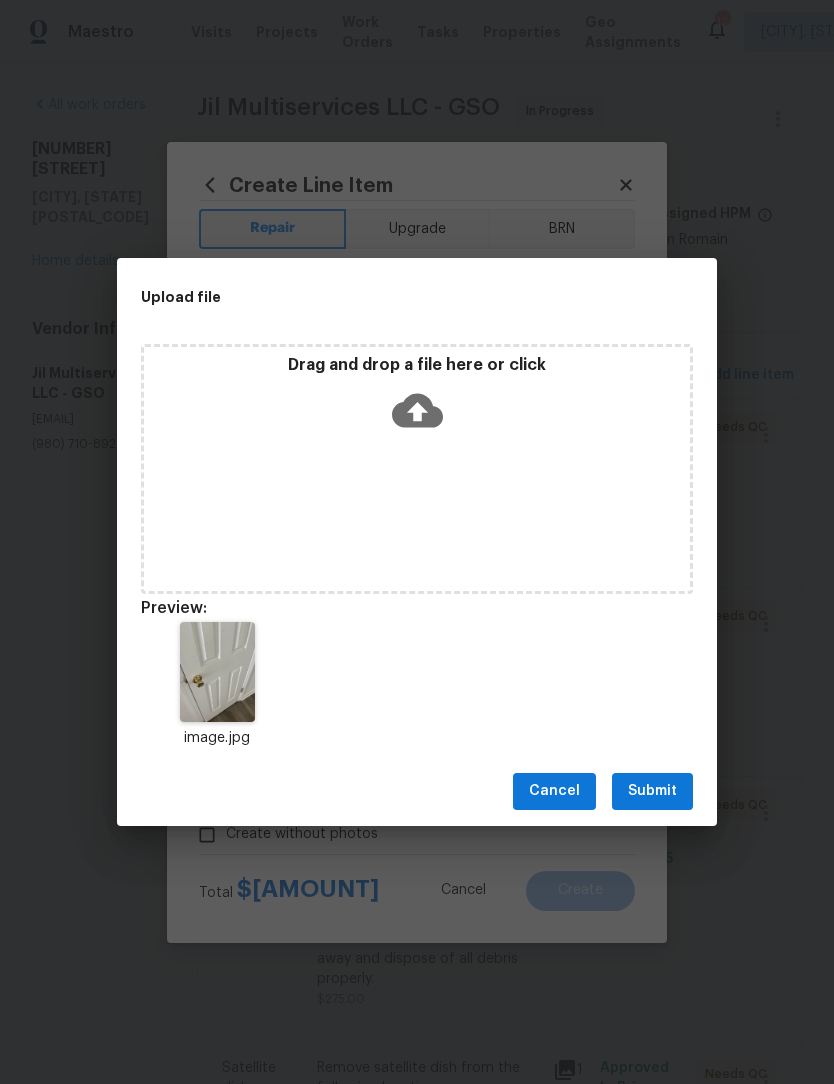 click on "Submit" at bounding box center [652, 791] 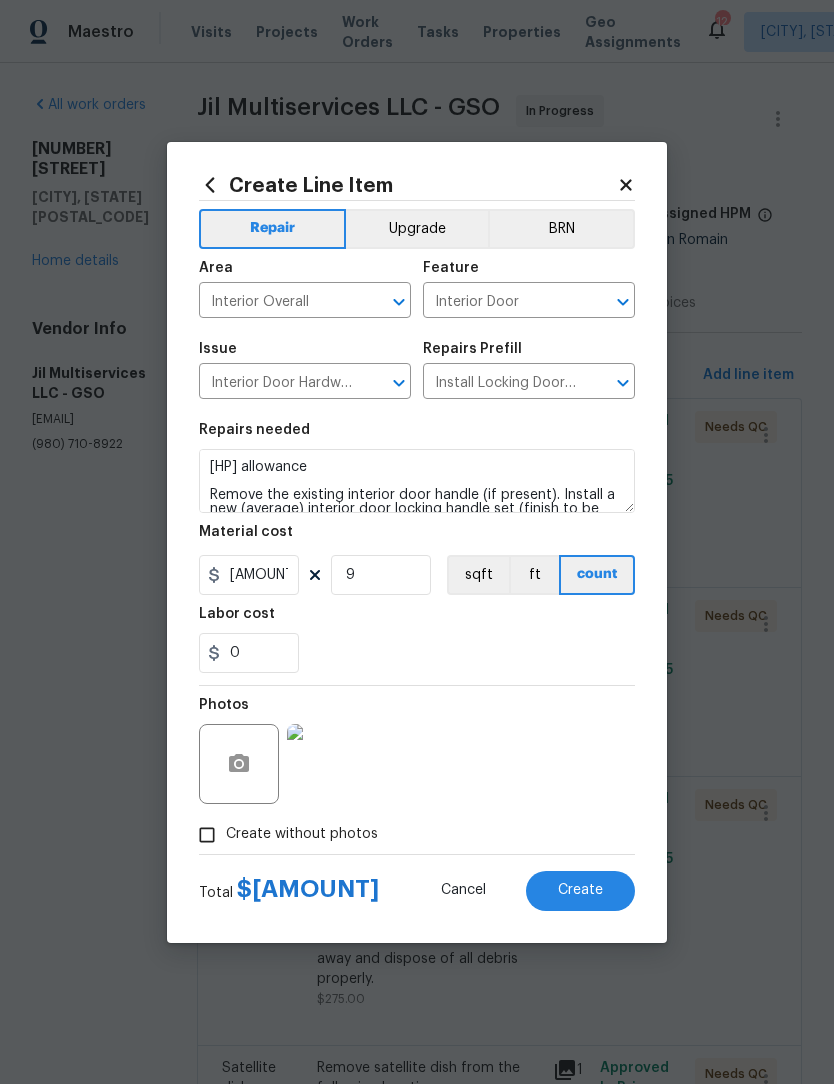 click on "Create" at bounding box center [580, 890] 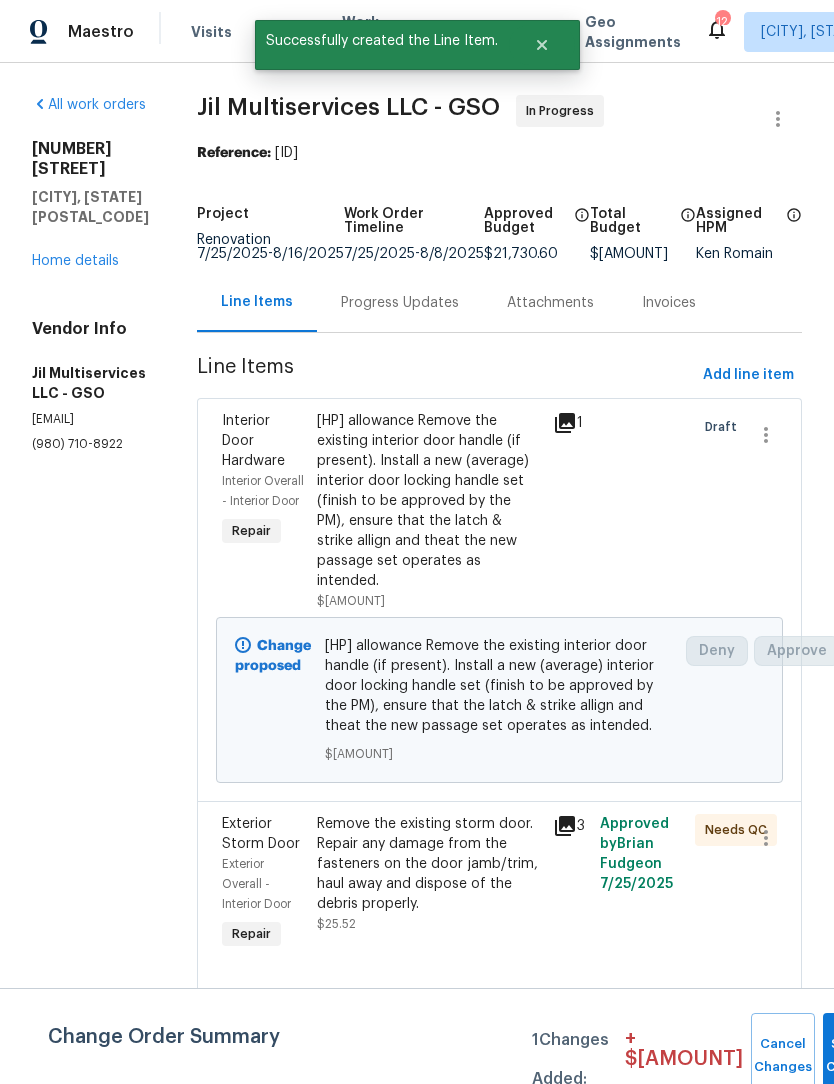 click on "HPM allowance
Remove the existing interior door handle (if present). Install a new (average) interior door locking handle set (finish to be approved by the PM), ensure that the latch & strike allign and theat the new passage set operates as intended. $337.14" at bounding box center [429, 511] 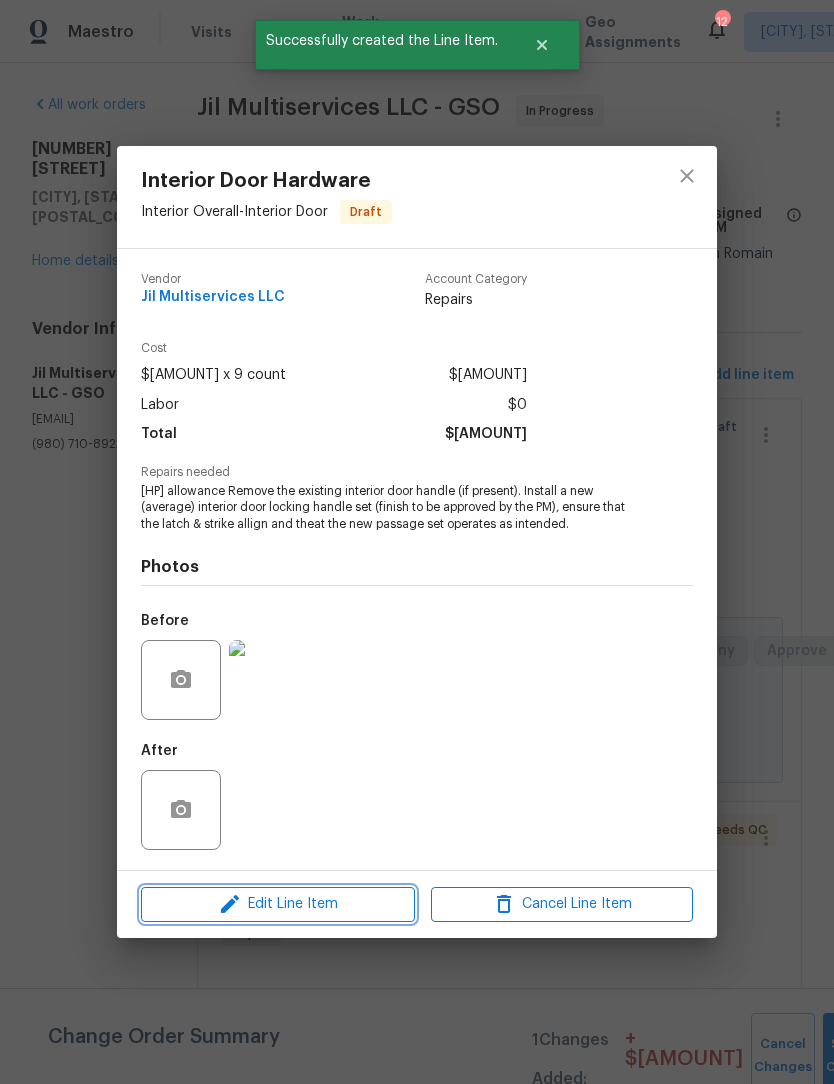 click on "Edit Line Item" at bounding box center [278, 904] 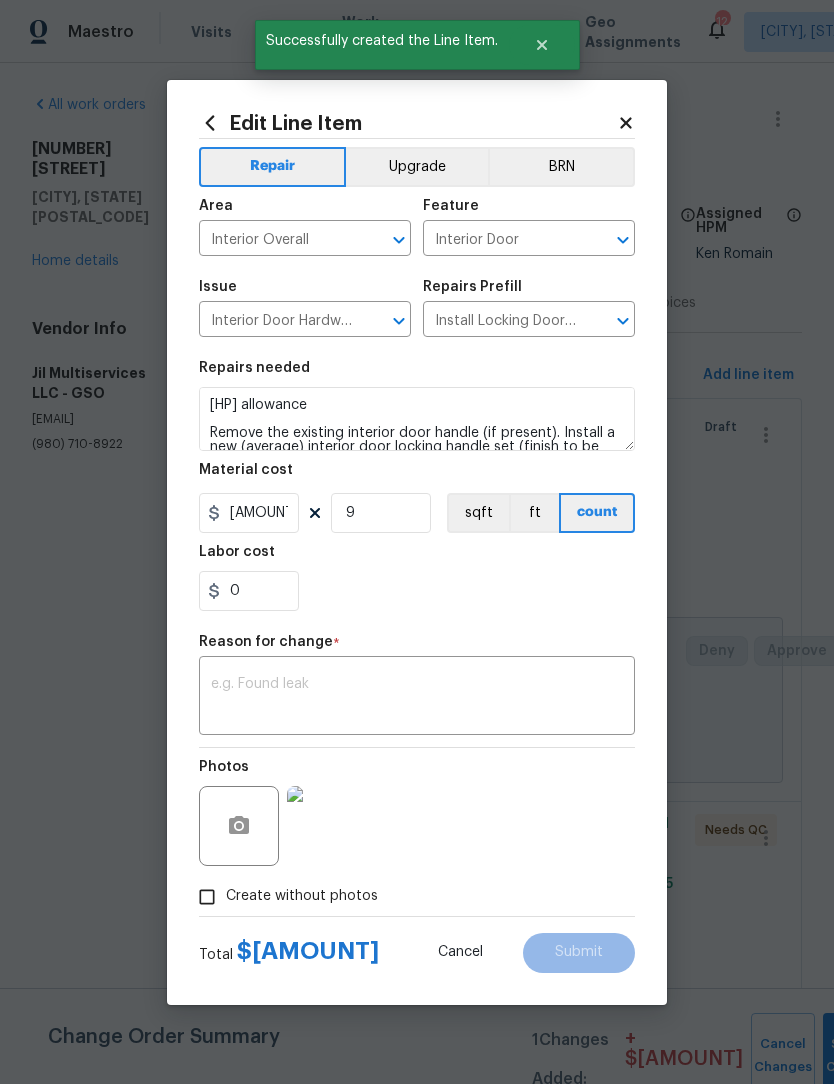 click on "Upgrade" at bounding box center [417, 167] 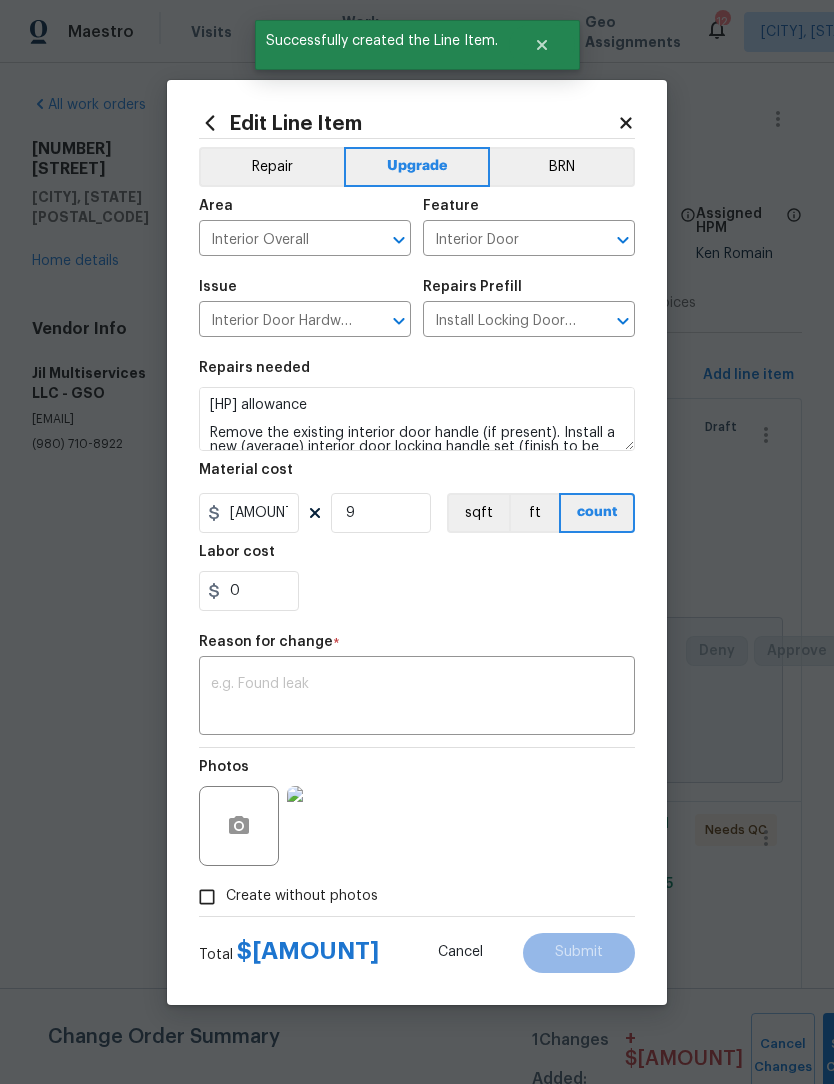 click at bounding box center [417, 698] 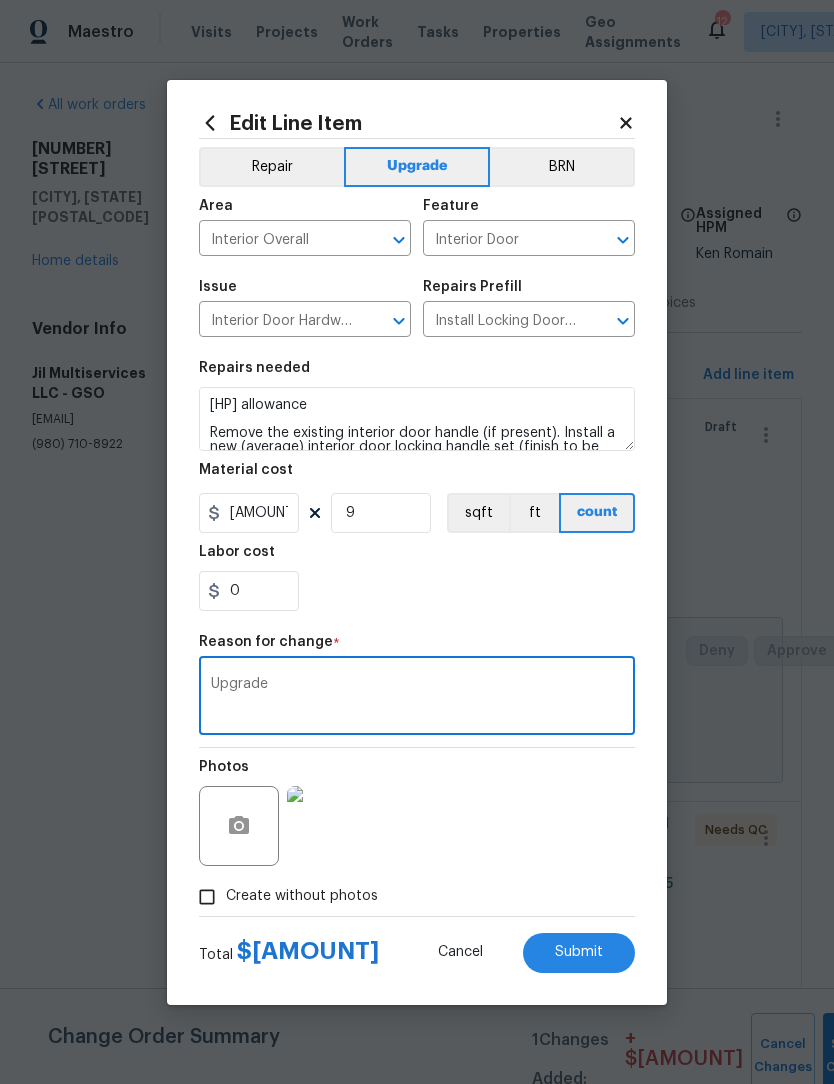 type on "Upgrade" 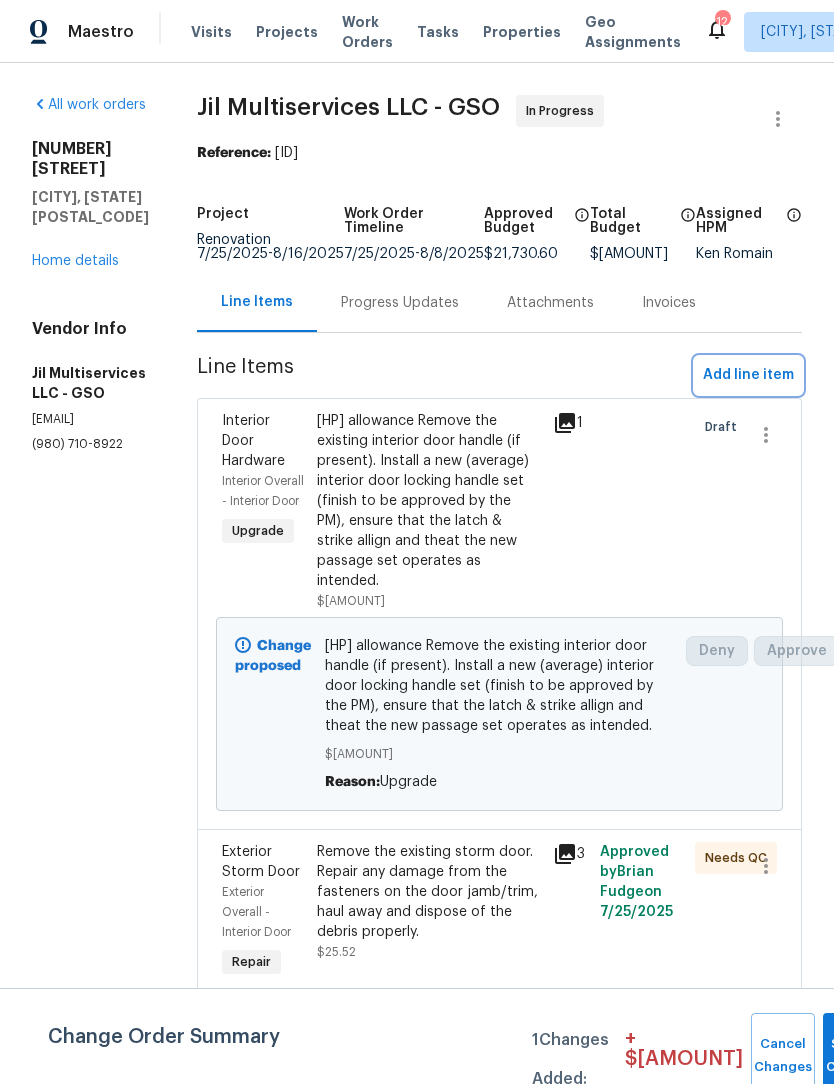click on "Add line item" at bounding box center (748, 375) 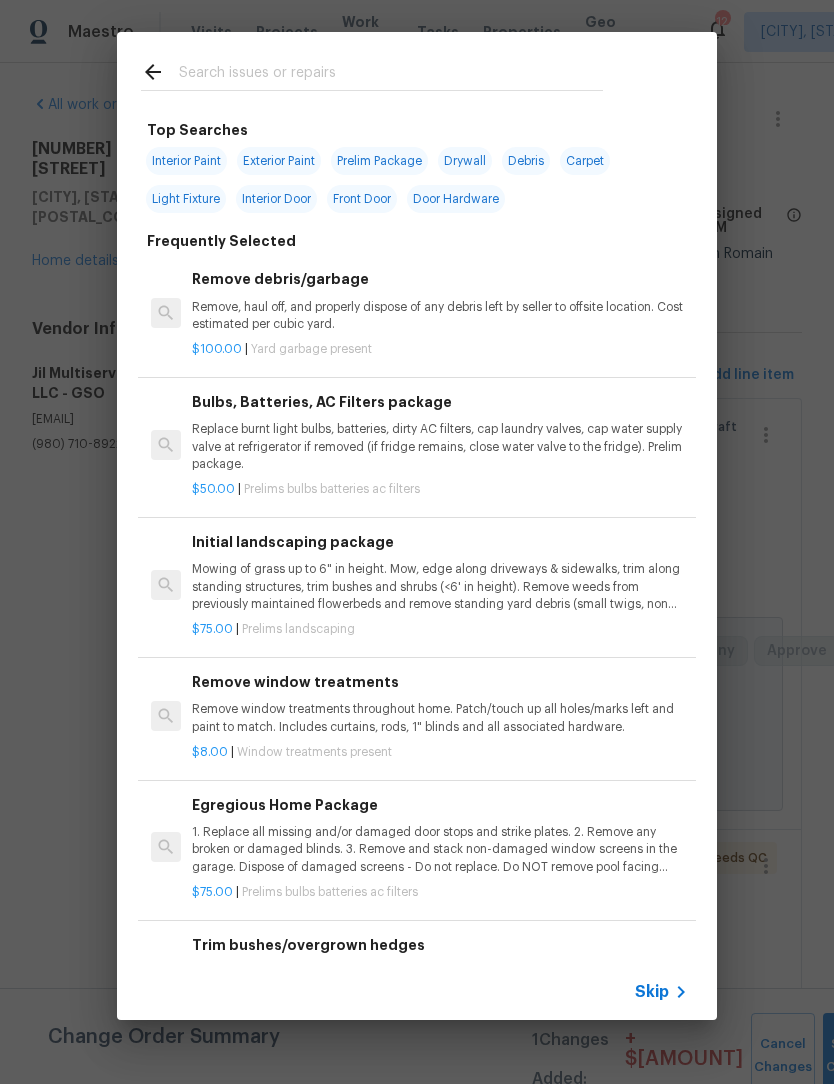click at bounding box center [391, 75] 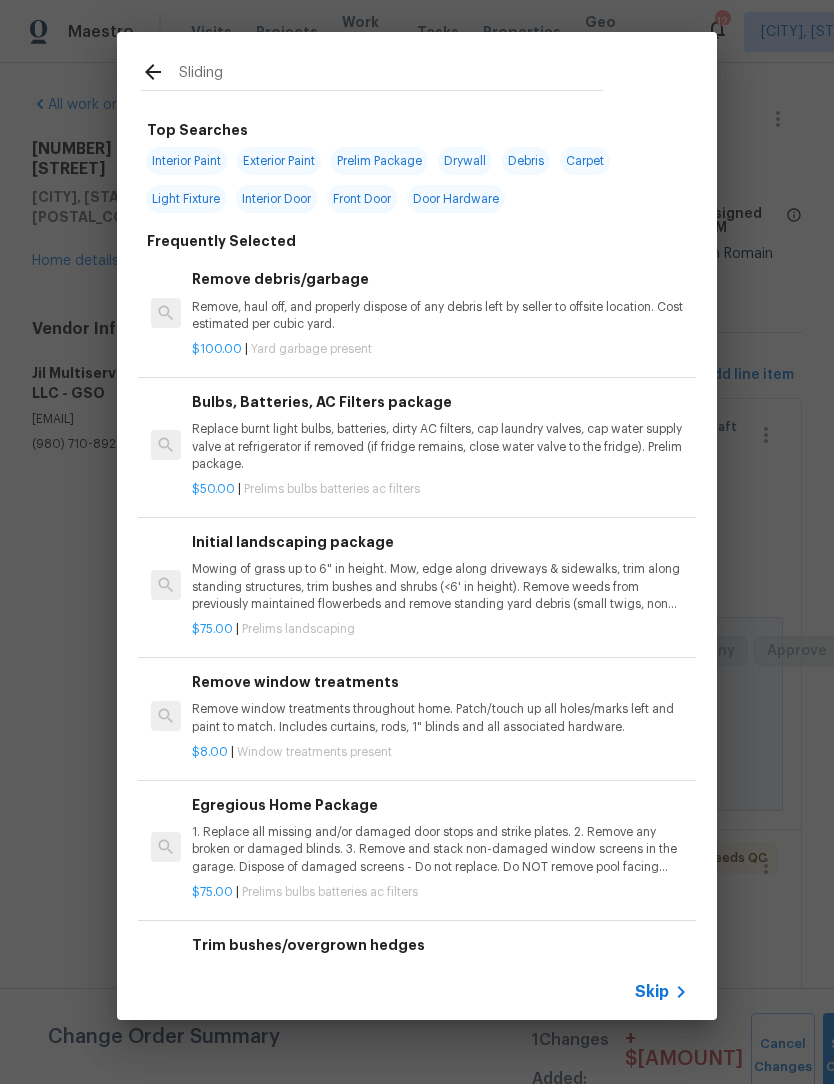 type on "Sliding" 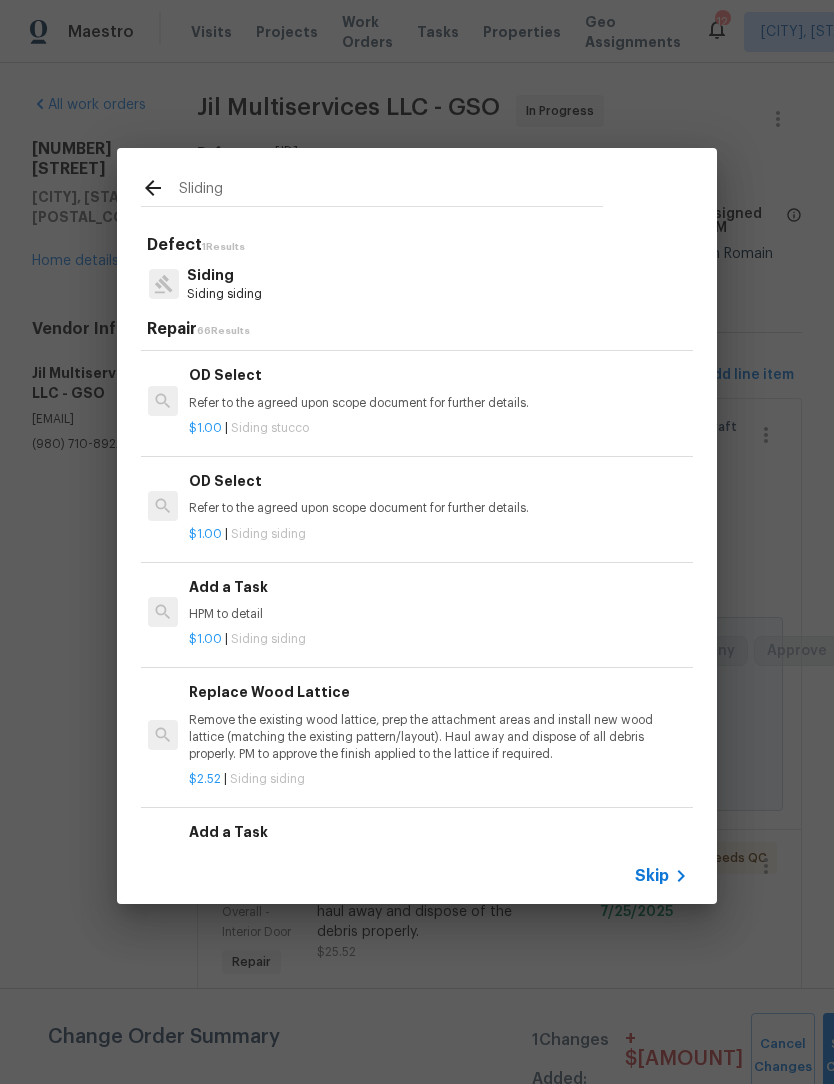 scroll, scrollTop: 1437, scrollLeft: 3, axis: both 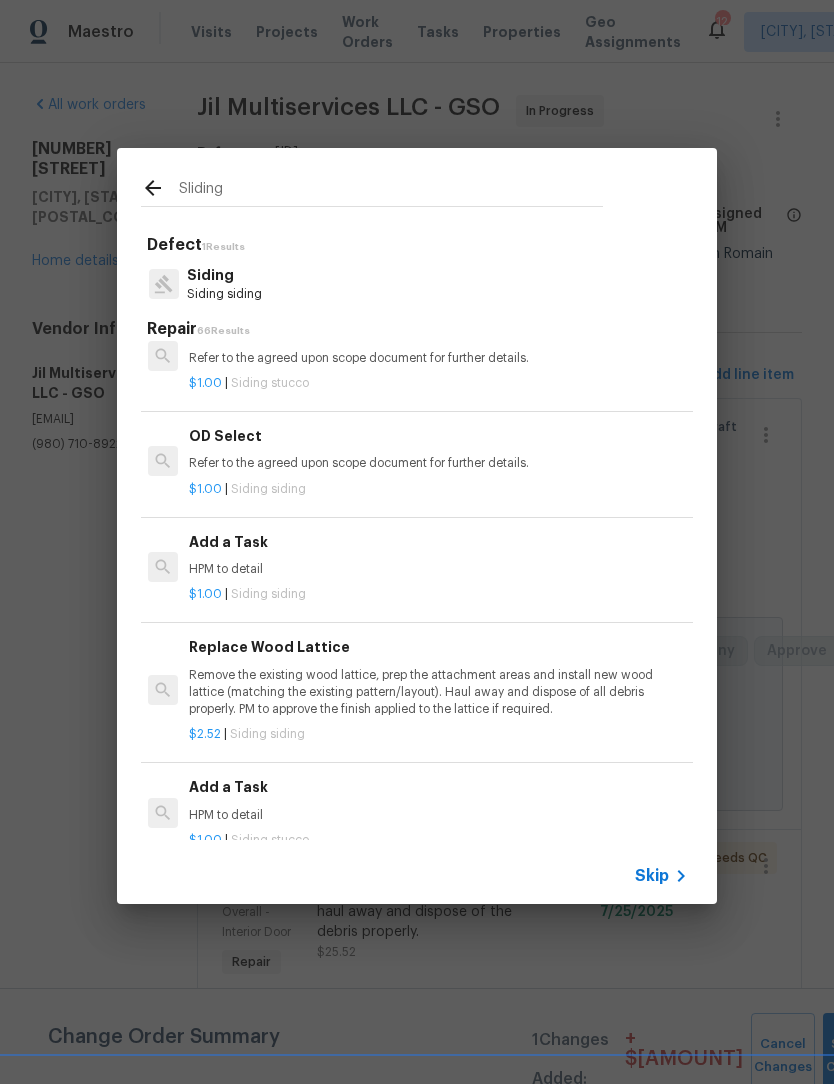 click on "Add a Task HPM to detail" at bounding box center [437, 555] 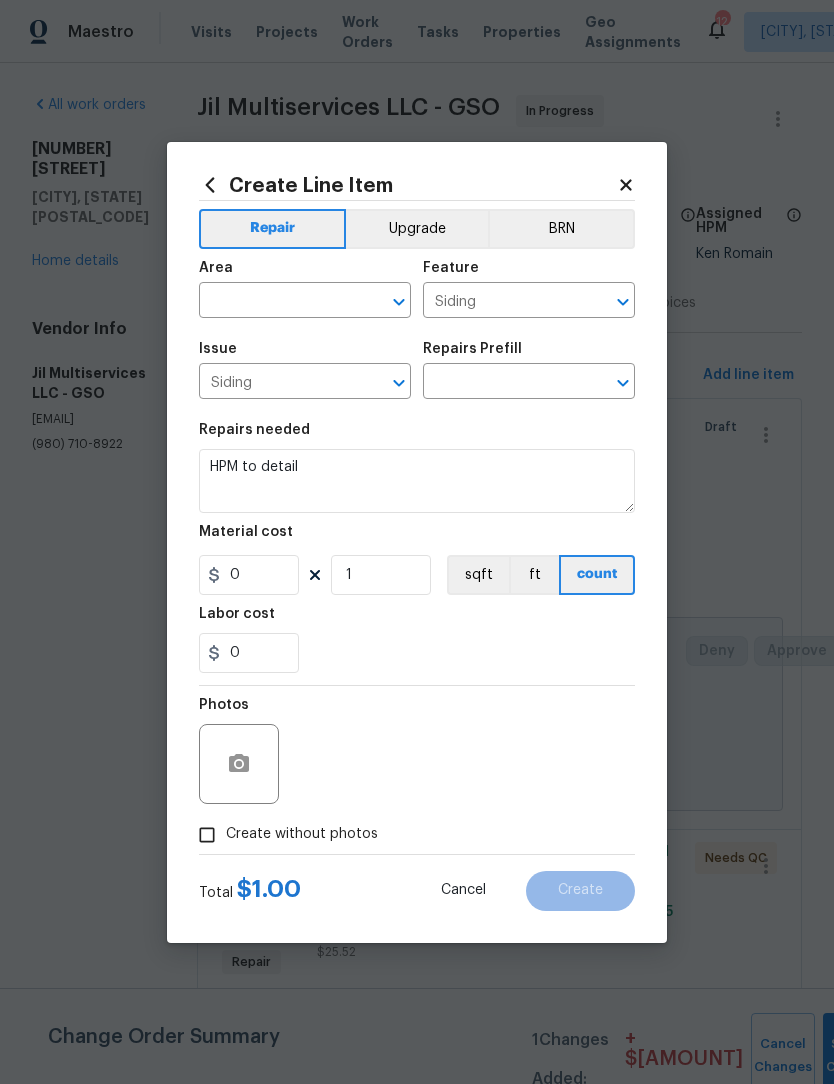 type on "Add a Task $1.00" 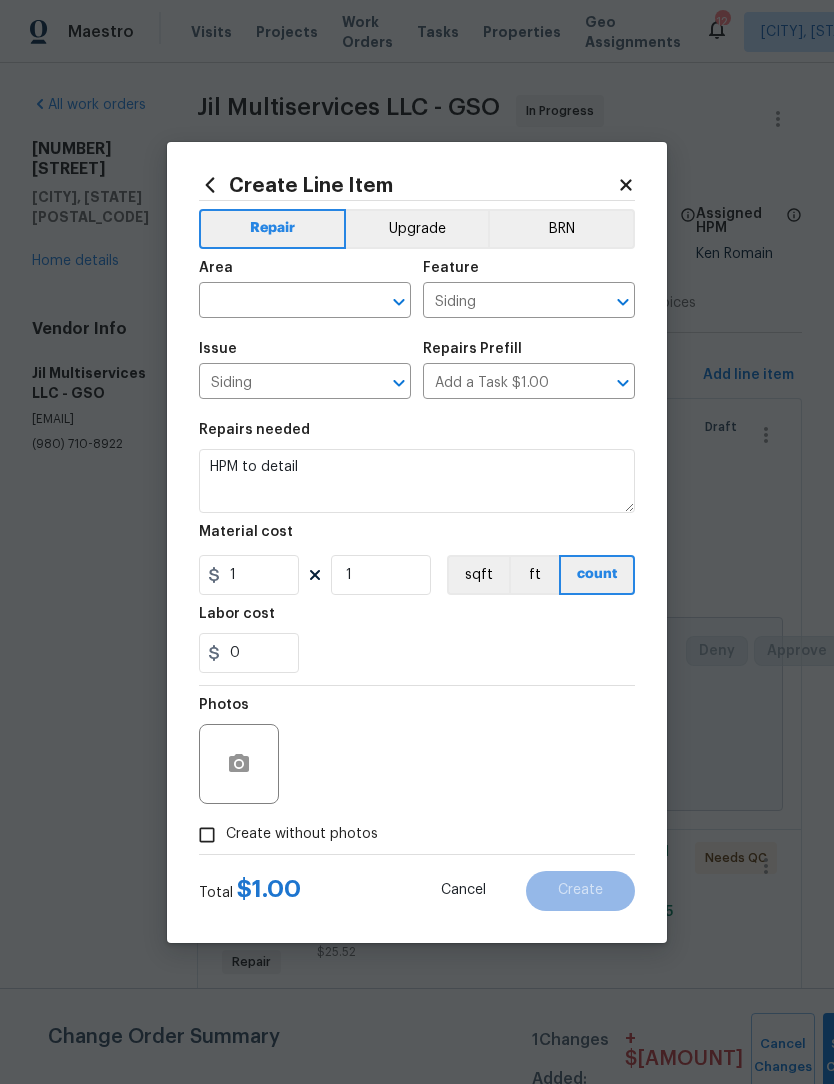 click at bounding box center (277, 302) 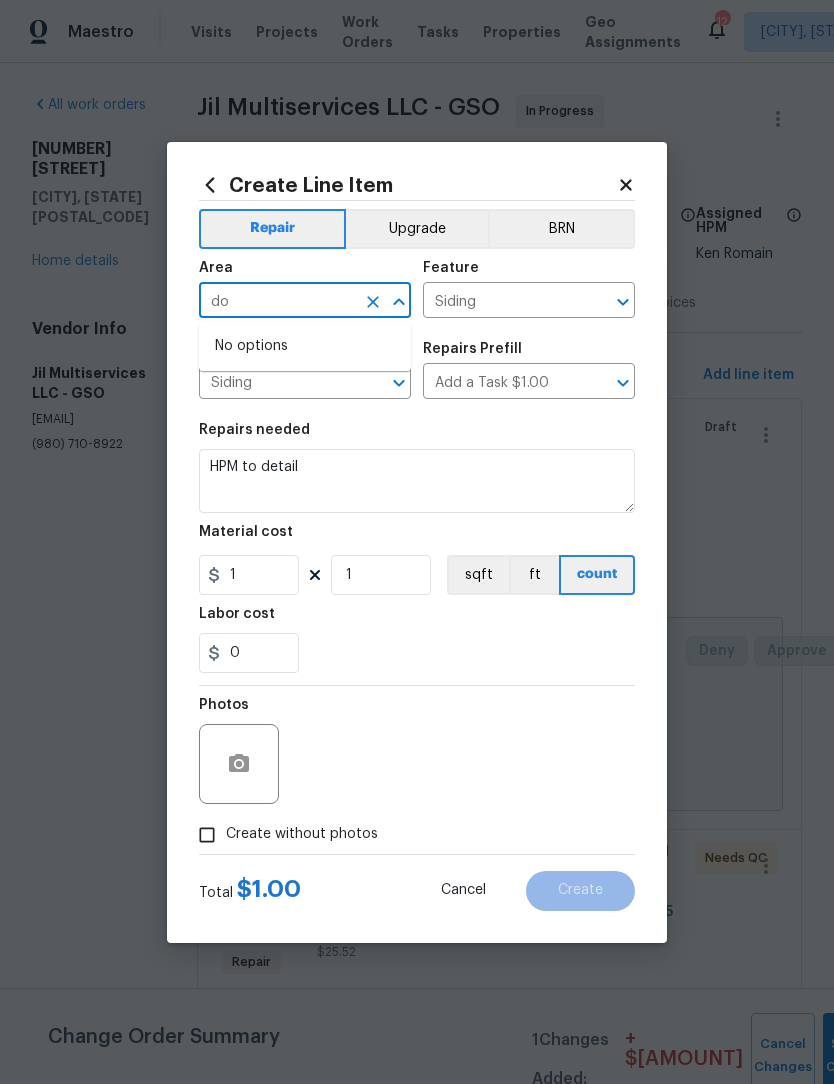 type on "d" 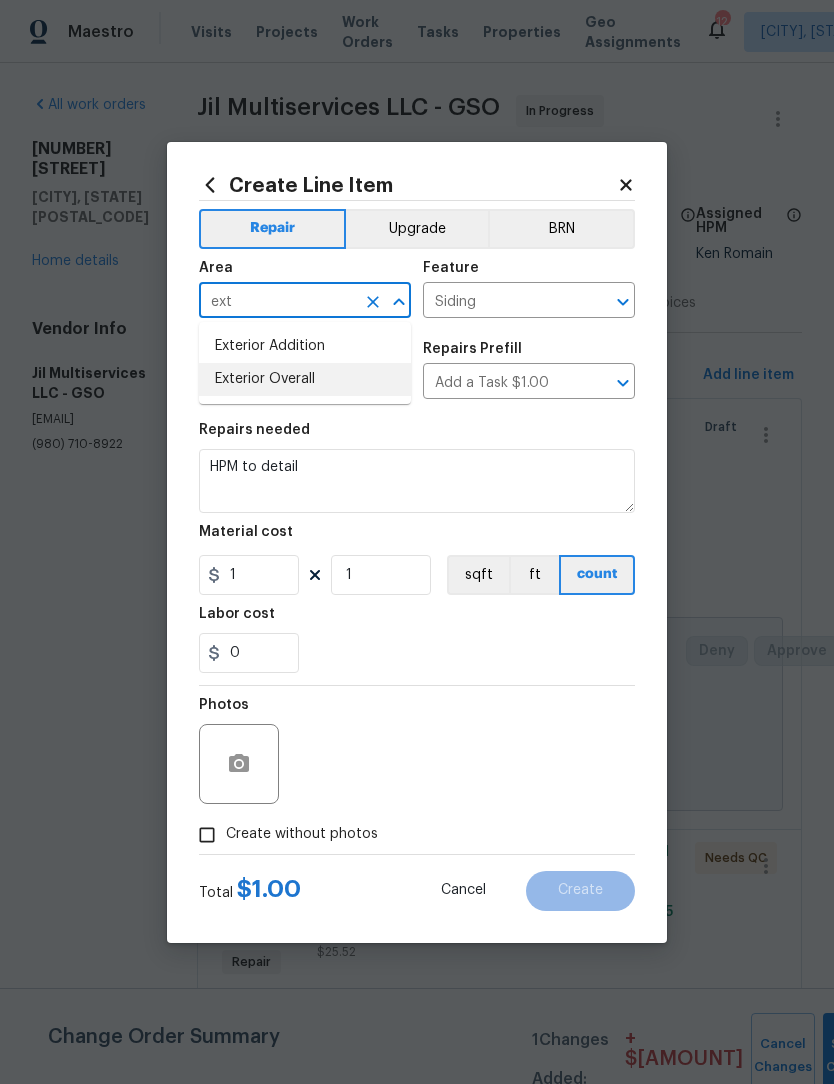 click on "Exterior Overall" at bounding box center [305, 379] 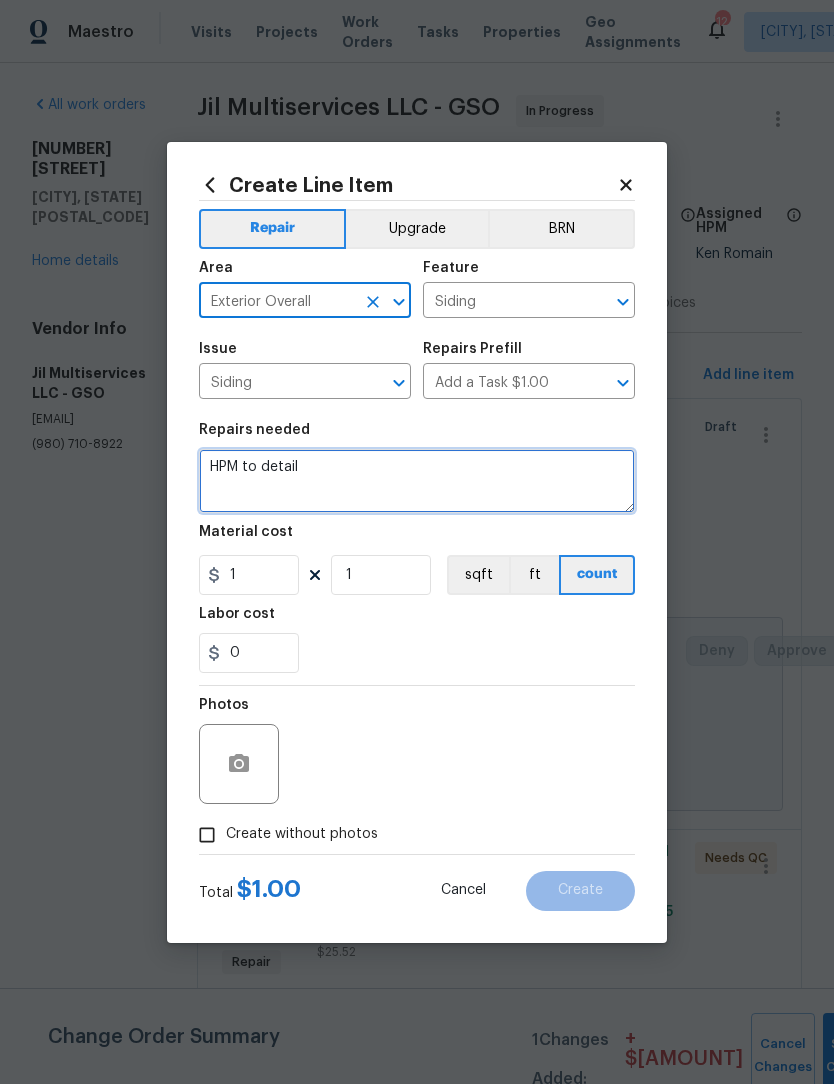 click on "HPM to detail" at bounding box center (417, 481) 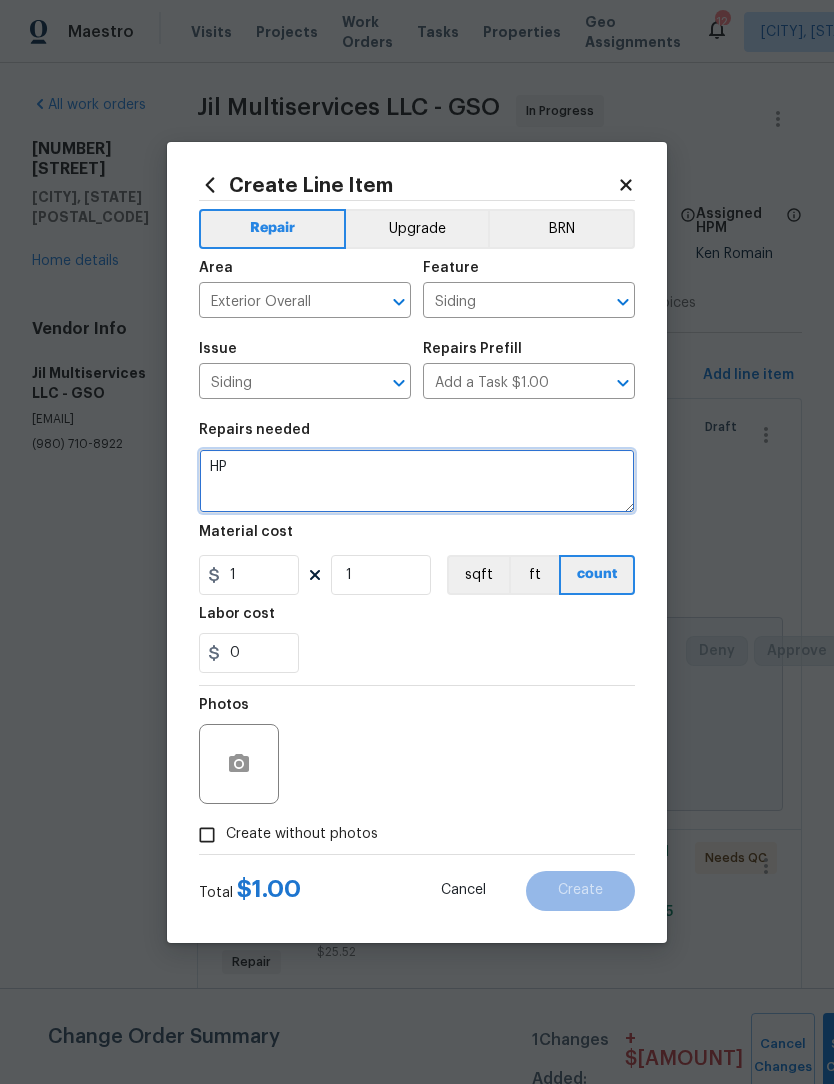 type on "H" 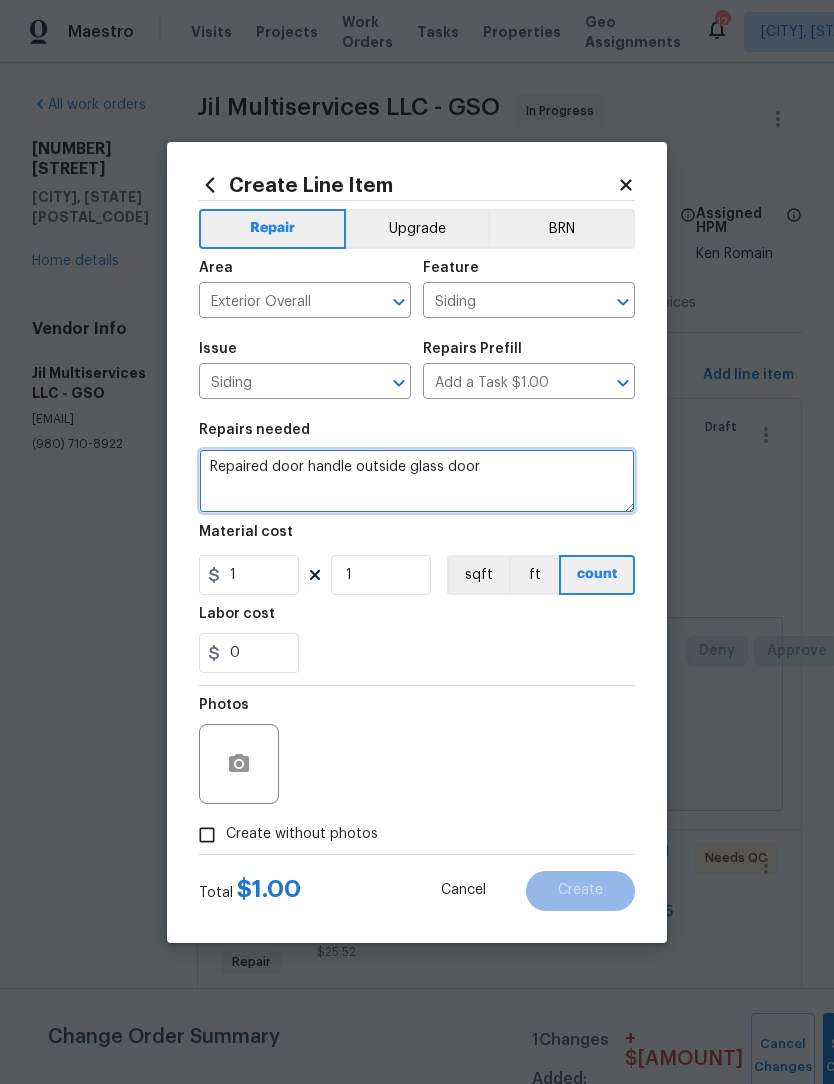 click on "Repaired door handle outside glass door" at bounding box center [417, 481] 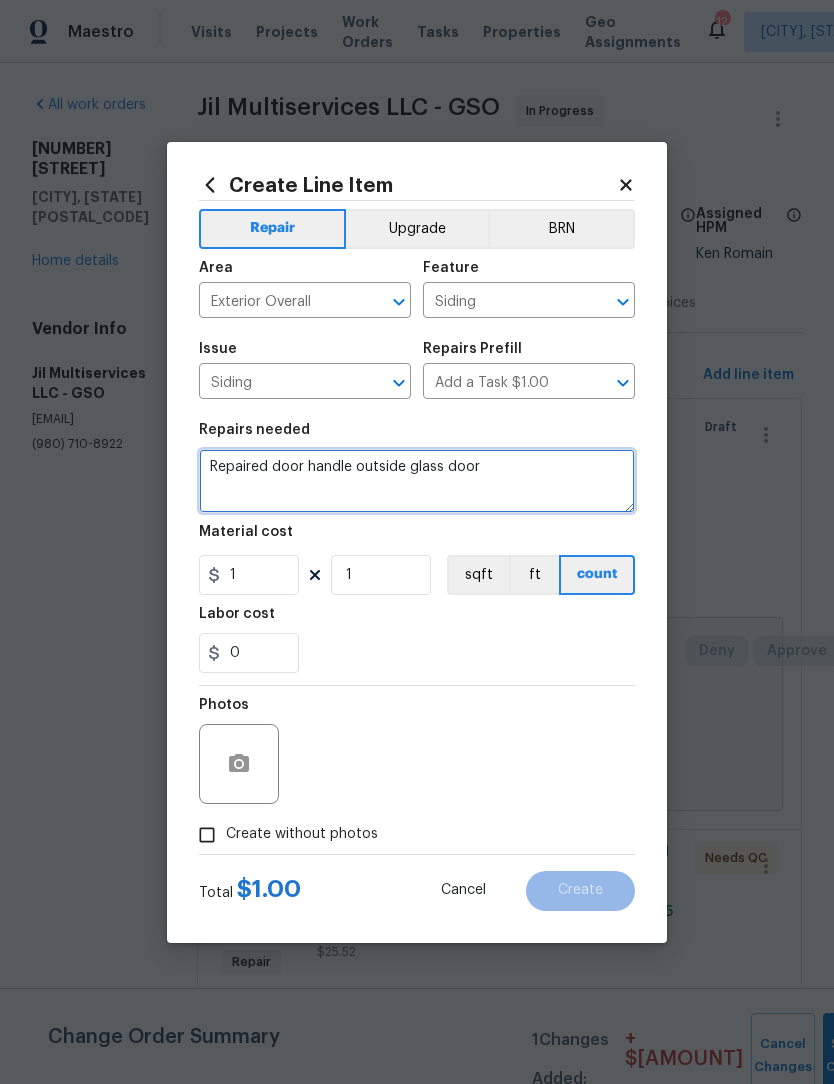 click on "Repaired door handle outside glass door" at bounding box center (417, 481) 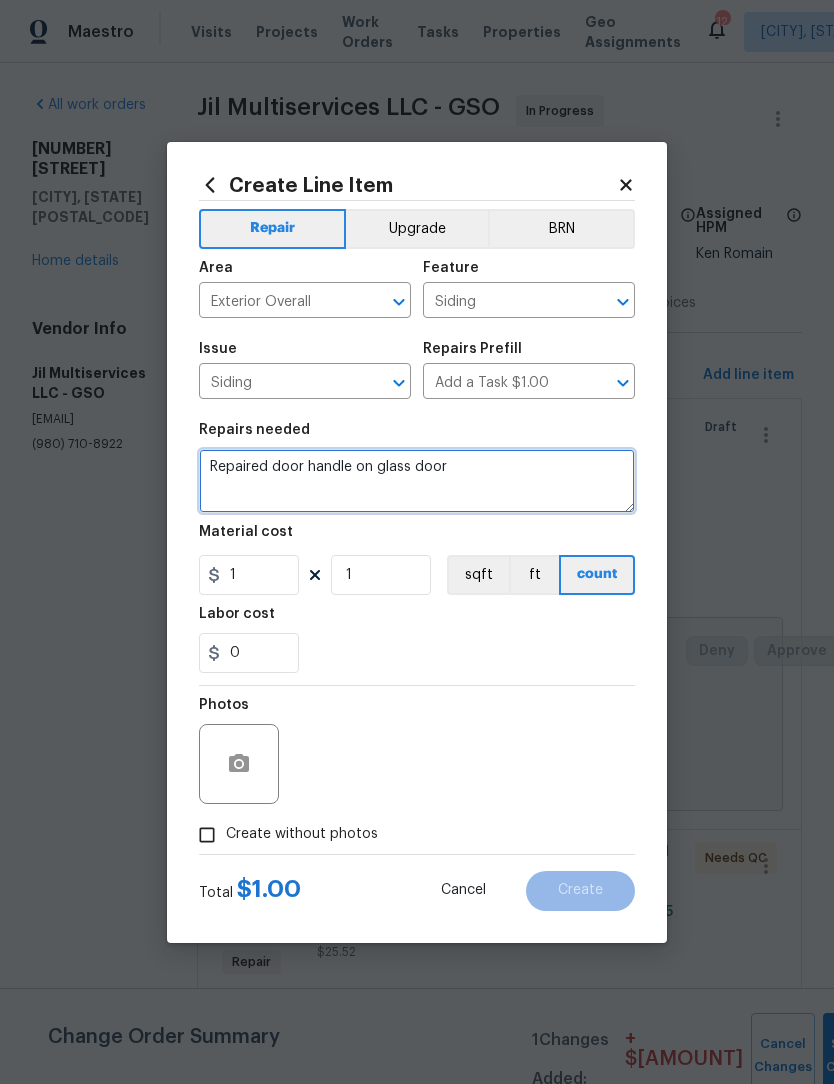 click on "Repaired door handle on glass door" at bounding box center (417, 481) 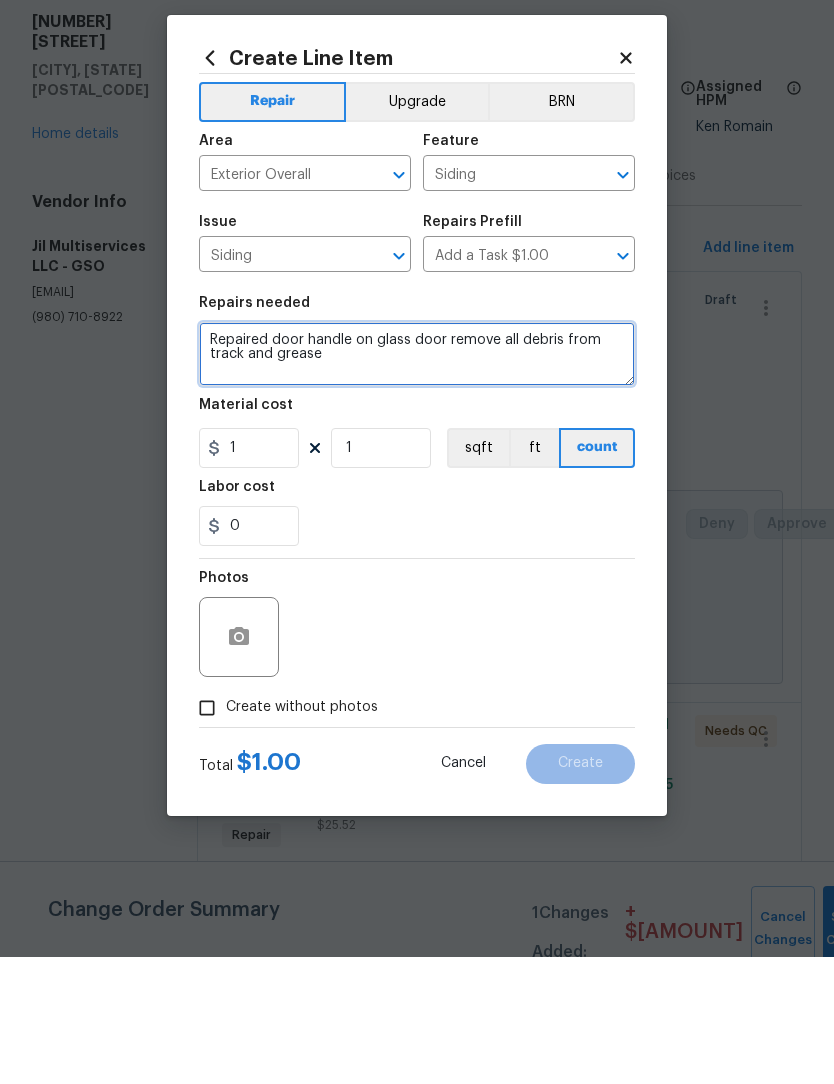 type on "Repaired door handle on glass door remove all debris from track and grease" 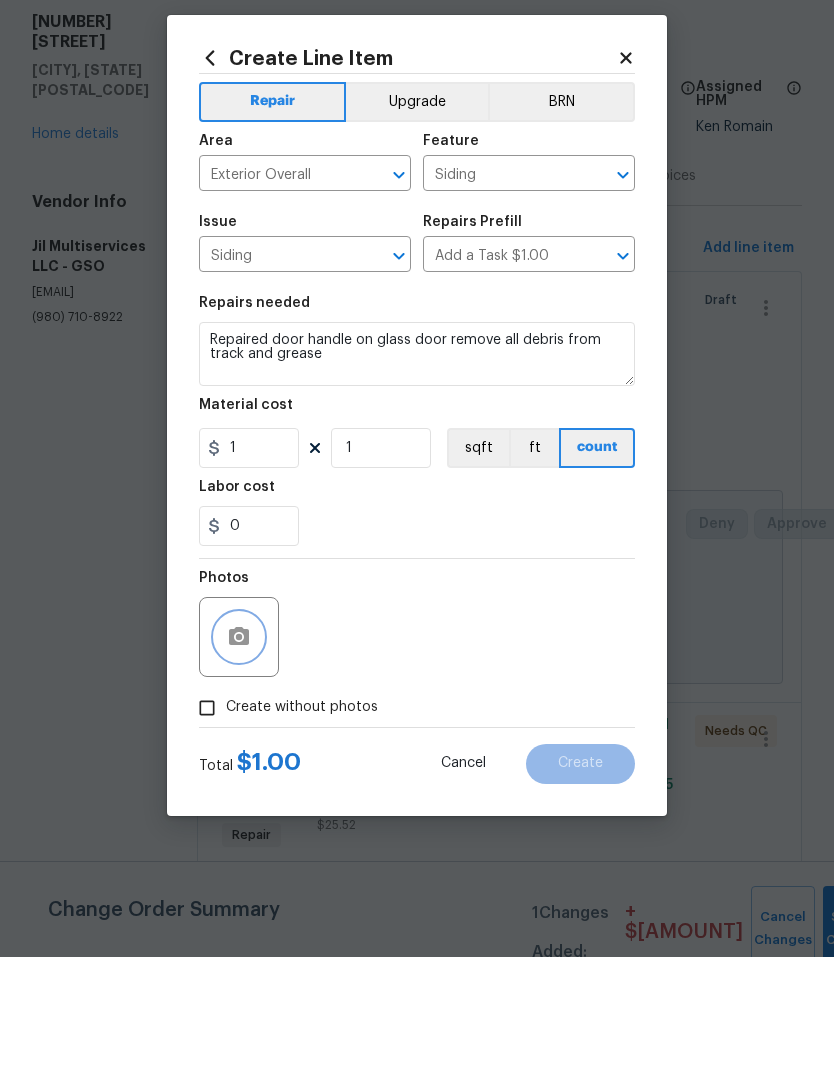 click at bounding box center [239, 764] 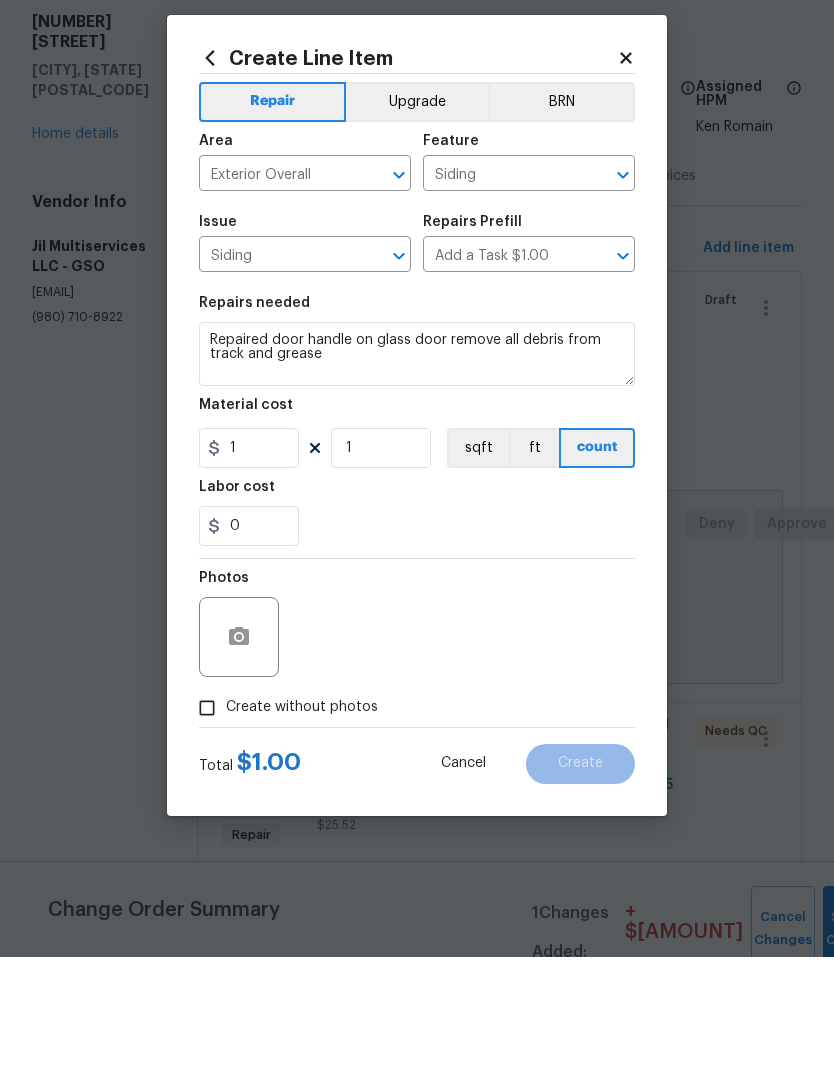 scroll, scrollTop: 66, scrollLeft: 0, axis: vertical 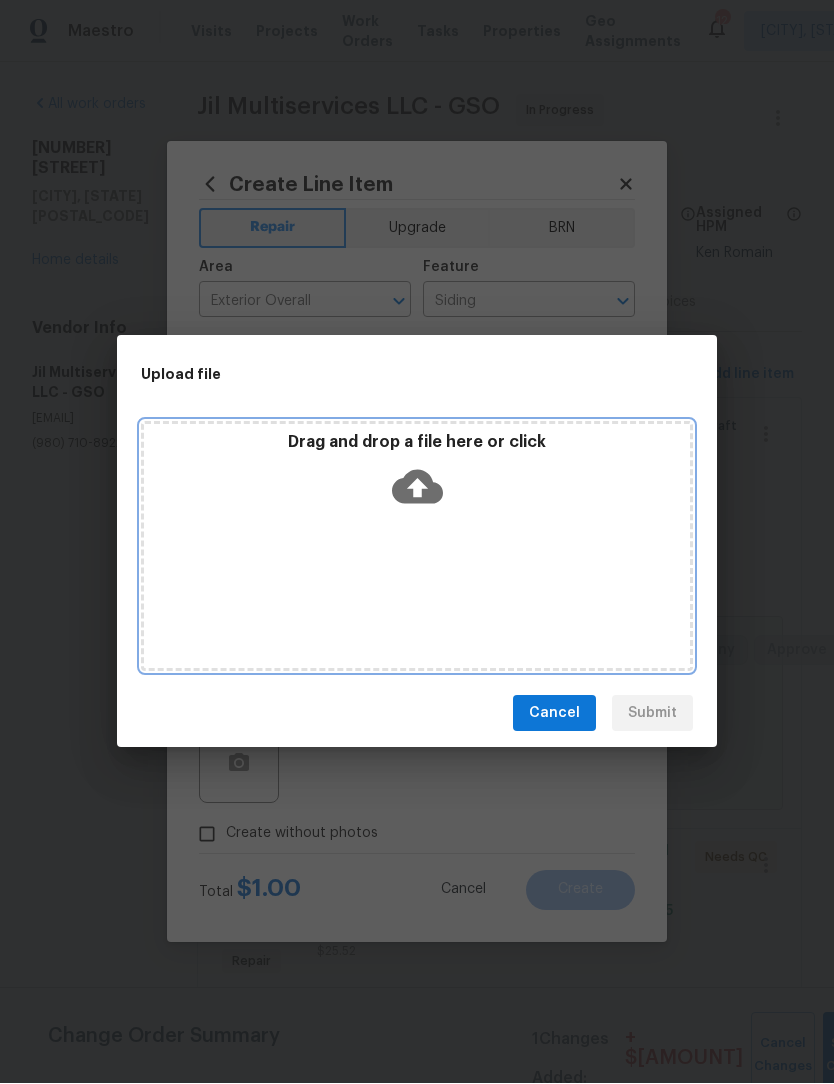 click on "Drag and drop a file here or click" at bounding box center (417, 547) 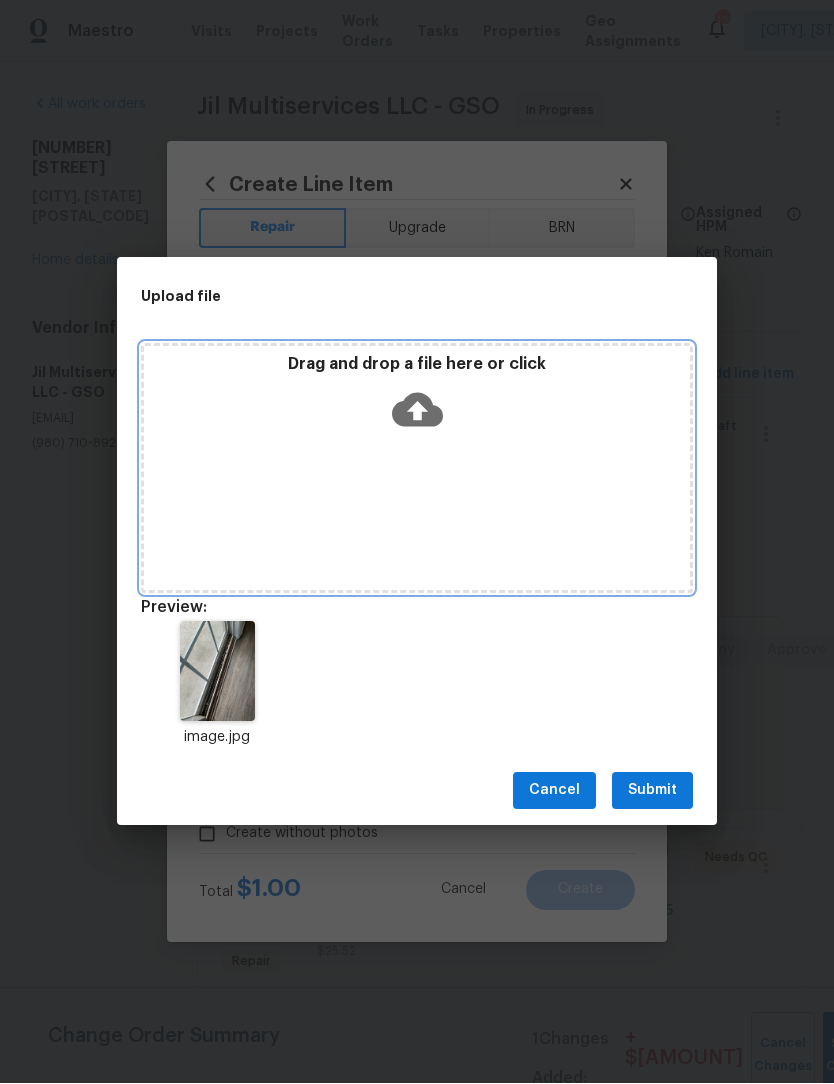 click on "Drag and drop a file here or click" at bounding box center (417, 469) 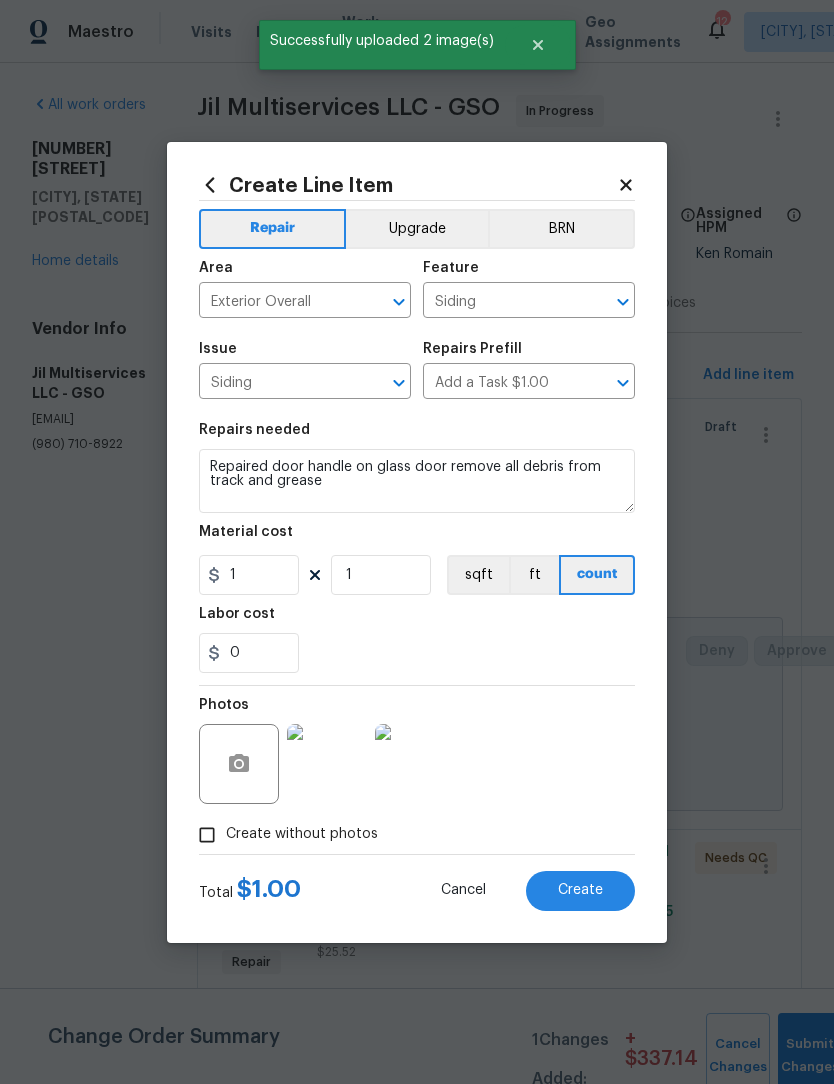 scroll, scrollTop: 67, scrollLeft: 0, axis: vertical 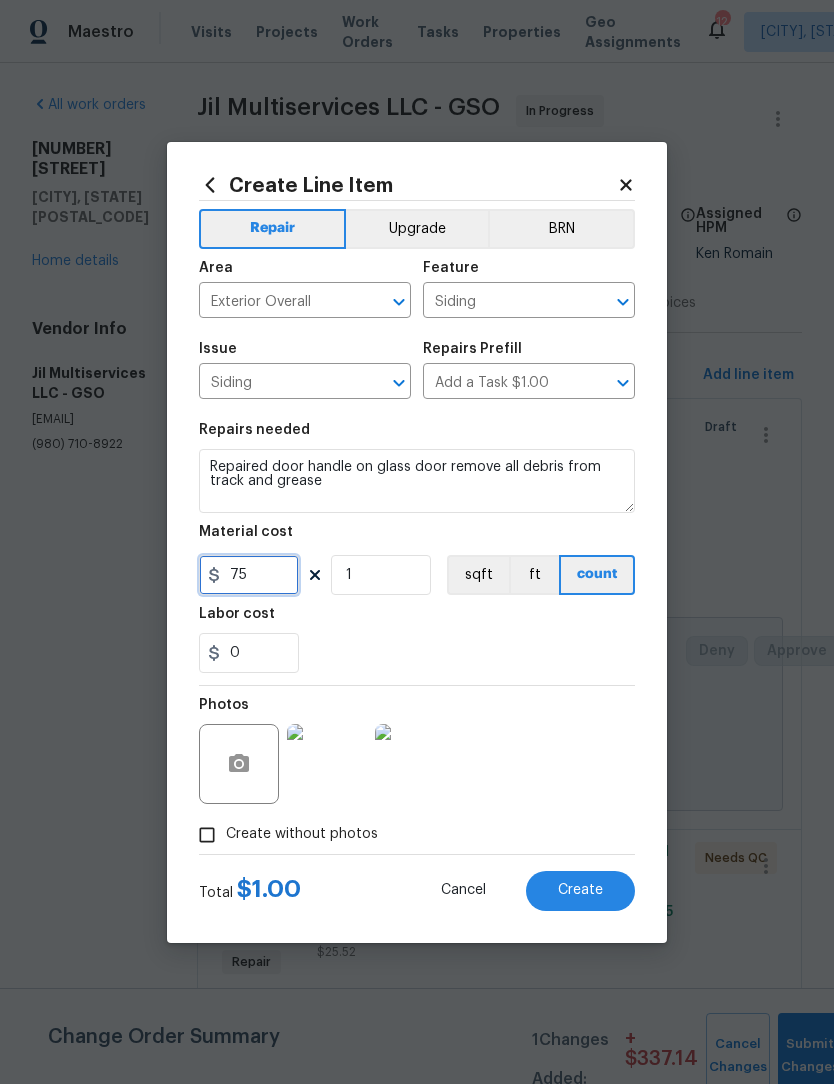 type on "75" 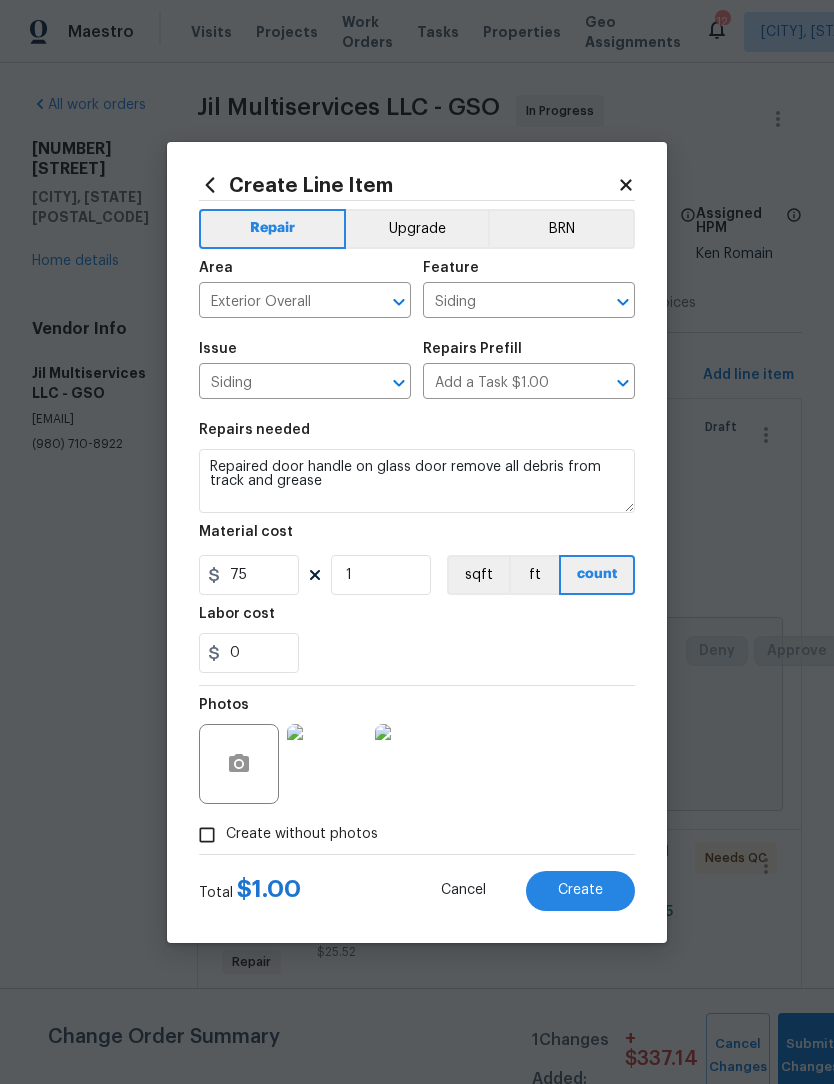 click on "Create" at bounding box center (580, 890) 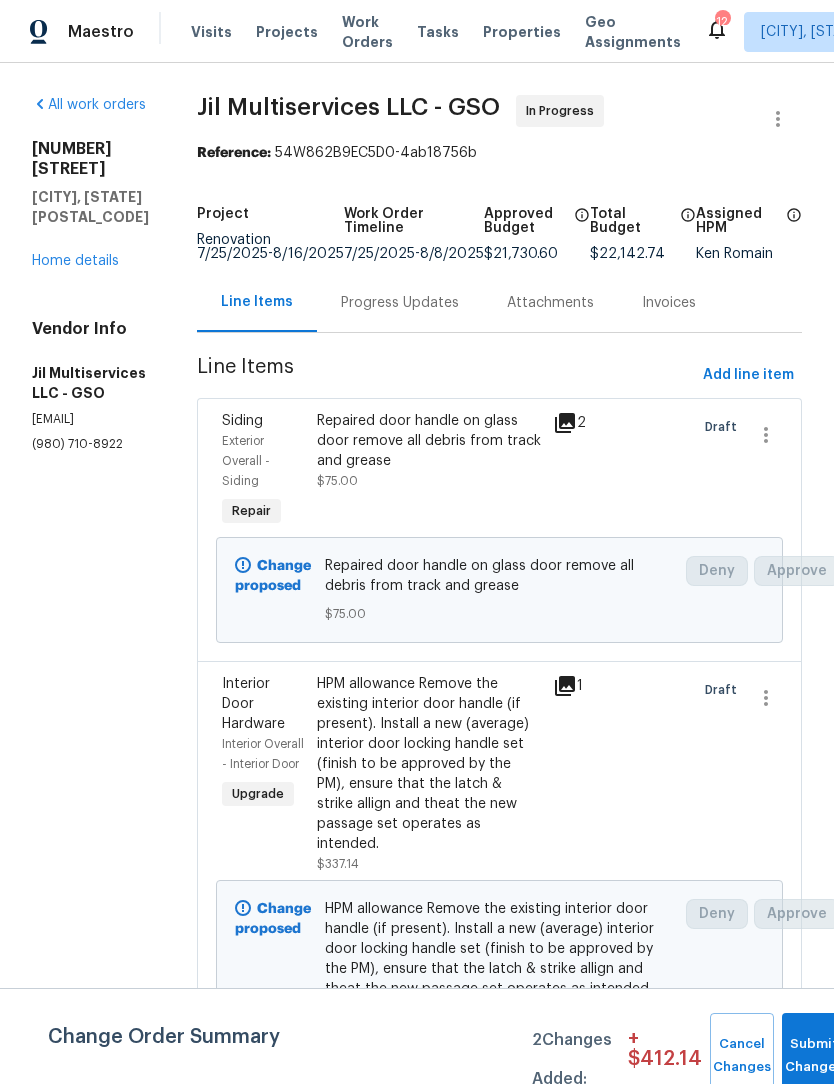 scroll, scrollTop: 0, scrollLeft: 0, axis: both 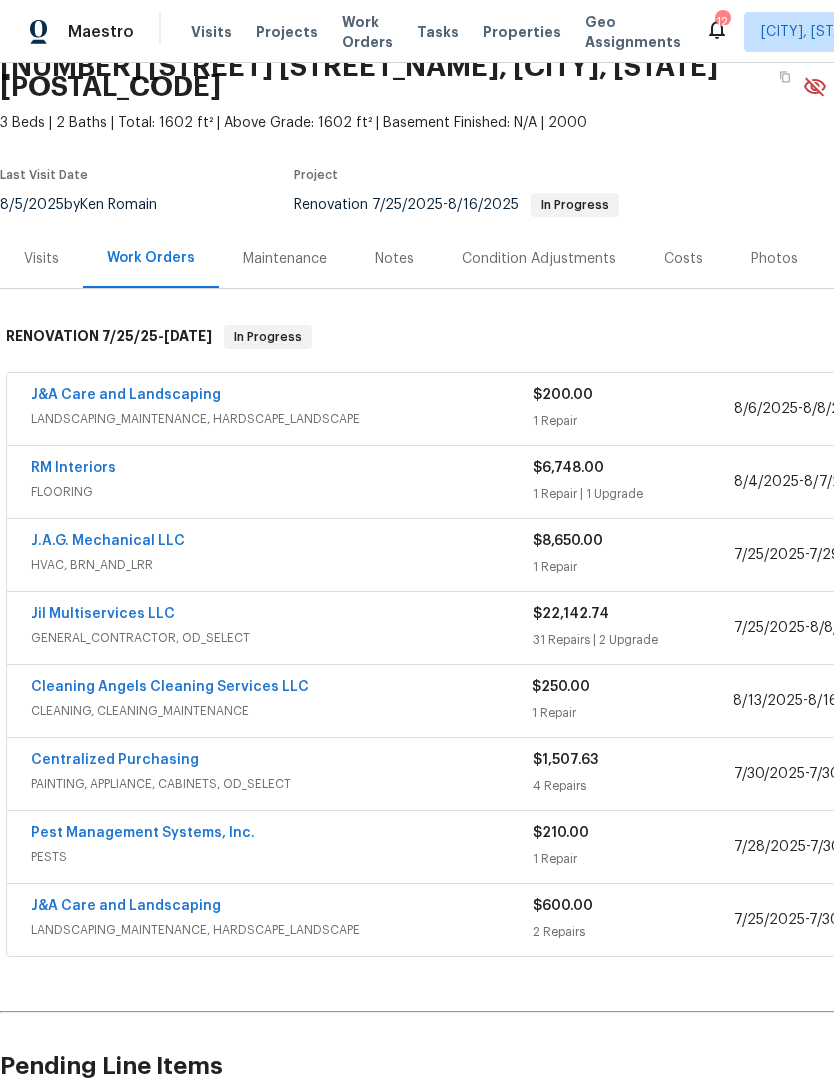 click on "Centralized Purchasing" at bounding box center (115, 760) 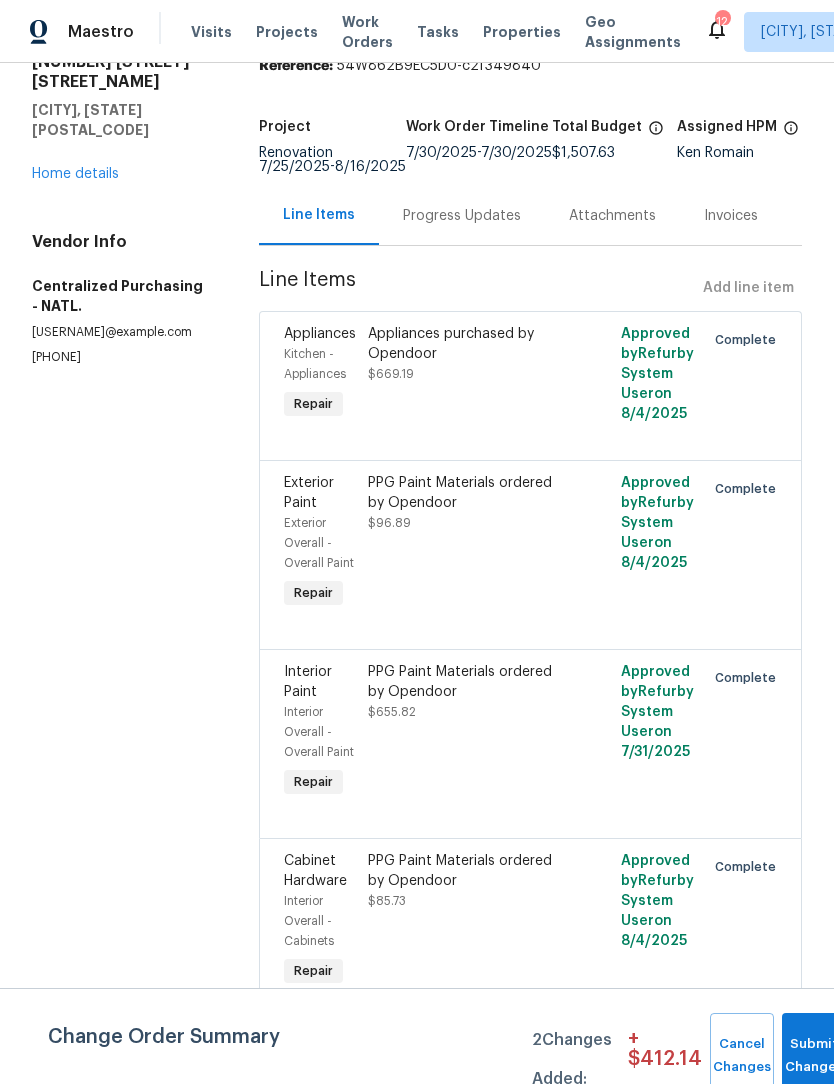 scroll, scrollTop: 106, scrollLeft: 0, axis: vertical 